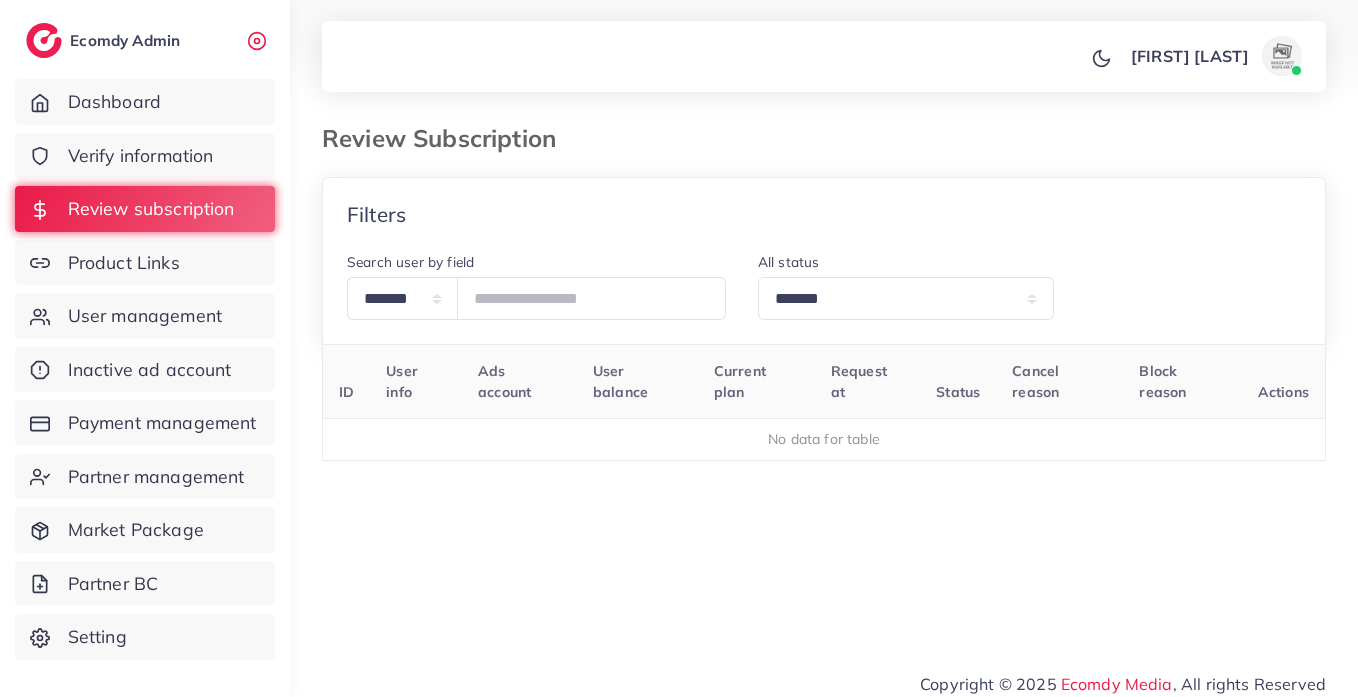 select on "*******" 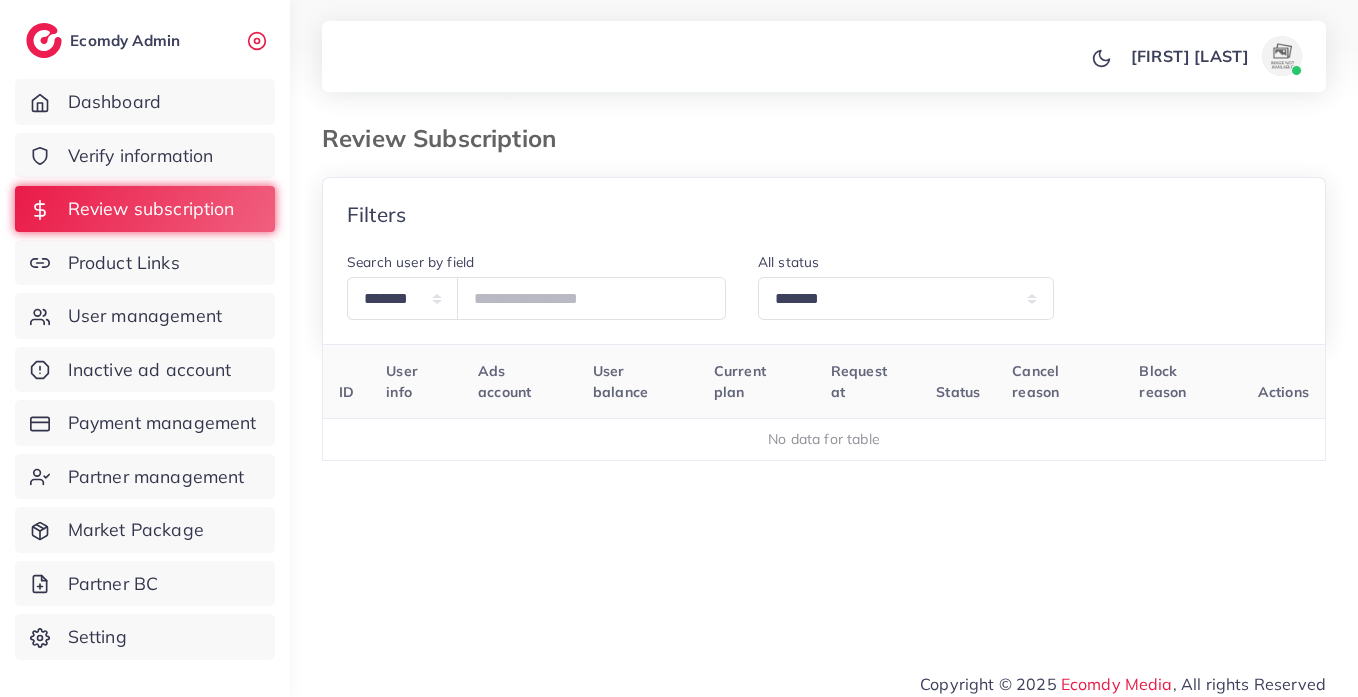 scroll, scrollTop: 10, scrollLeft: 0, axis: vertical 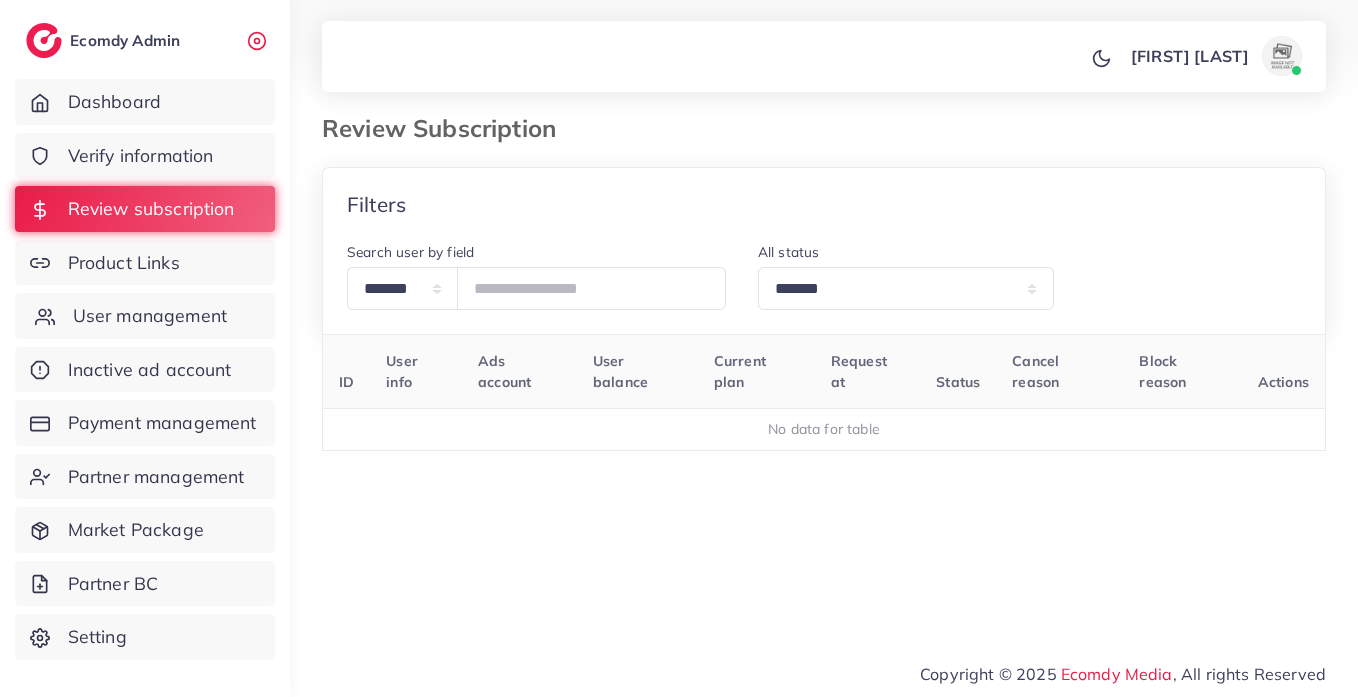 click on "User management" at bounding box center [150, 316] 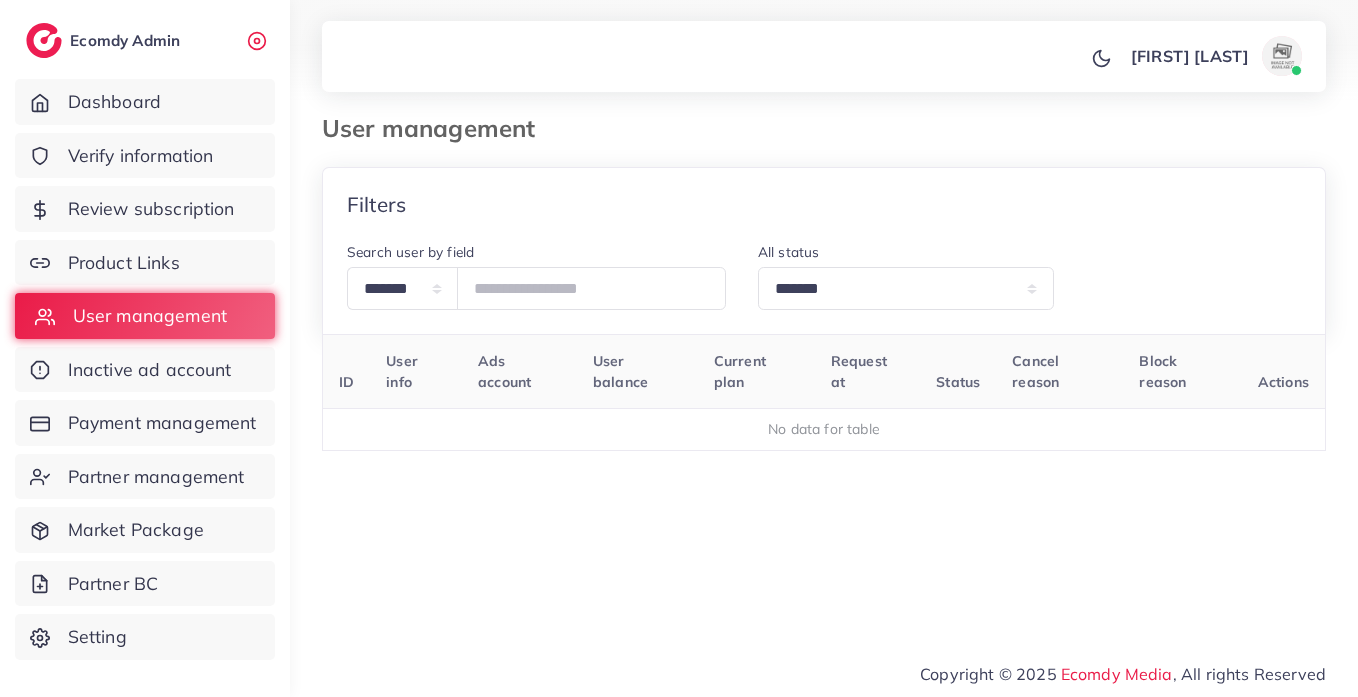 scroll, scrollTop: 0, scrollLeft: 0, axis: both 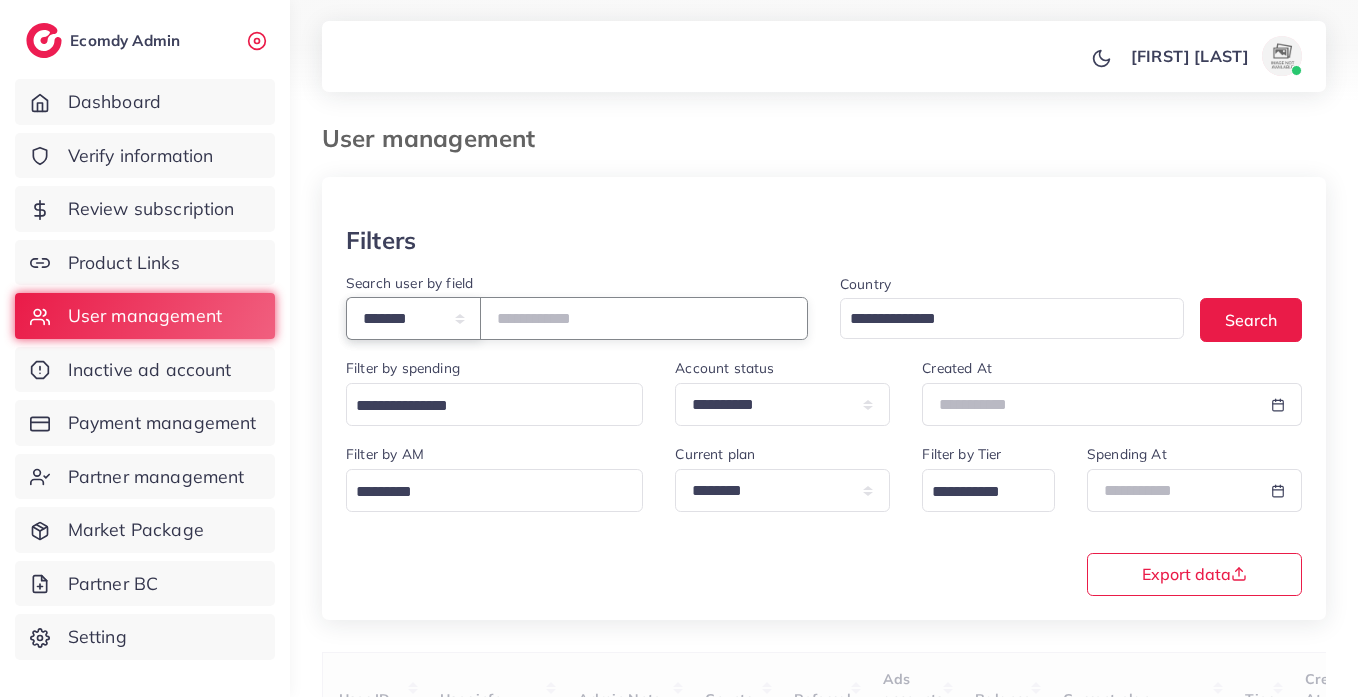 click on "**********" at bounding box center (413, 318) 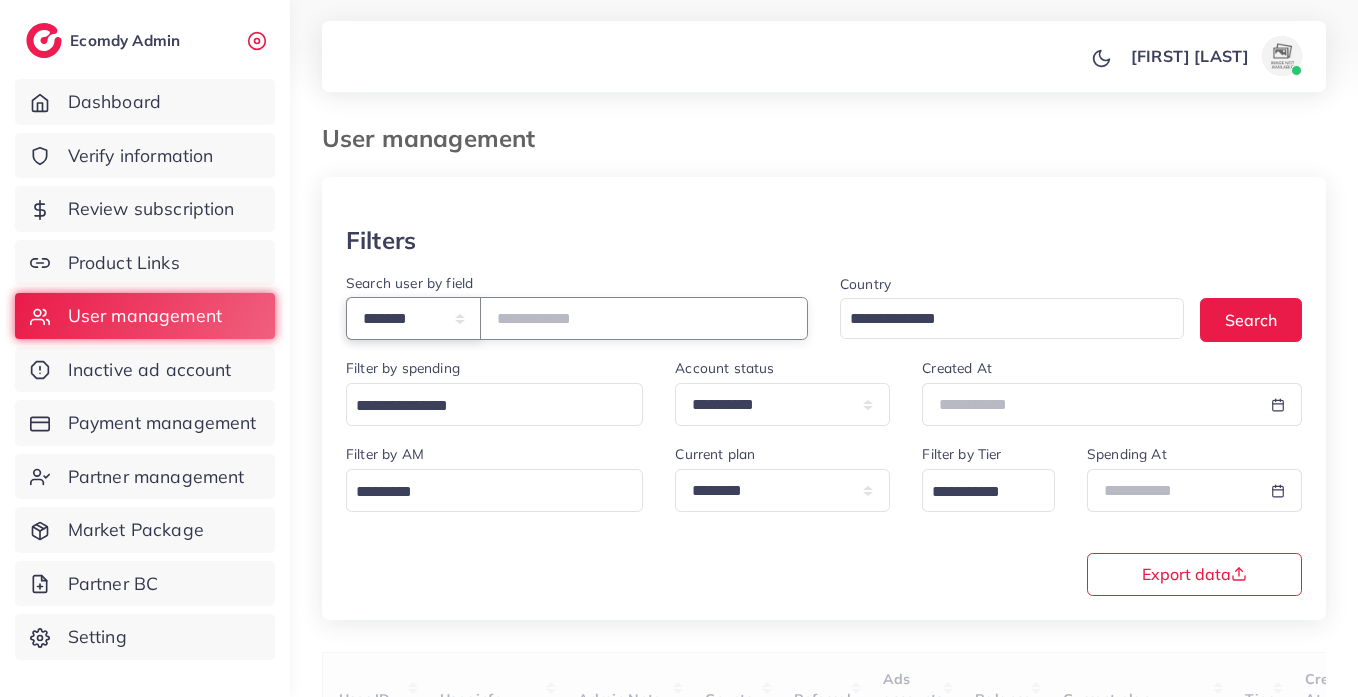 select on "*****" 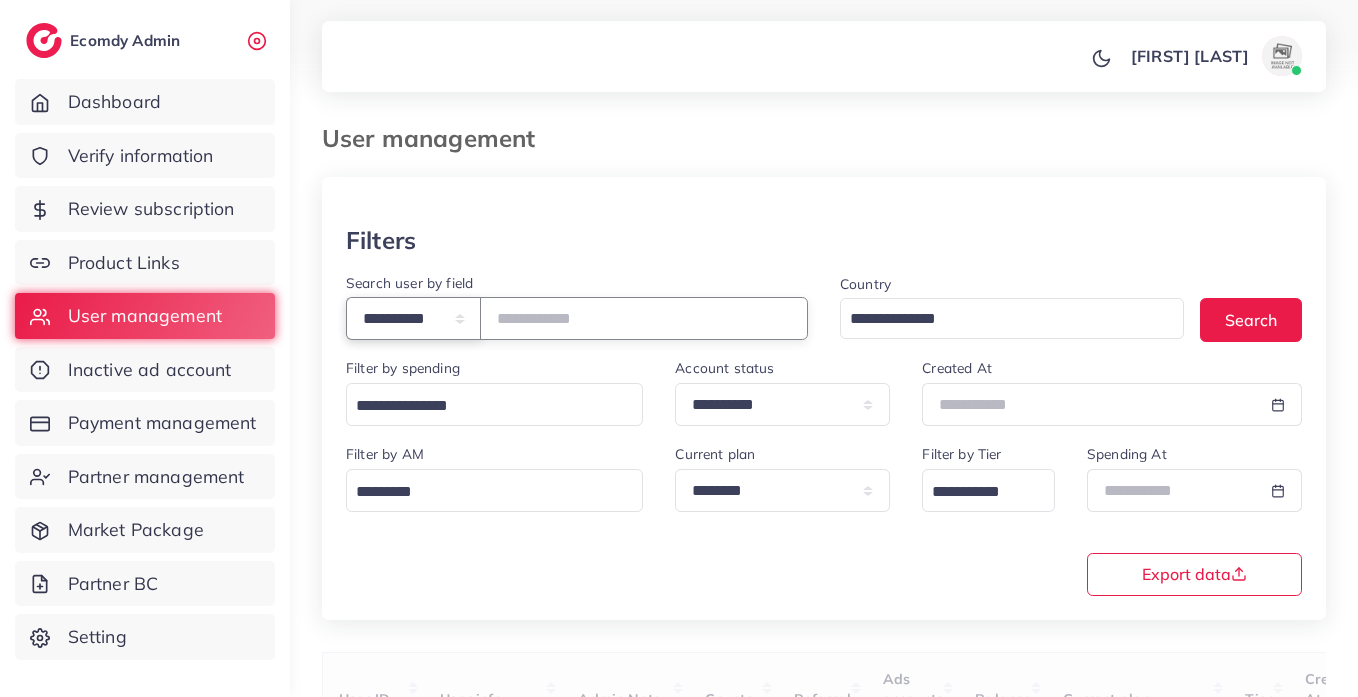 click on "**********" at bounding box center (413, 318) 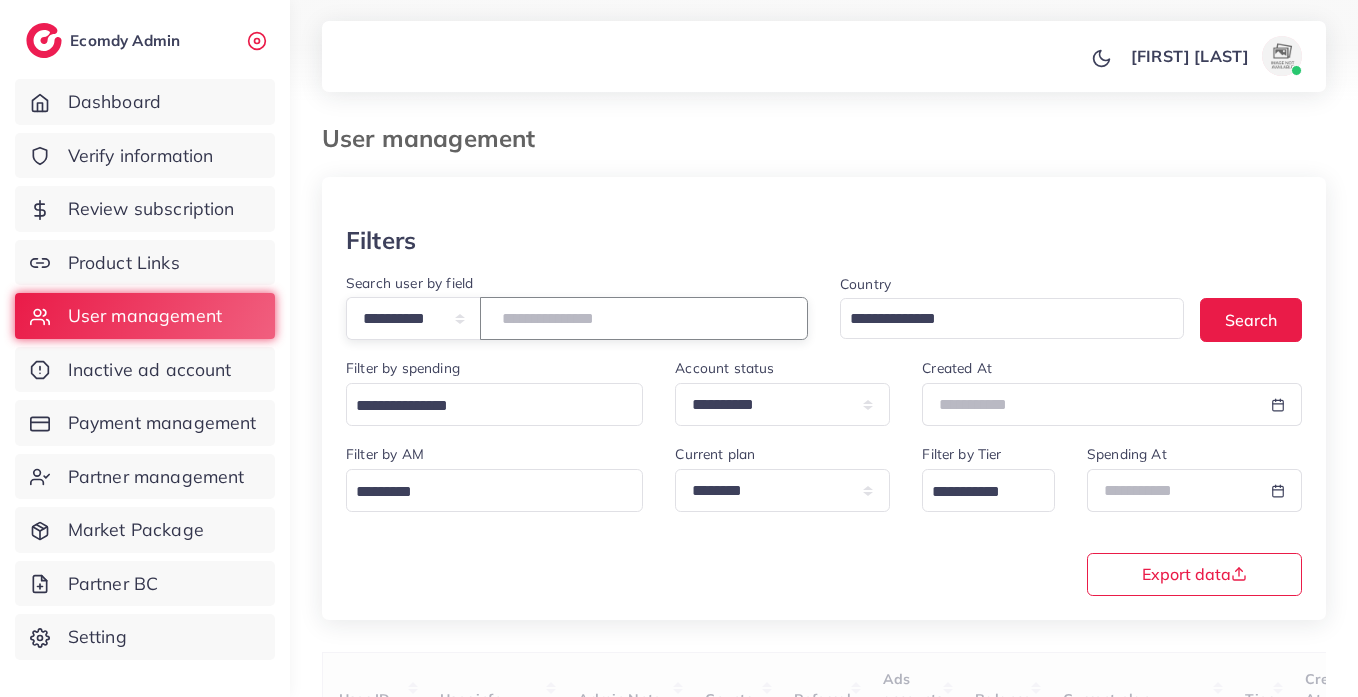 click at bounding box center (644, 318) 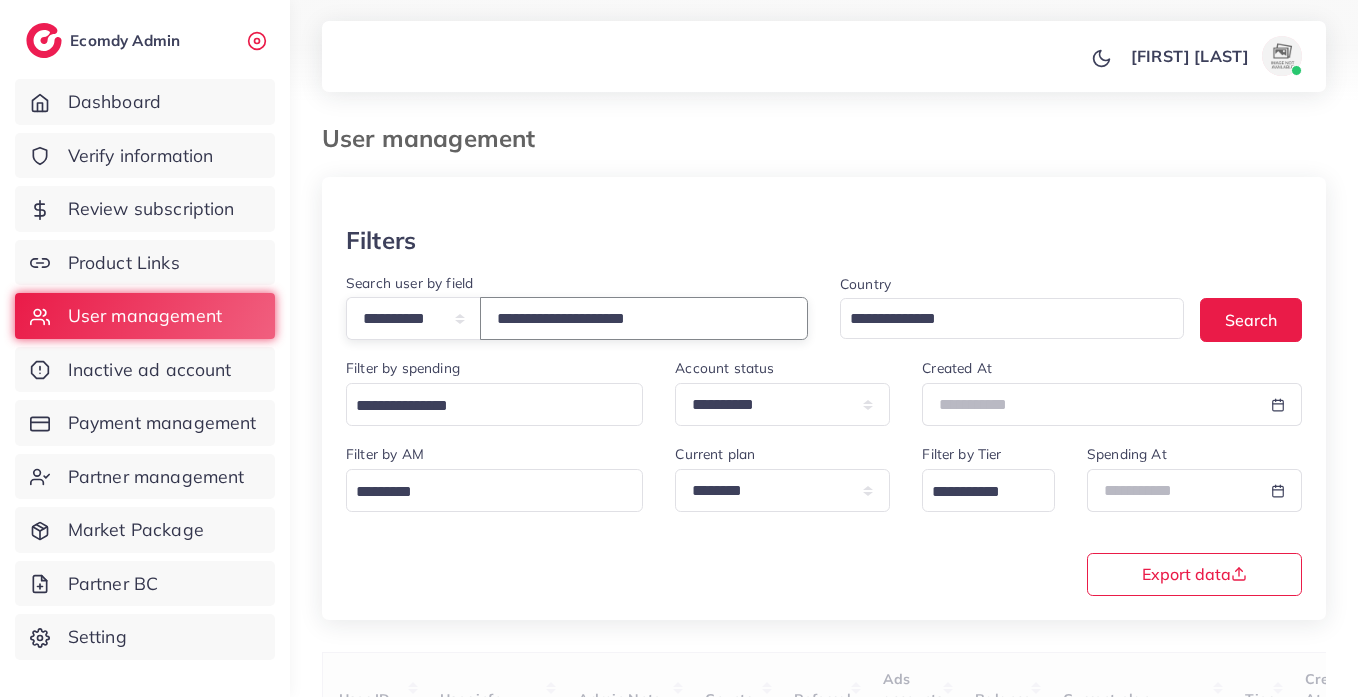 type on "**********" 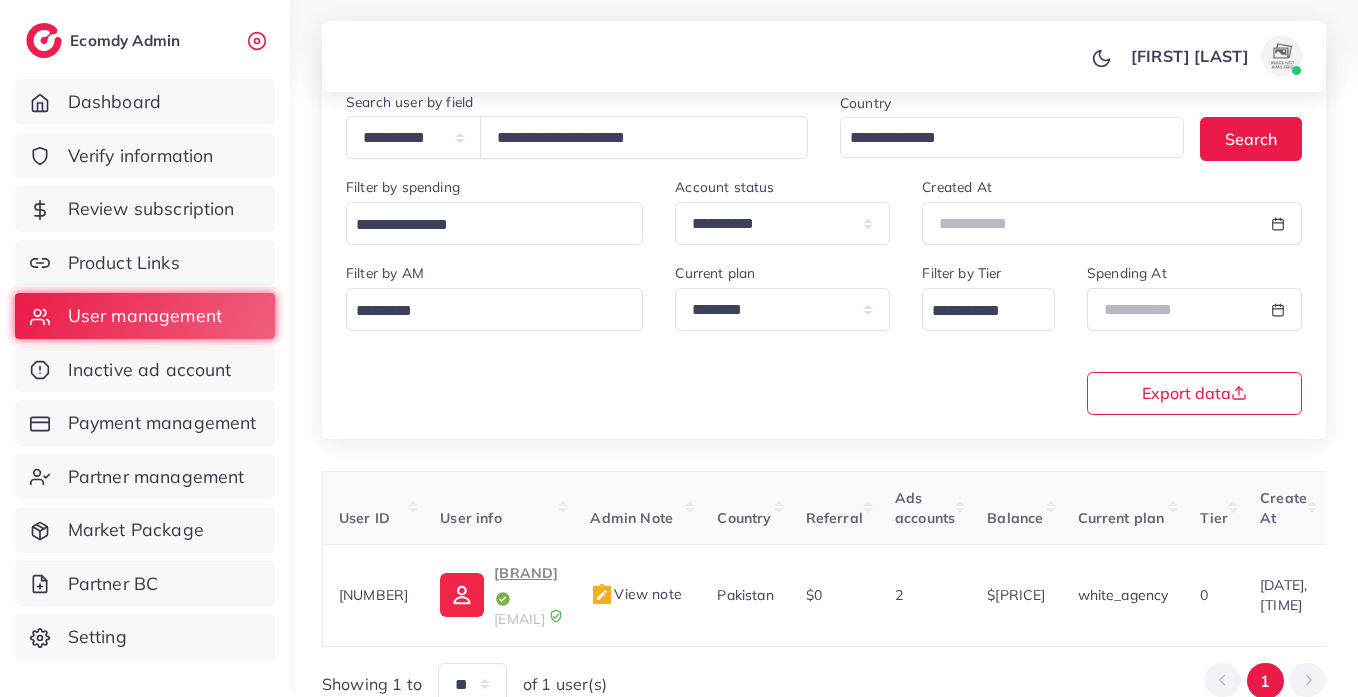 scroll, scrollTop: 260, scrollLeft: 0, axis: vertical 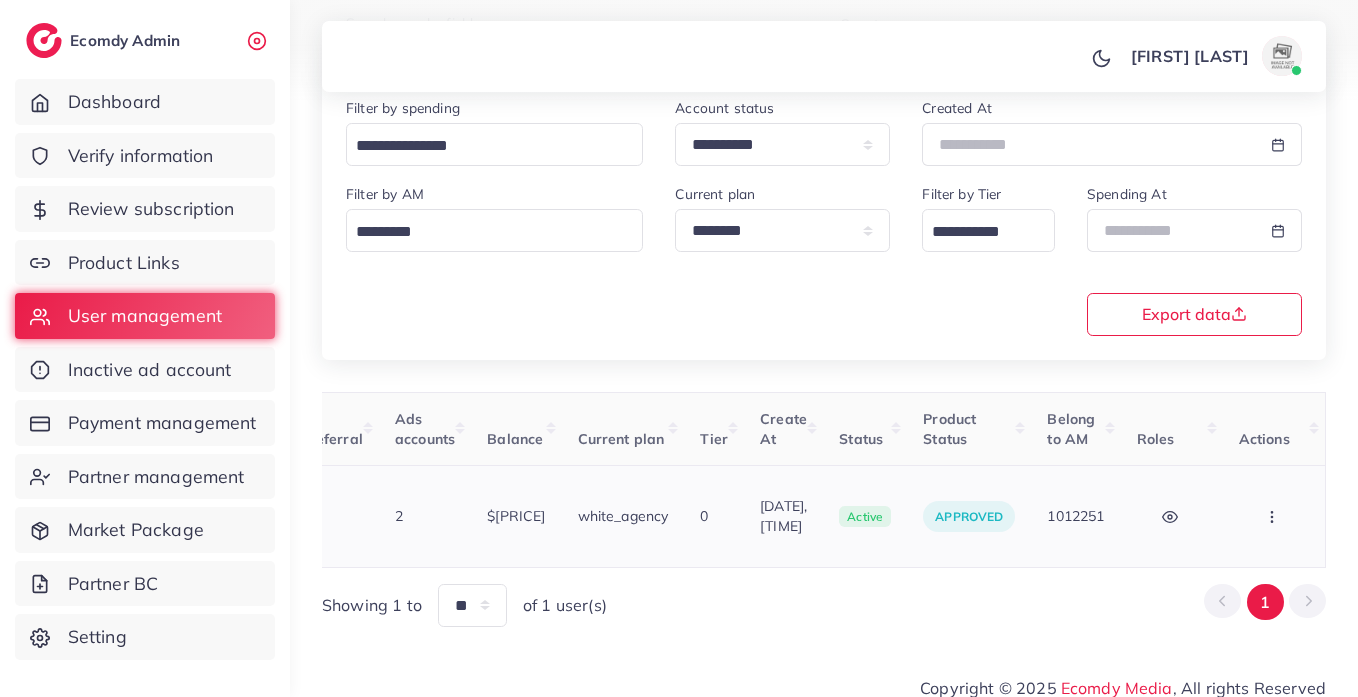 click at bounding box center (1274, 516) 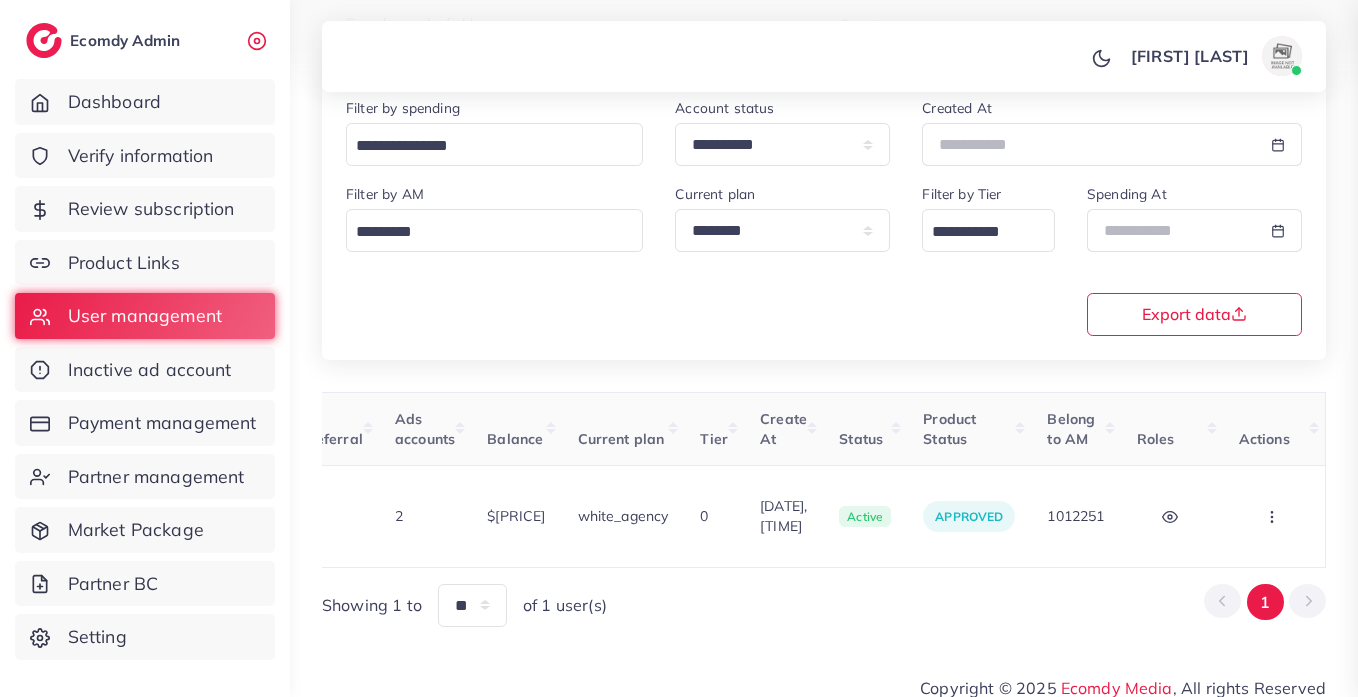 scroll, scrollTop: 0, scrollLeft: 622, axis: horizontal 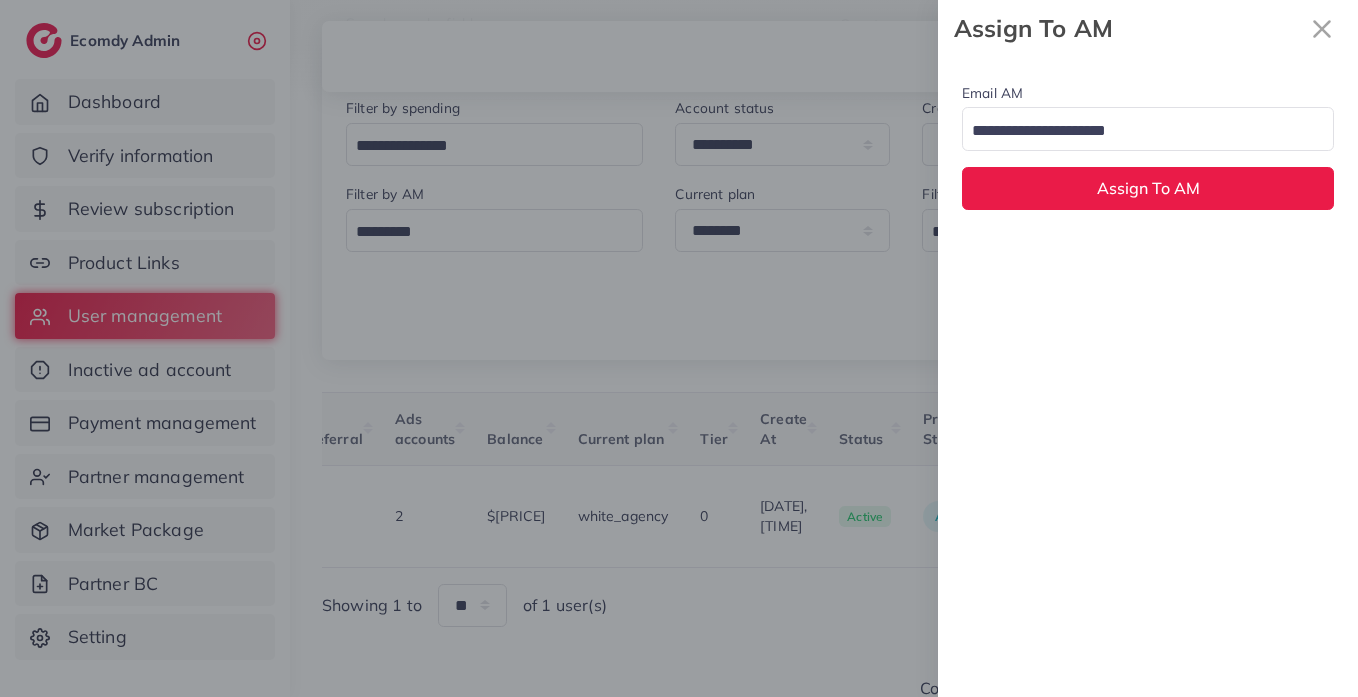 click at bounding box center [1136, 131] 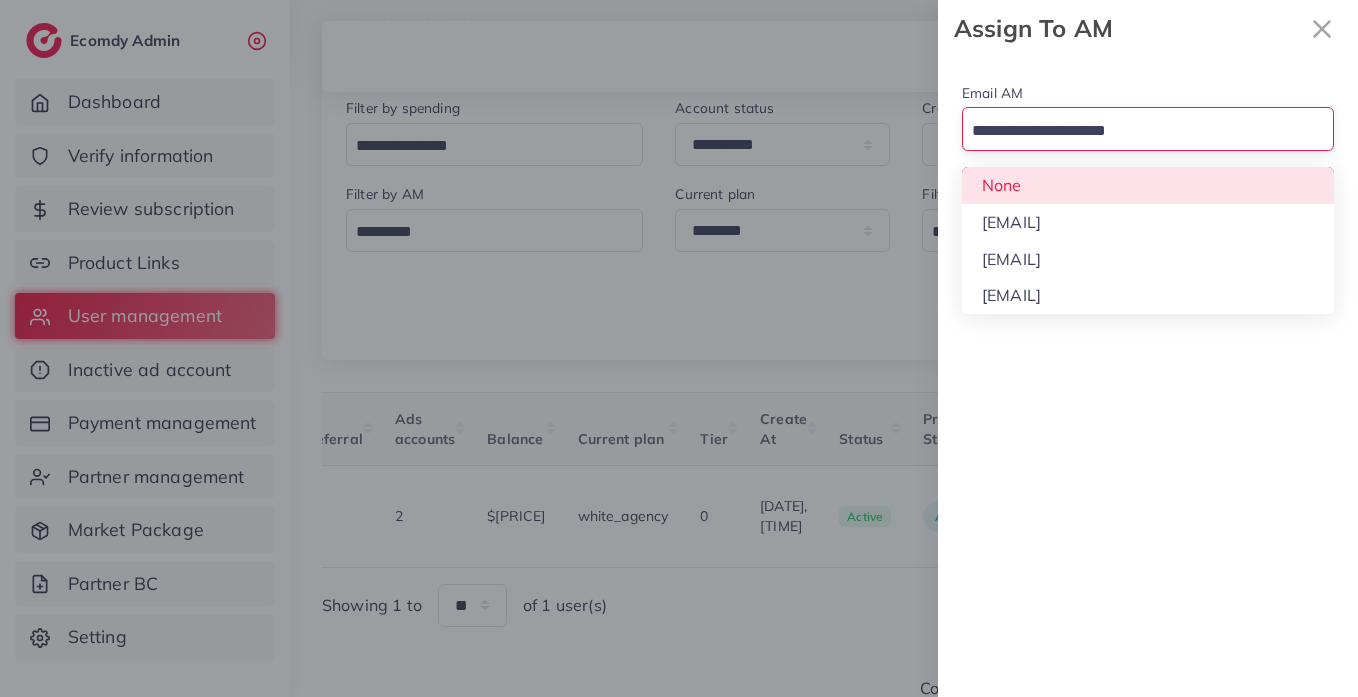 click on "Email AM            Loading...
None
hadibaaslam@gmail.com
natashashahid163@gmail.com
wajahat@adreach.agency
Assign To AM" at bounding box center (1148, 145) 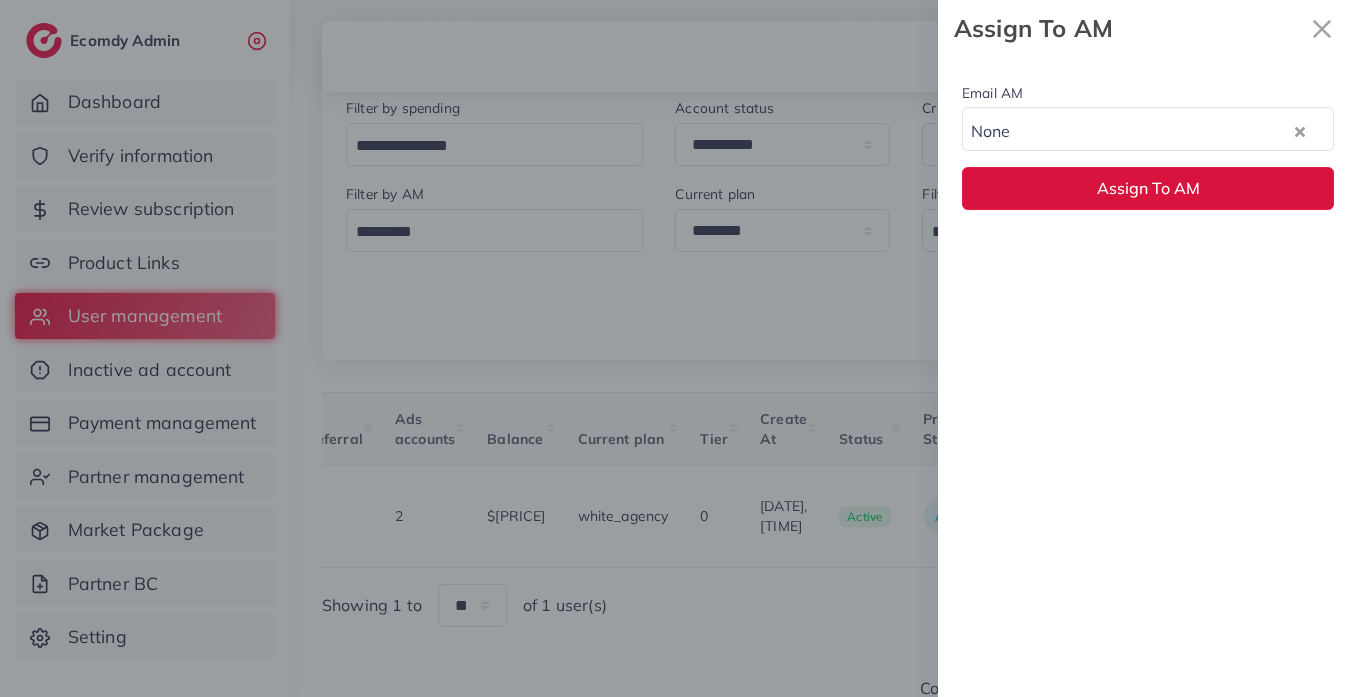 click on "Assign To AM" at bounding box center (1148, 188) 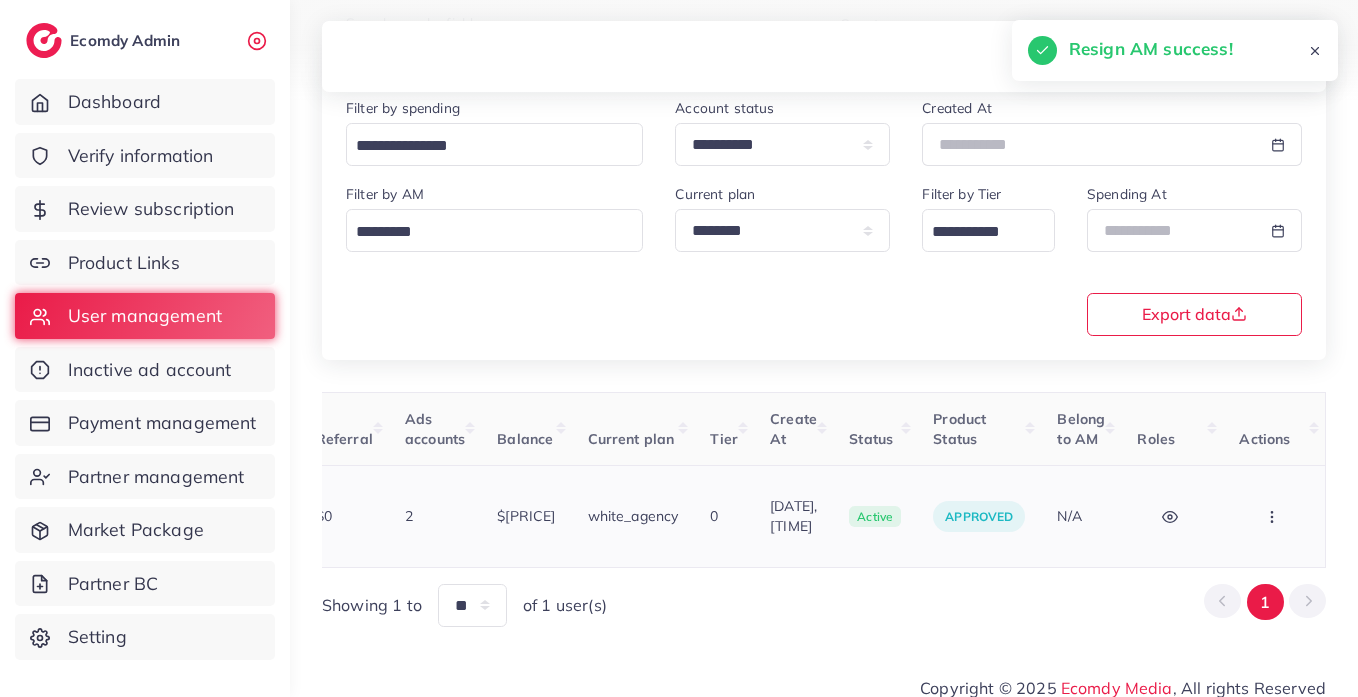 click at bounding box center [1274, 516] 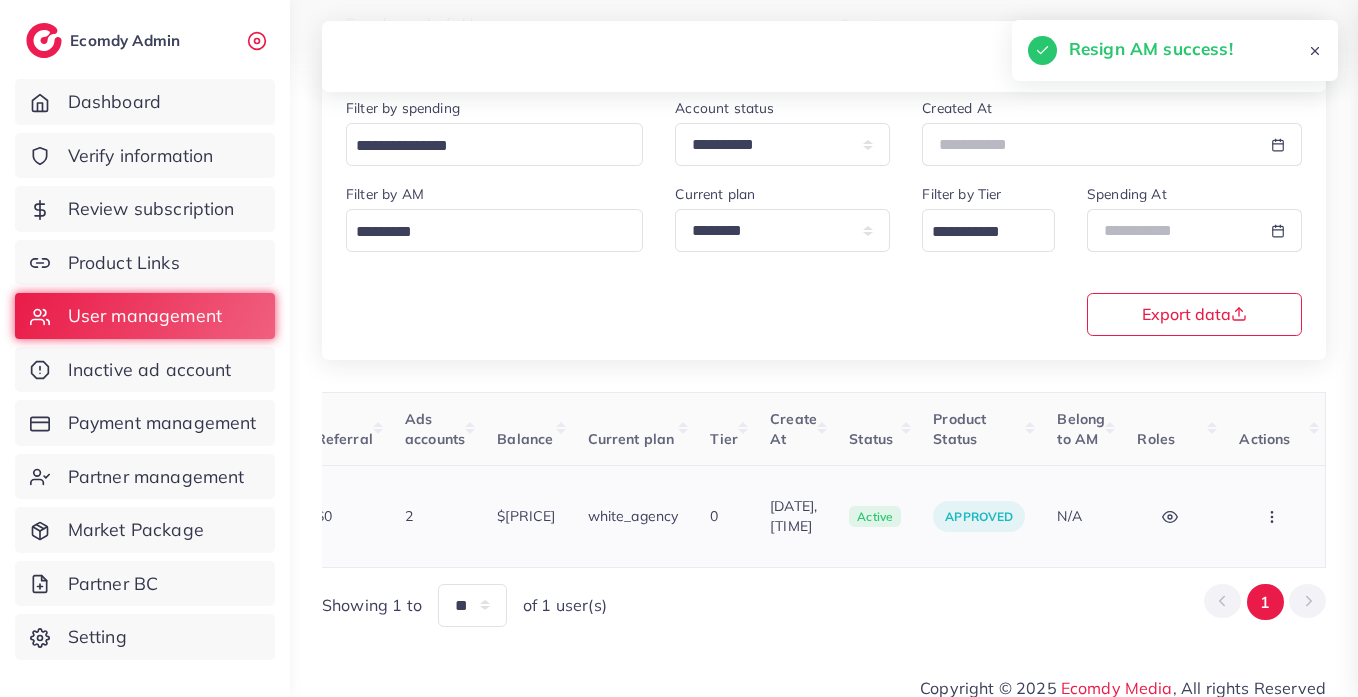 scroll, scrollTop: 0, scrollLeft: 610, axis: horizontal 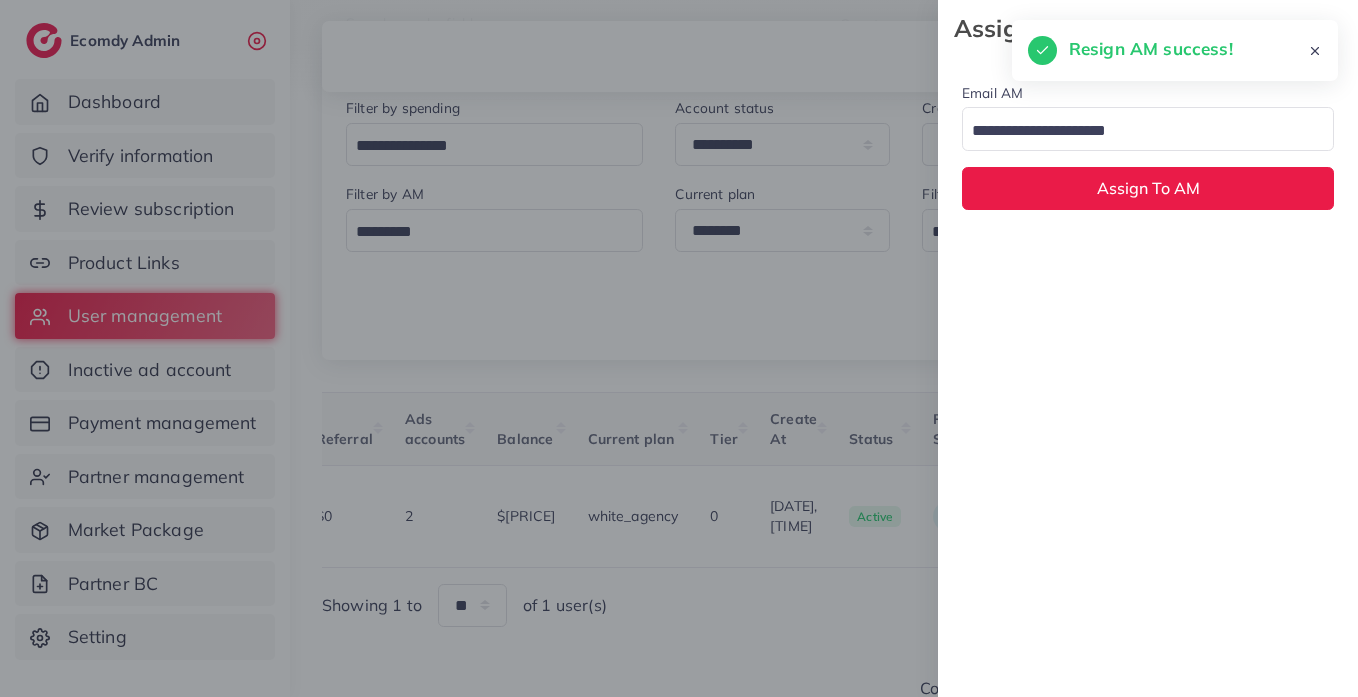 click at bounding box center (1136, 131) 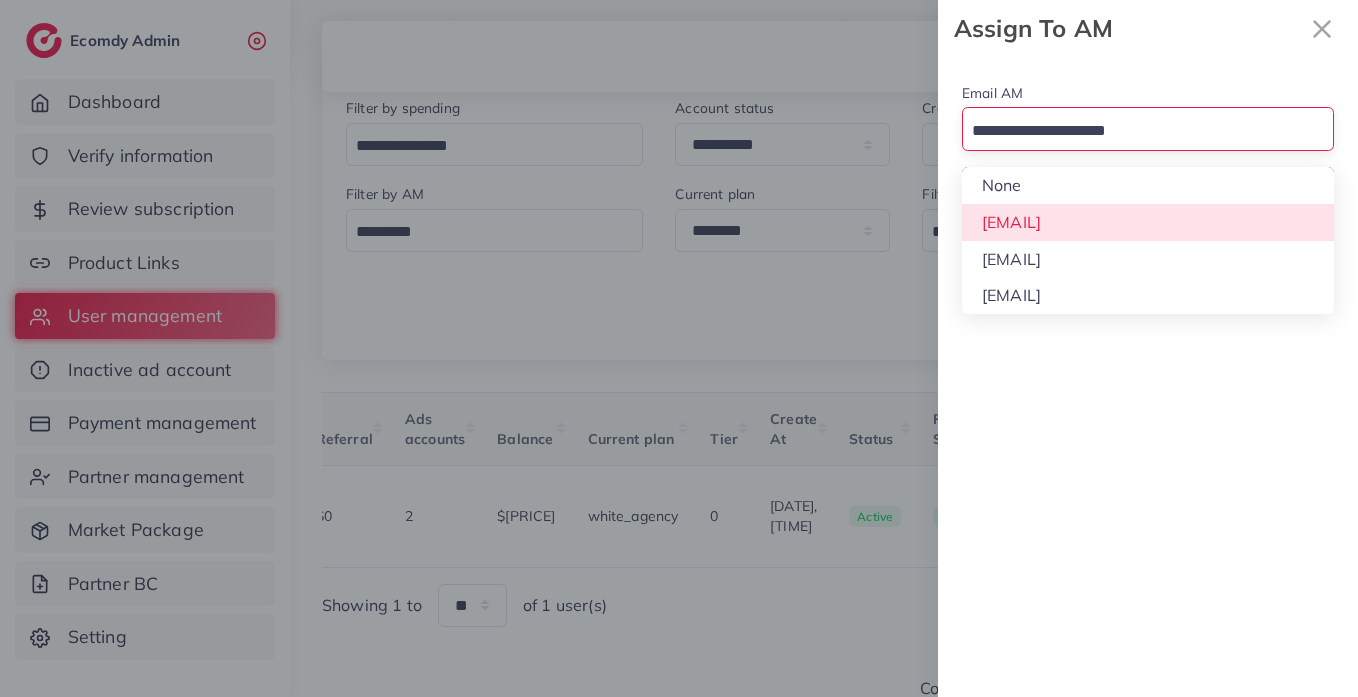 click on "Email AM            Loading...
None
hadibaaslam@gmail.com
natashashahid163@gmail.com
wajahat@adreach.agency
Assign To AM" at bounding box center [1148, 145] 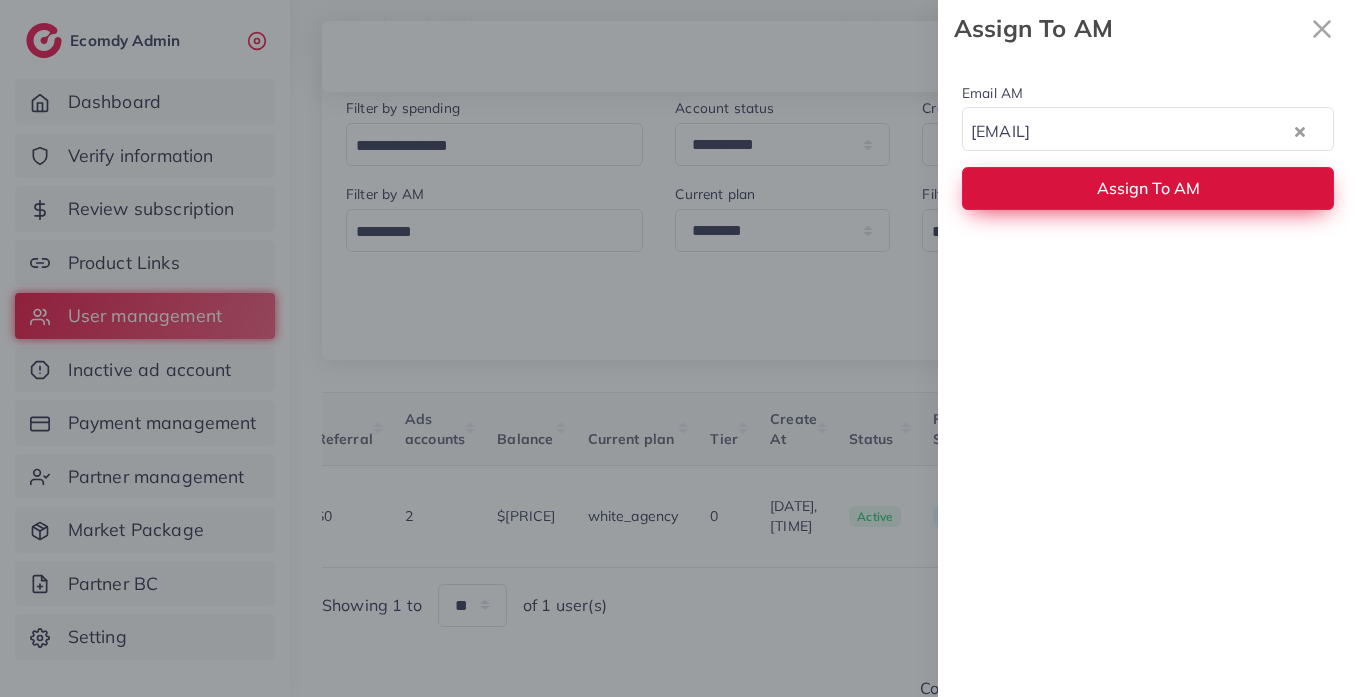 click on "Assign To AM" at bounding box center (1148, 188) 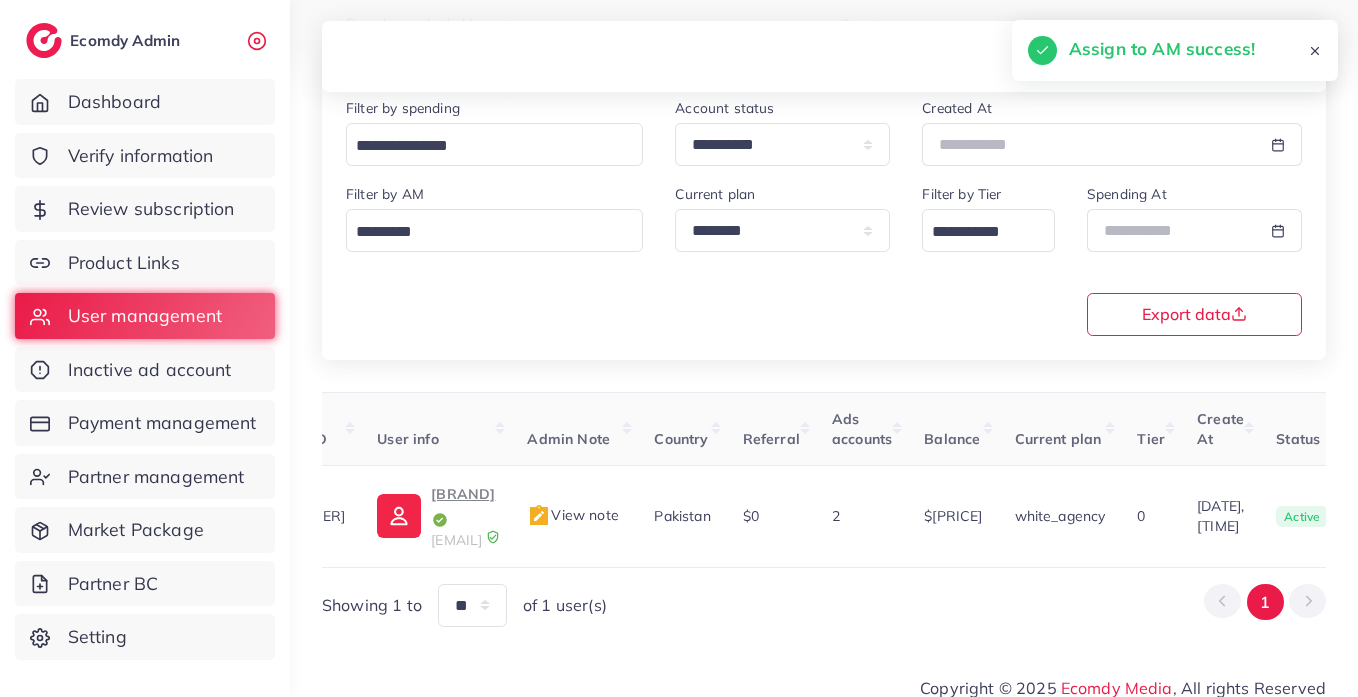 scroll, scrollTop: 0, scrollLeft: 0, axis: both 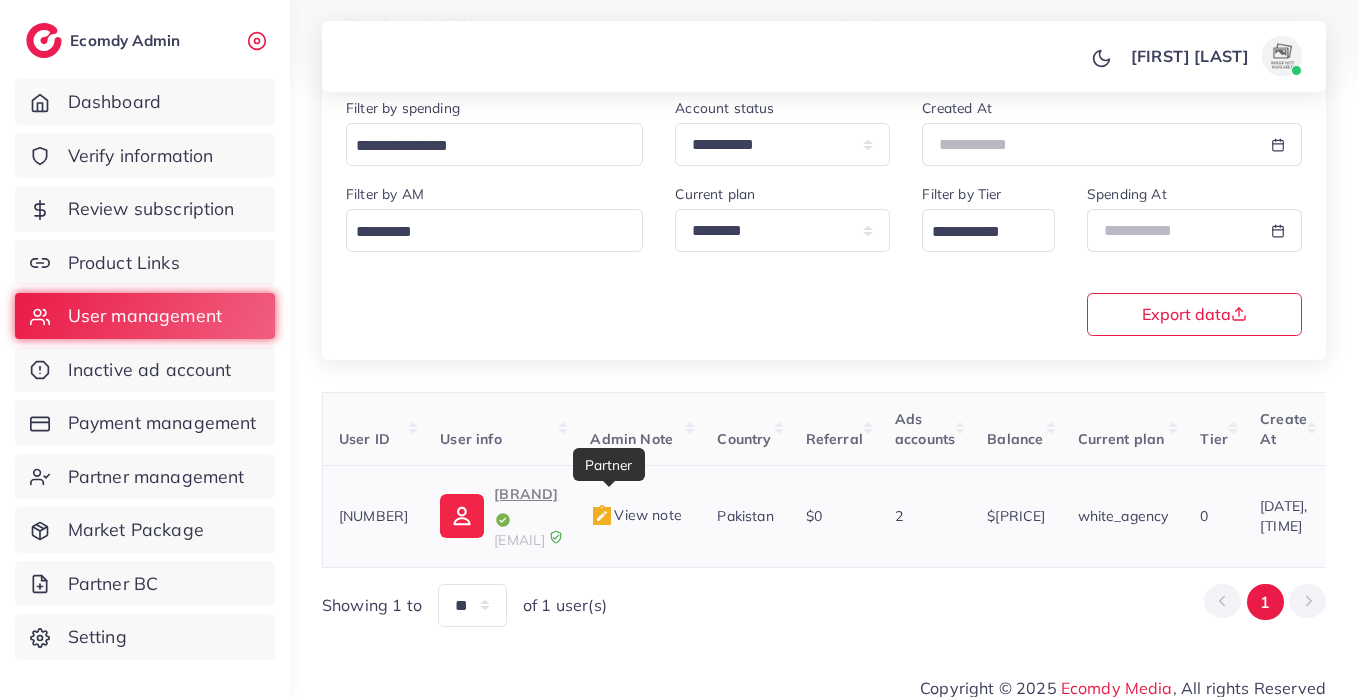 click at bounding box center [503, 520] 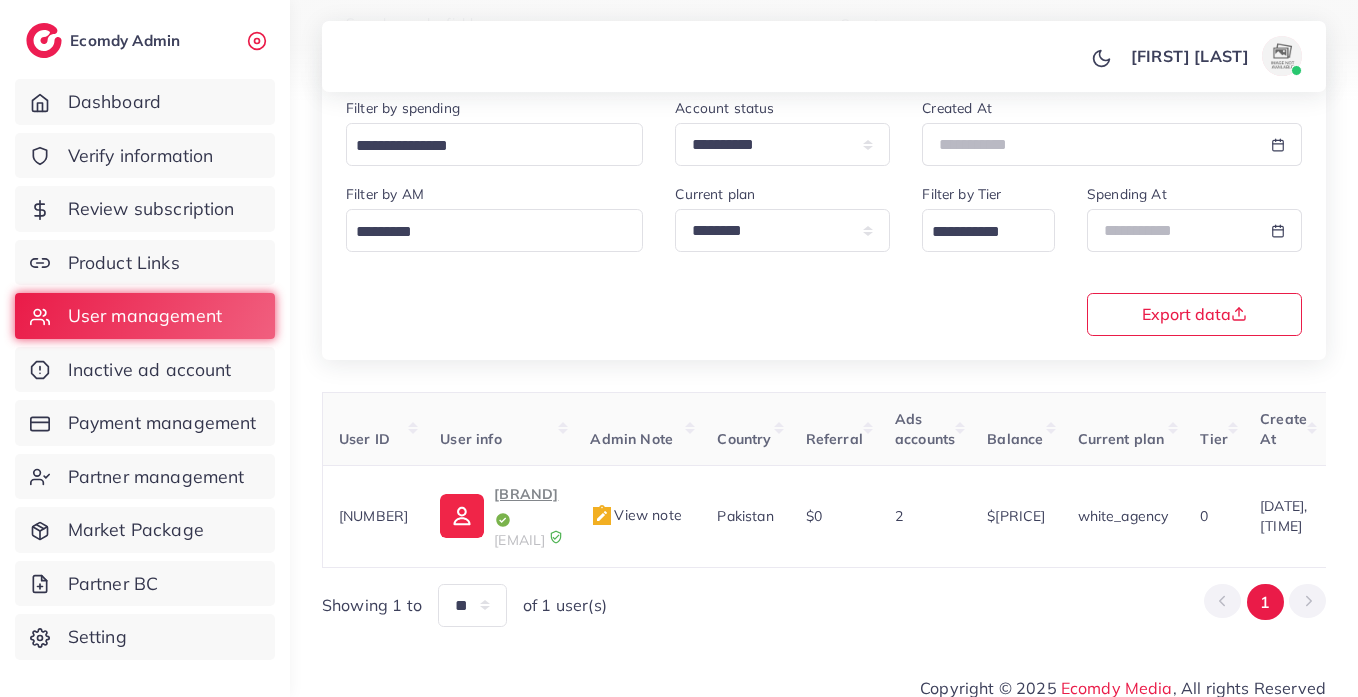 scroll, scrollTop: 0, scrollLeft: 0, axis: both 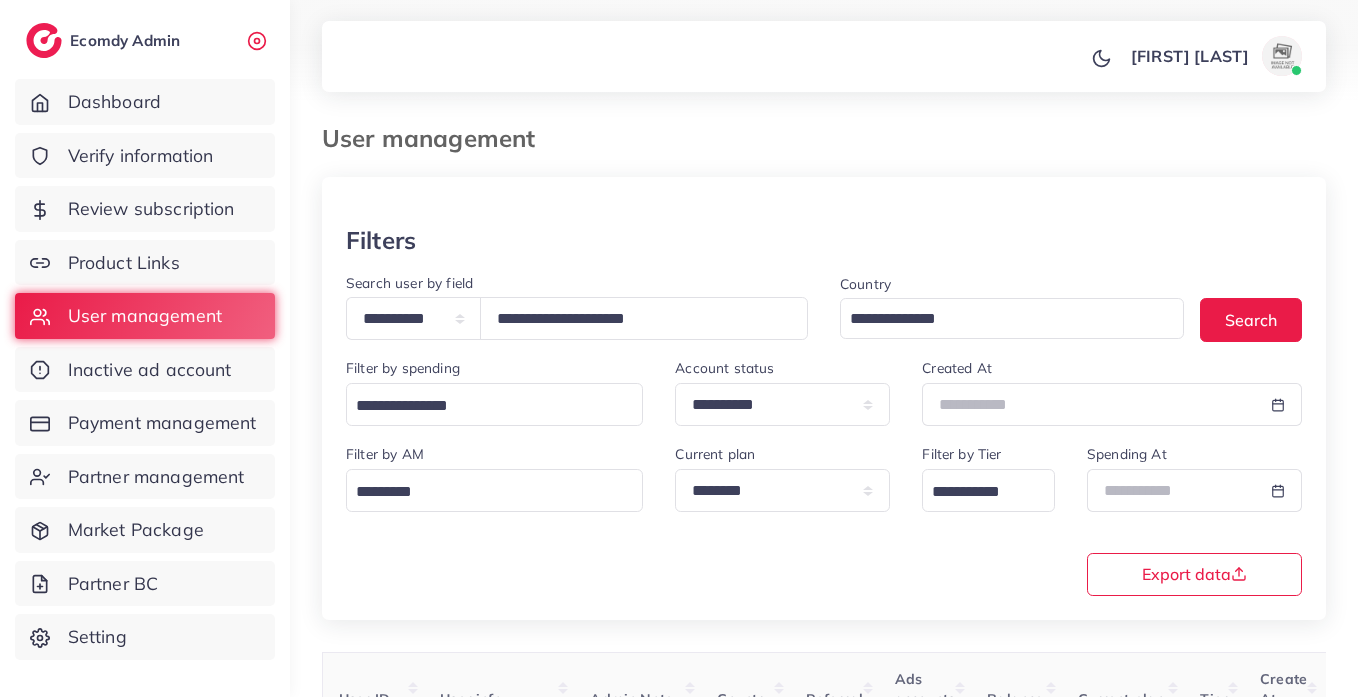 drag, startPoint x: 604, startPoint y: 291, endPoint x: 607, endPoint y: 301, distance: 10.440307 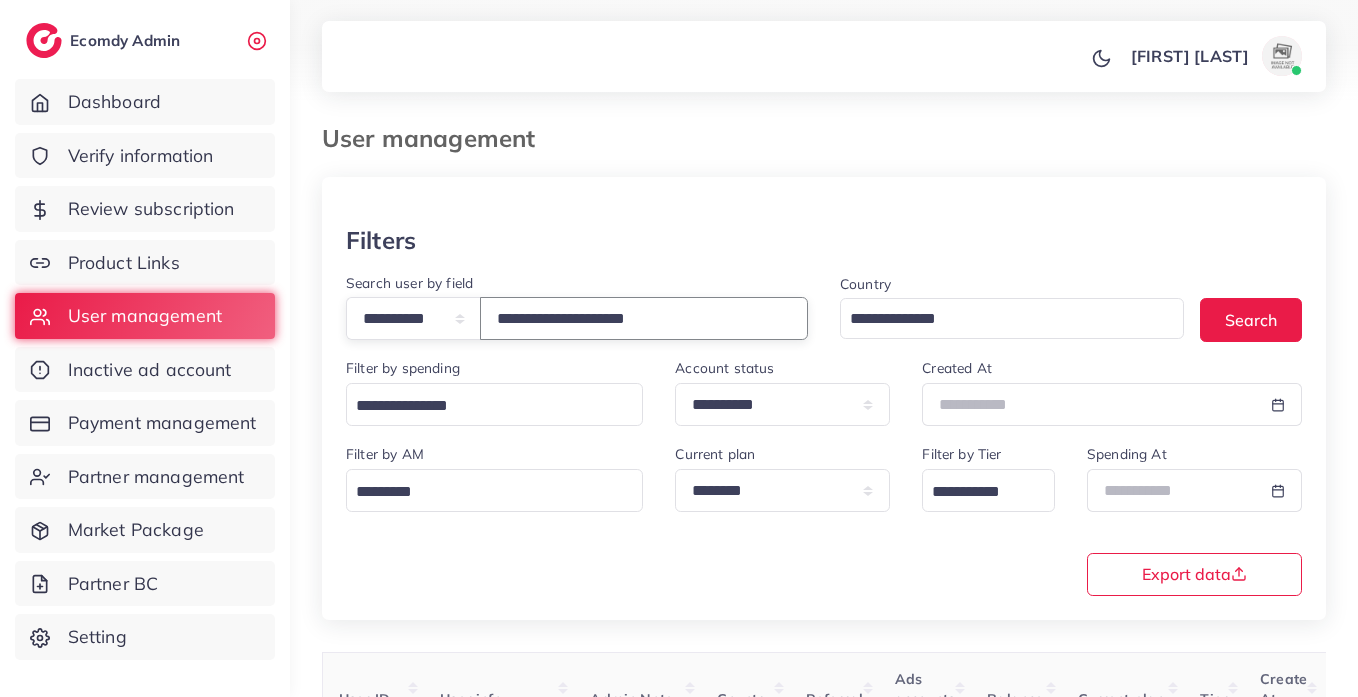 click on "**********" at bounding box center (644, 318) 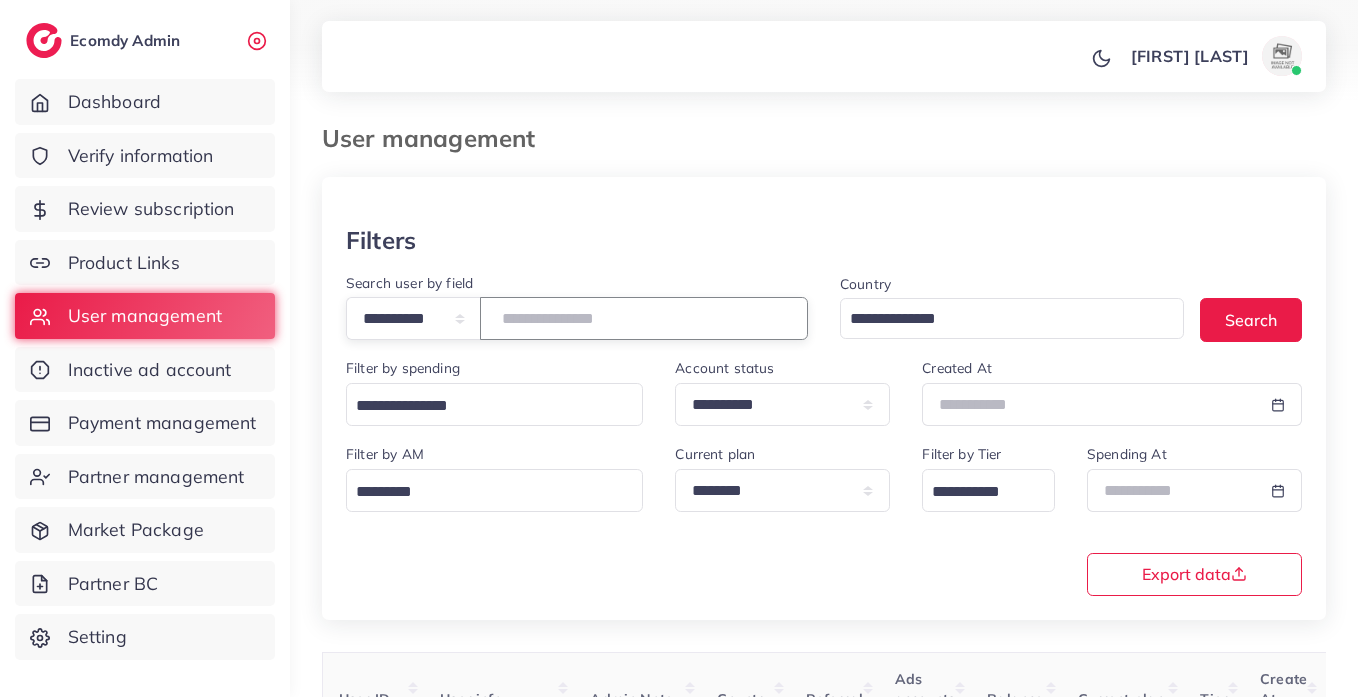 paste on "**********" 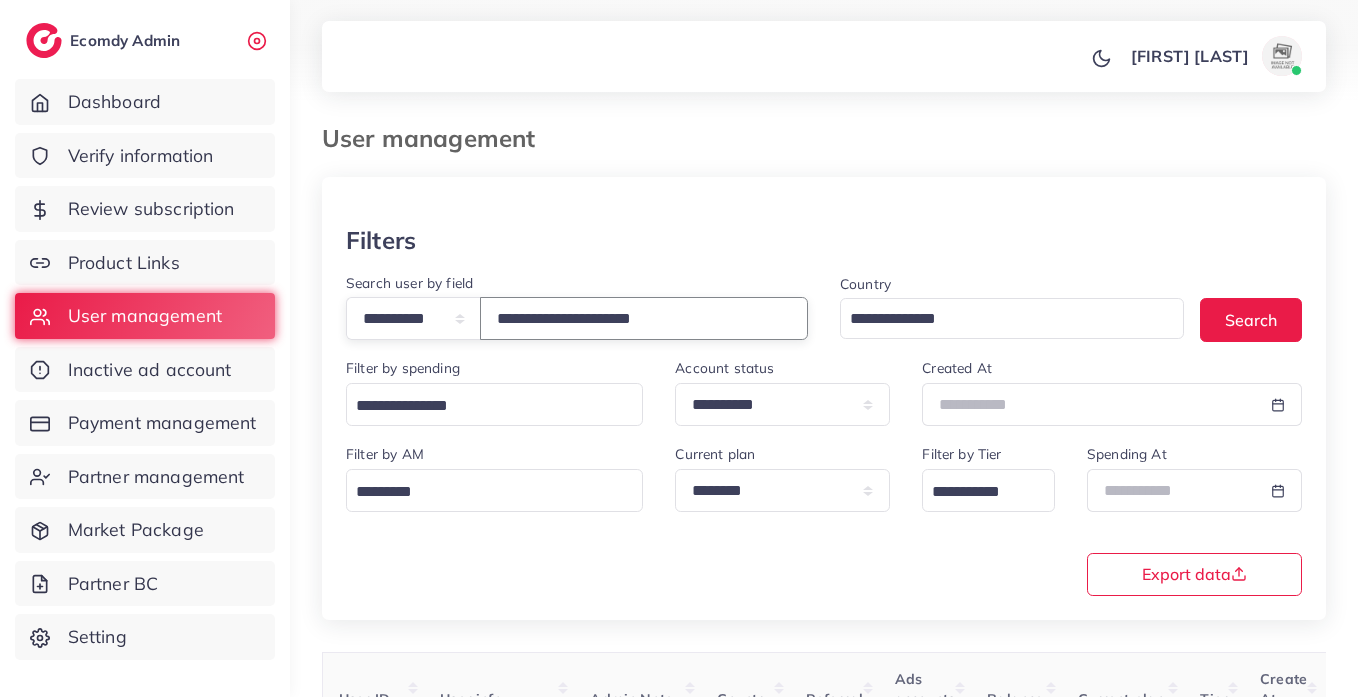 type on "**********" 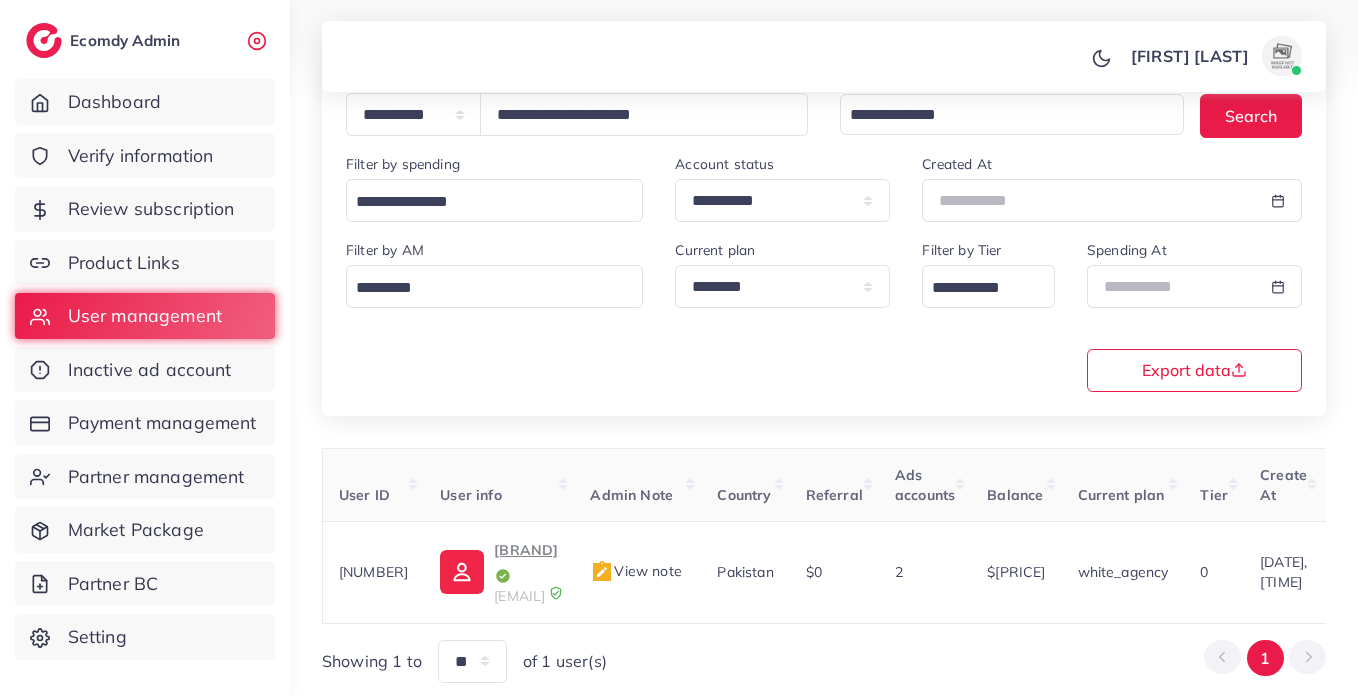 scroll, scrollTop: 260, scrollLeft: 0, axis: vertical 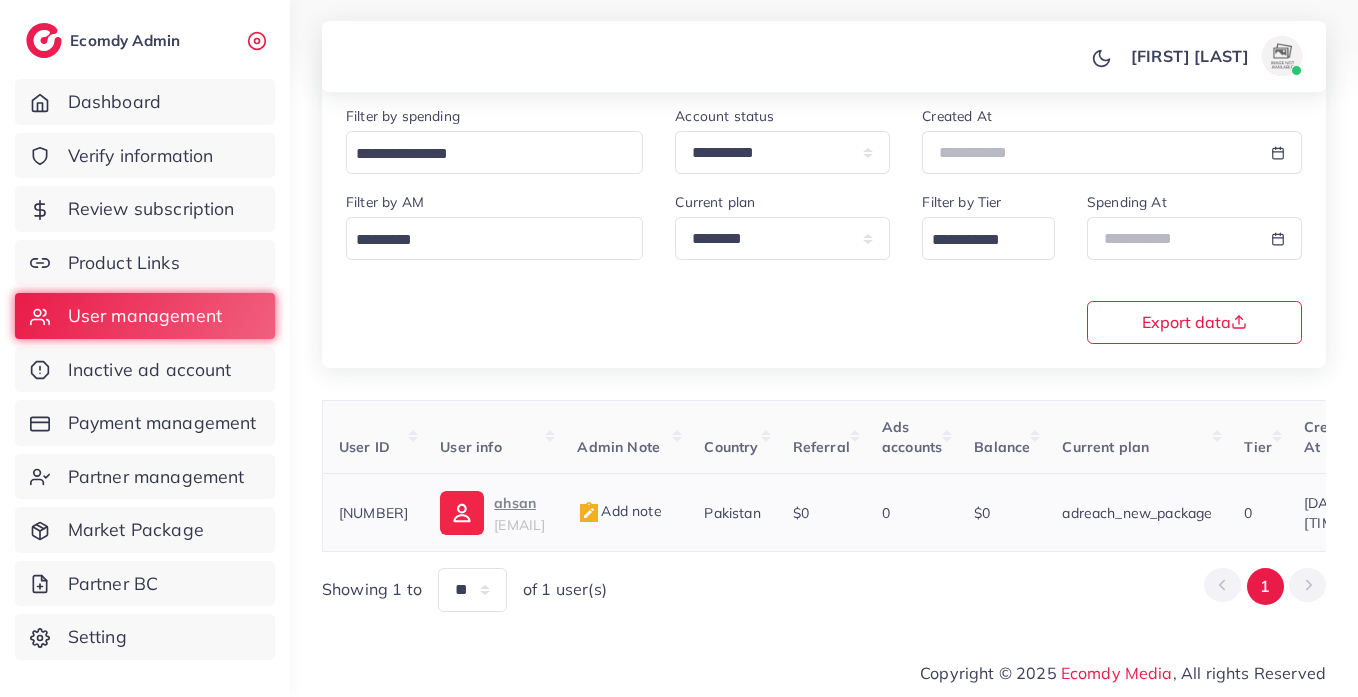 click at bounding box center (462, 513) 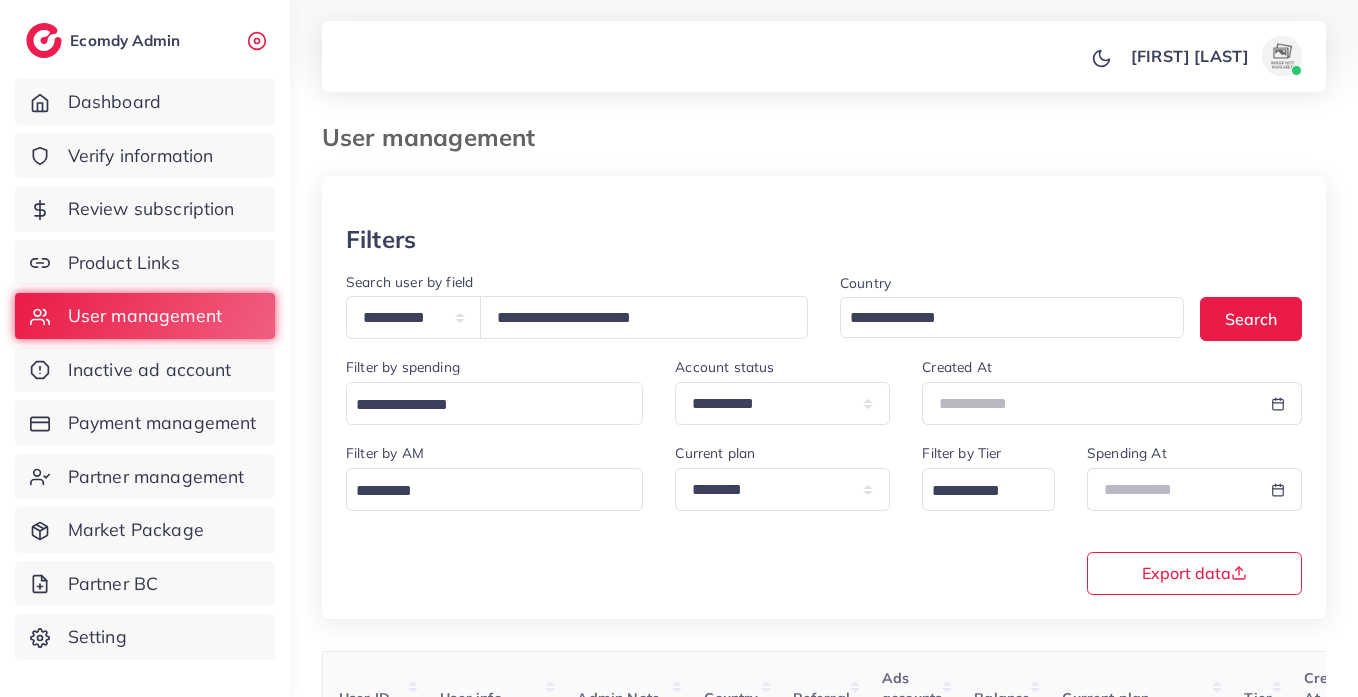 scroll, scrollTop: 0, scrollLeft: 0, axis: both 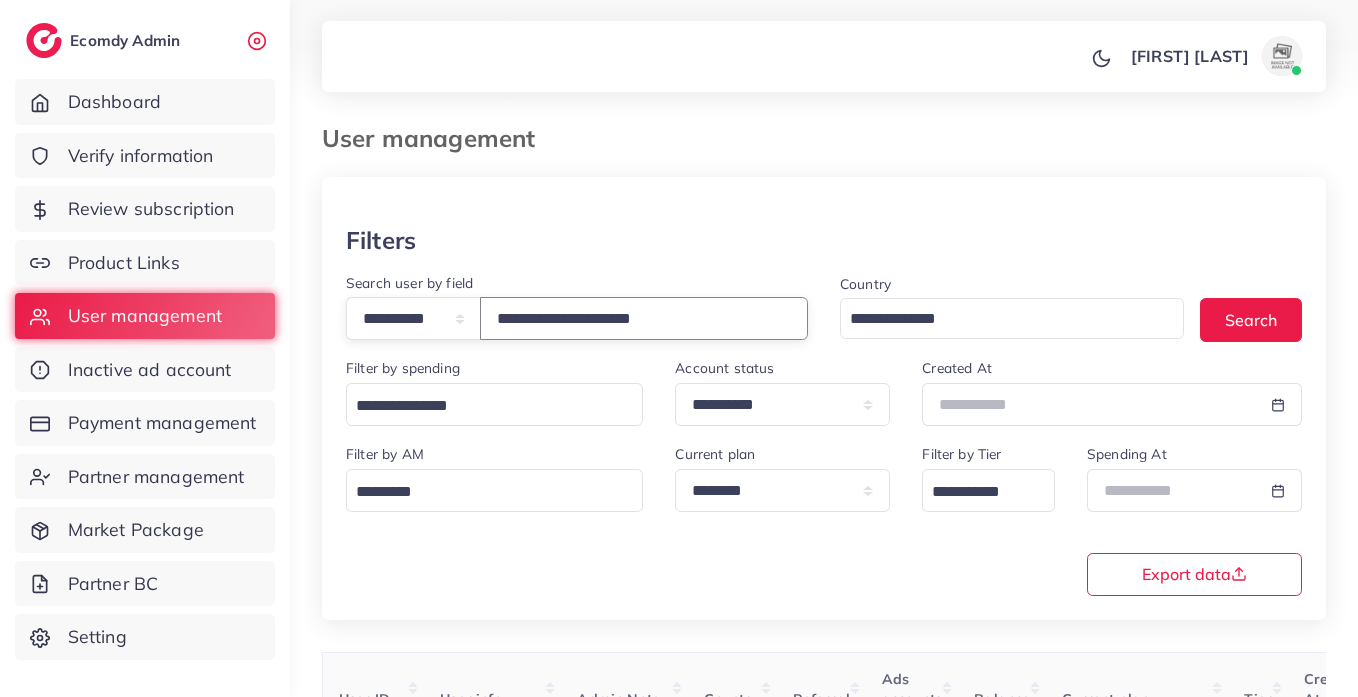 click on "**********" at bounding box center (644, 318) 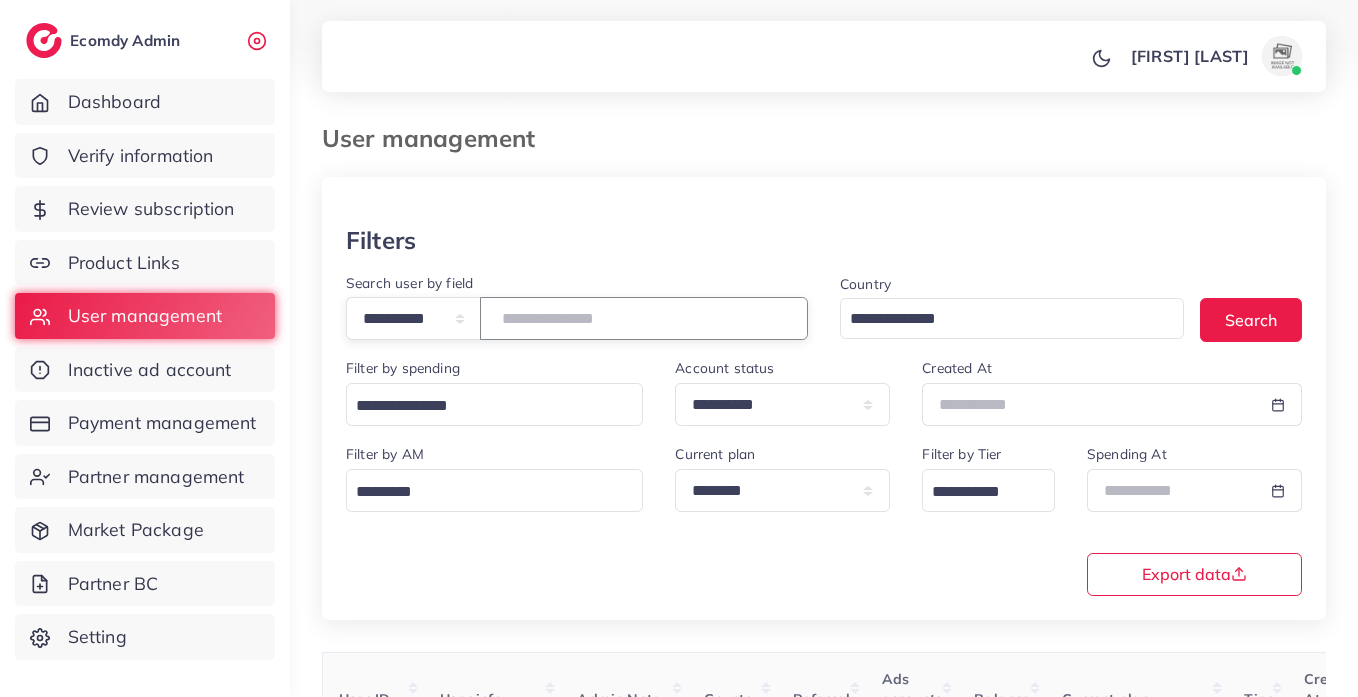 paste on "**********" 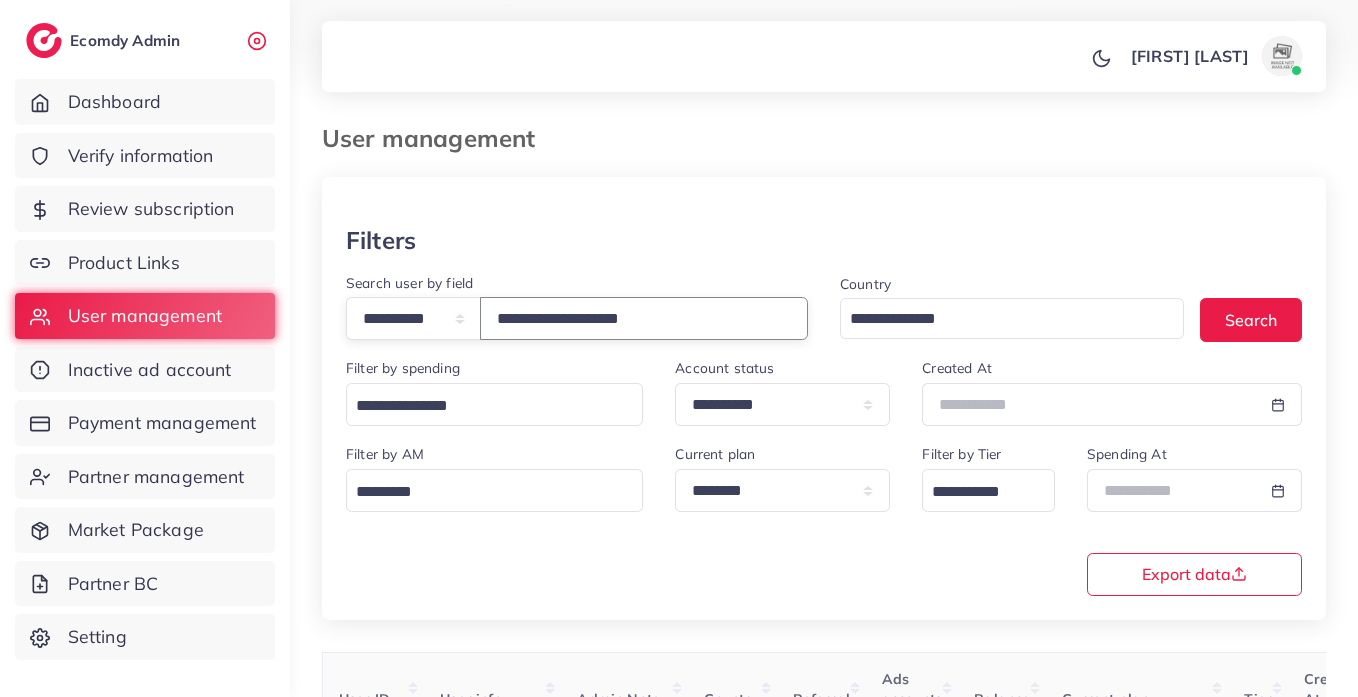 type on "**********" 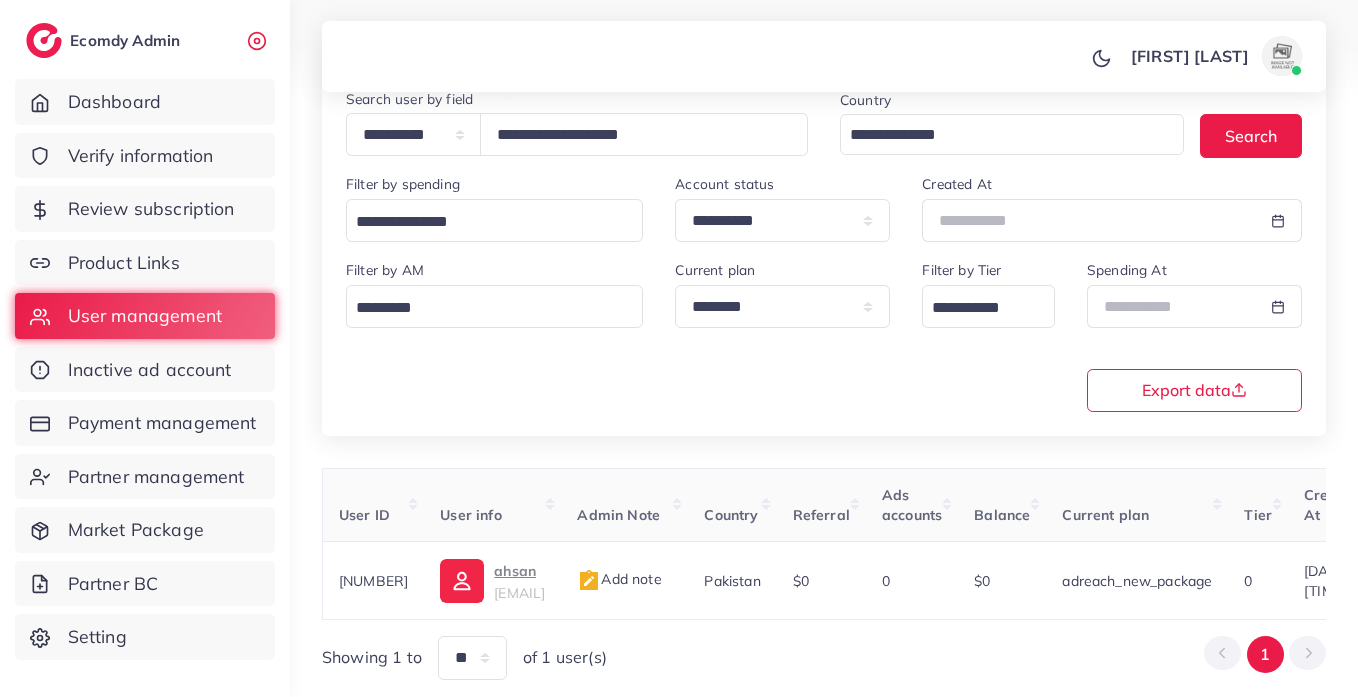 scroll, scrollTop: 260, scrollLeft: 0, axis: vertical 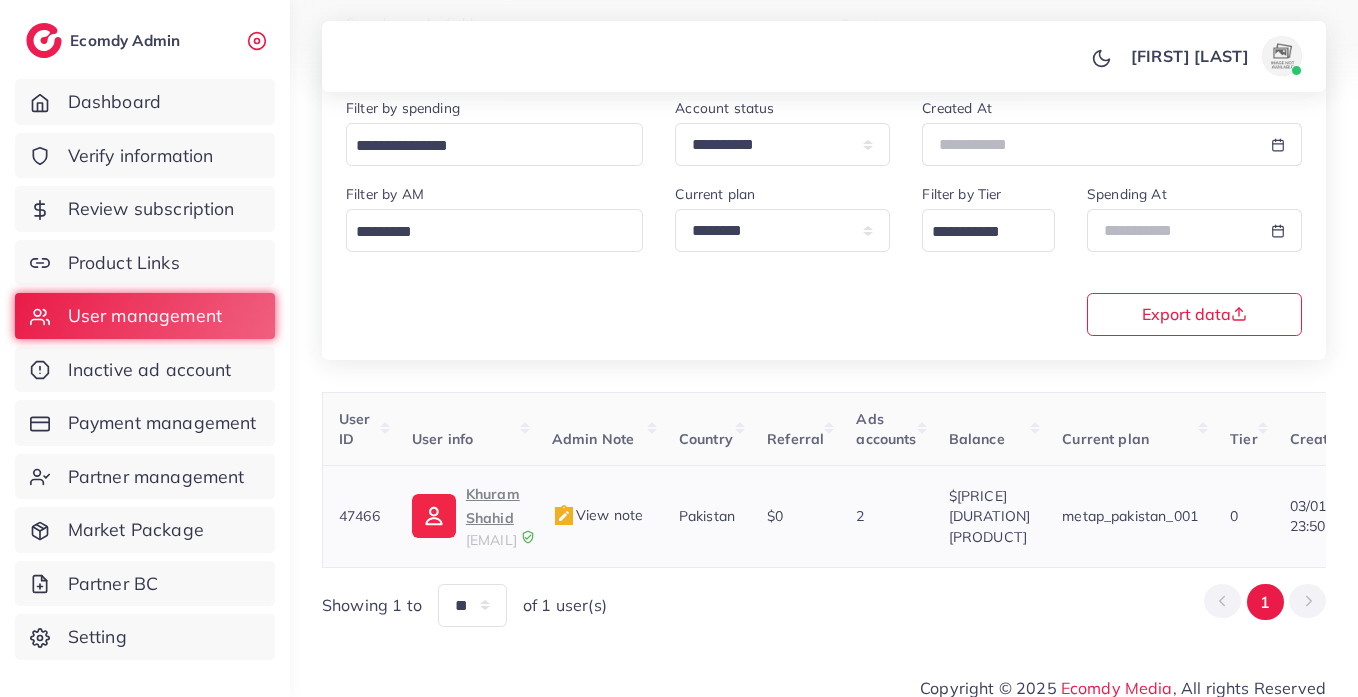 click on "Khuram Shahid" at bounding box center [493, 506] 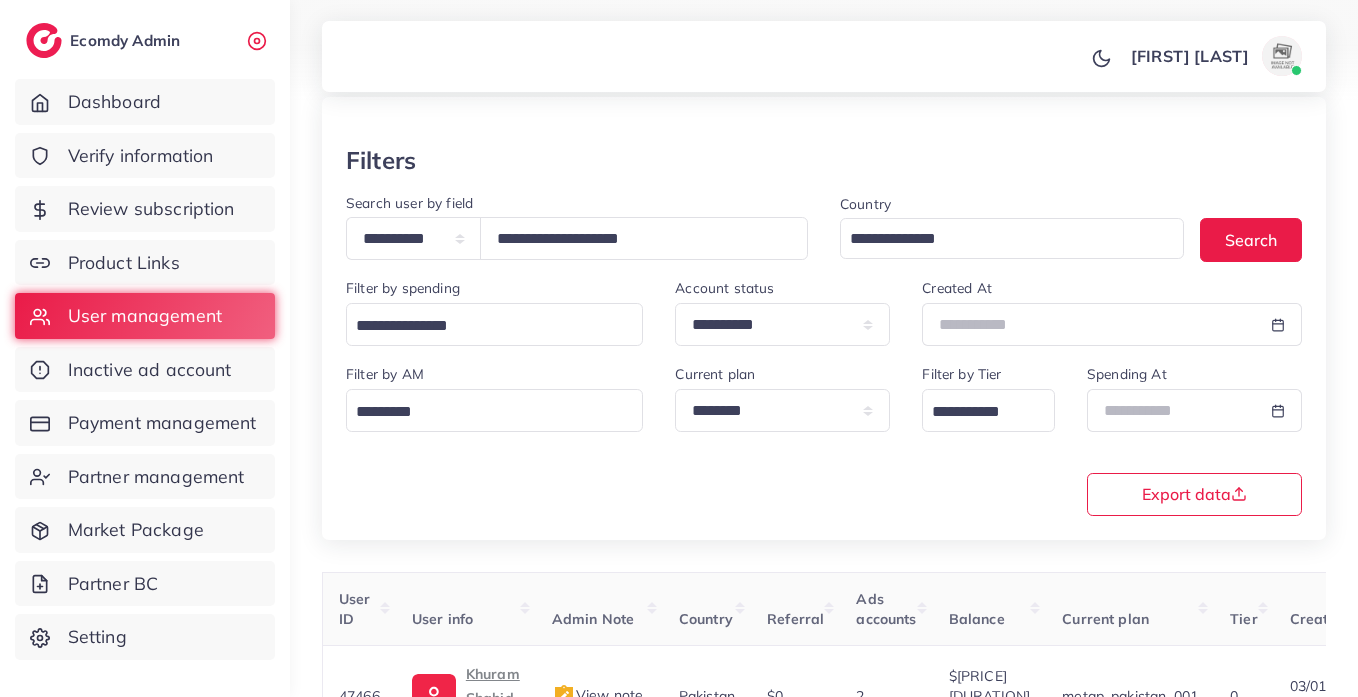 scroll, scrollTop: 0, scrollLeft: 0, axis: both 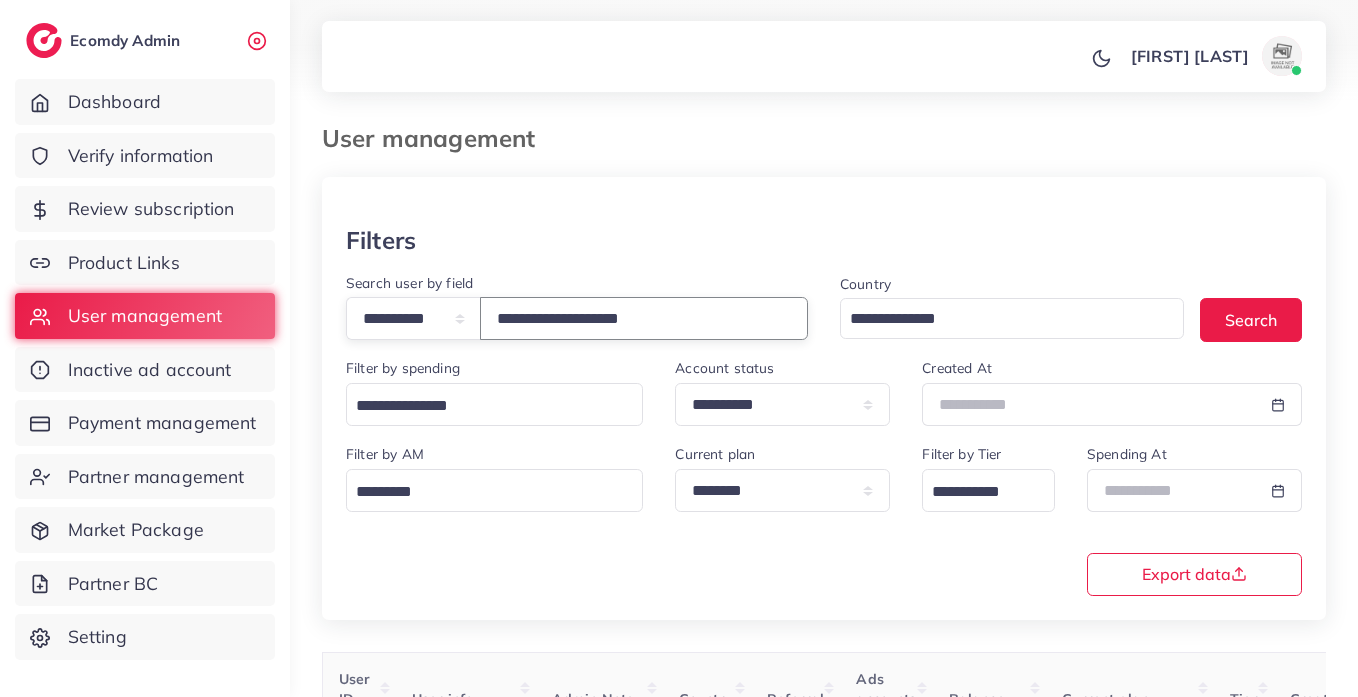click on "**********" at bounding box center [644, 318] 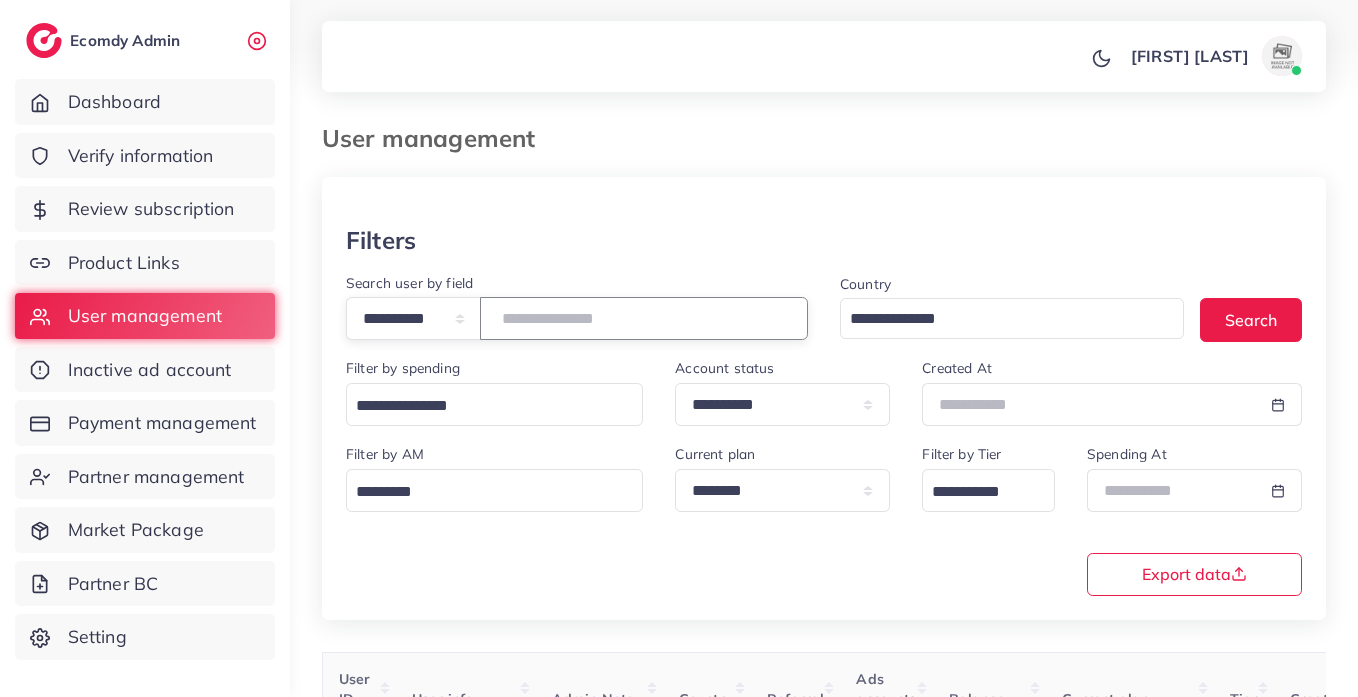 paste on "**********" 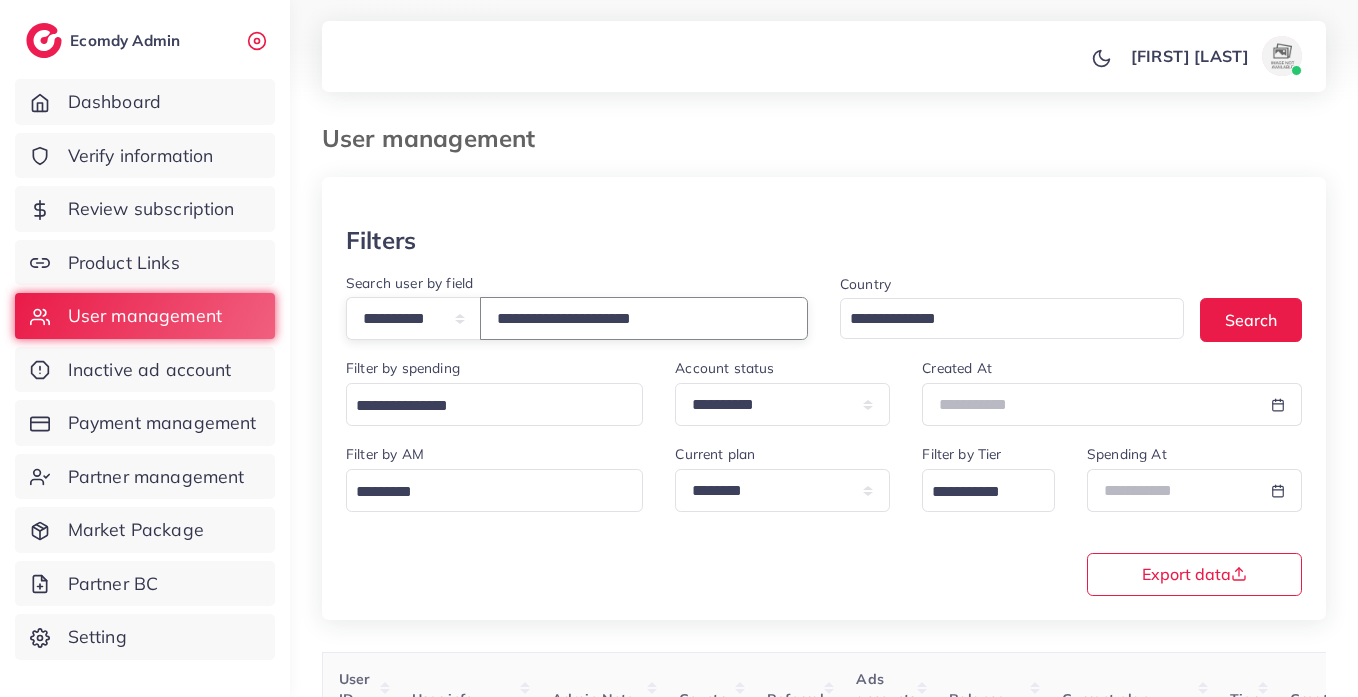type on "**********" 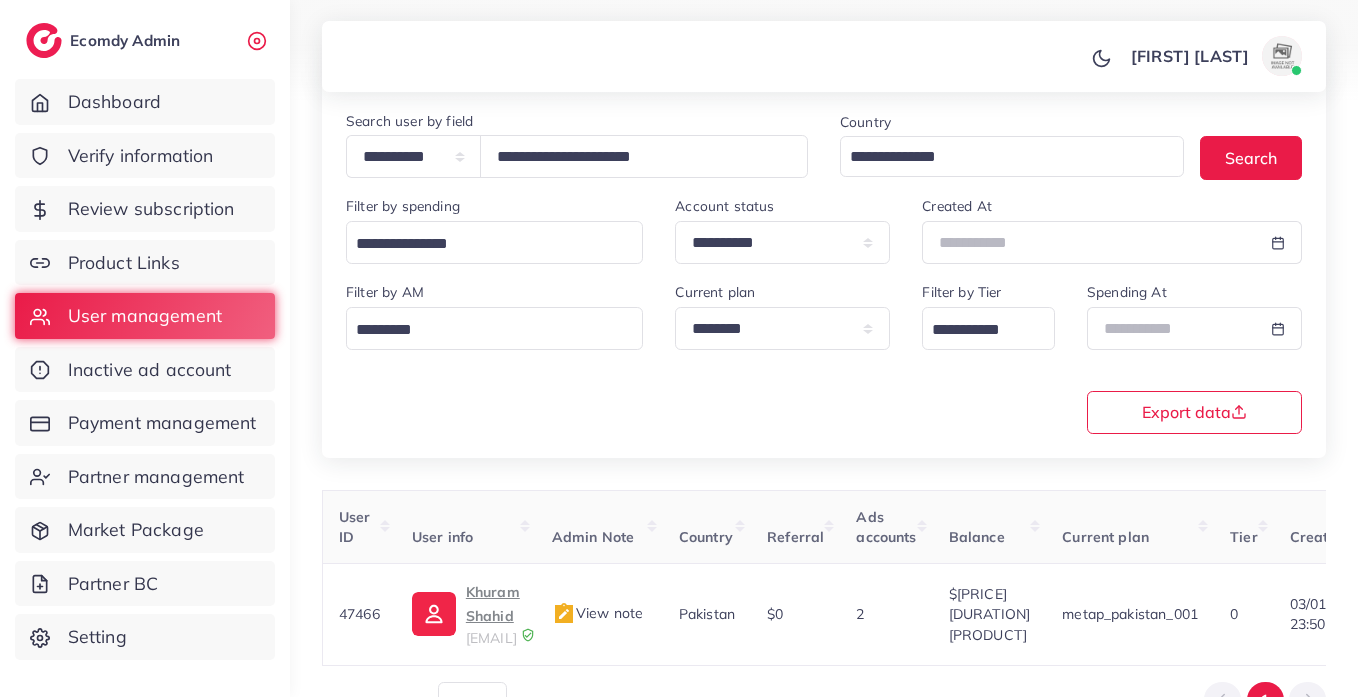 scroll, scrollTop: 260, scrollLeft: 0, axis: vertical 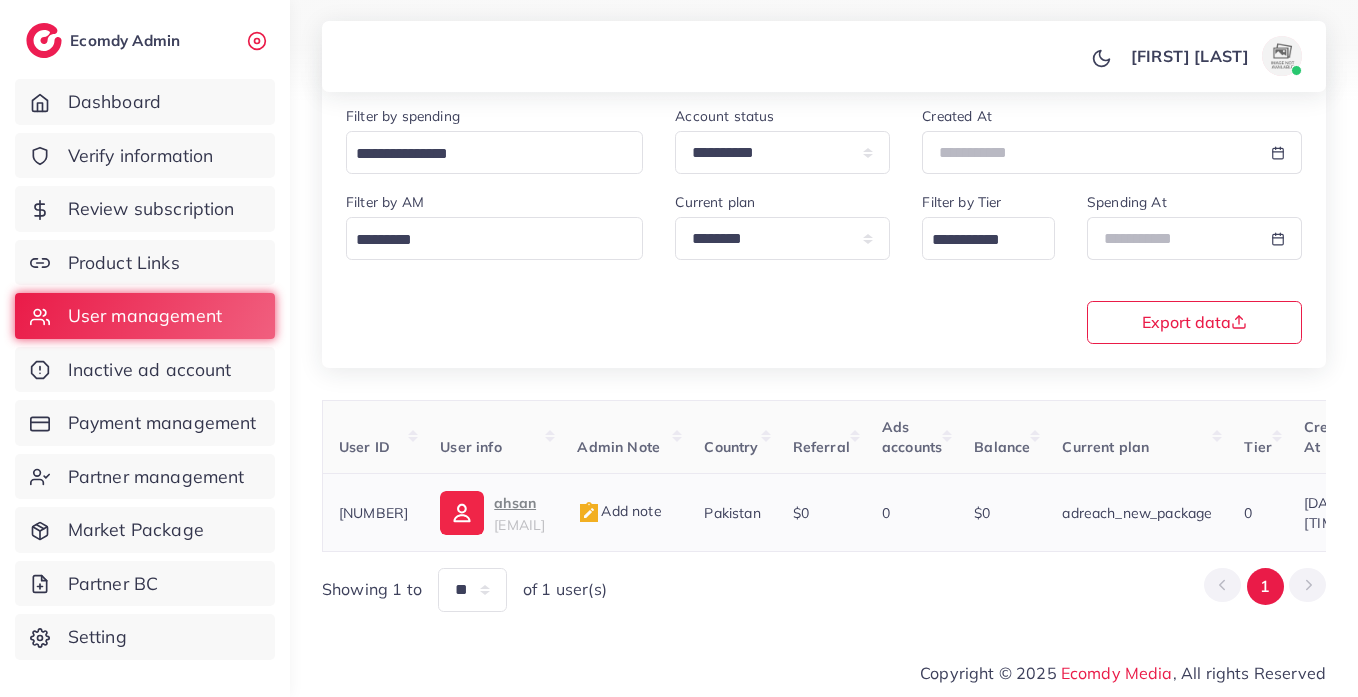 click on "shopifyadd09@gmail.com" at bounding box center (519, 525) 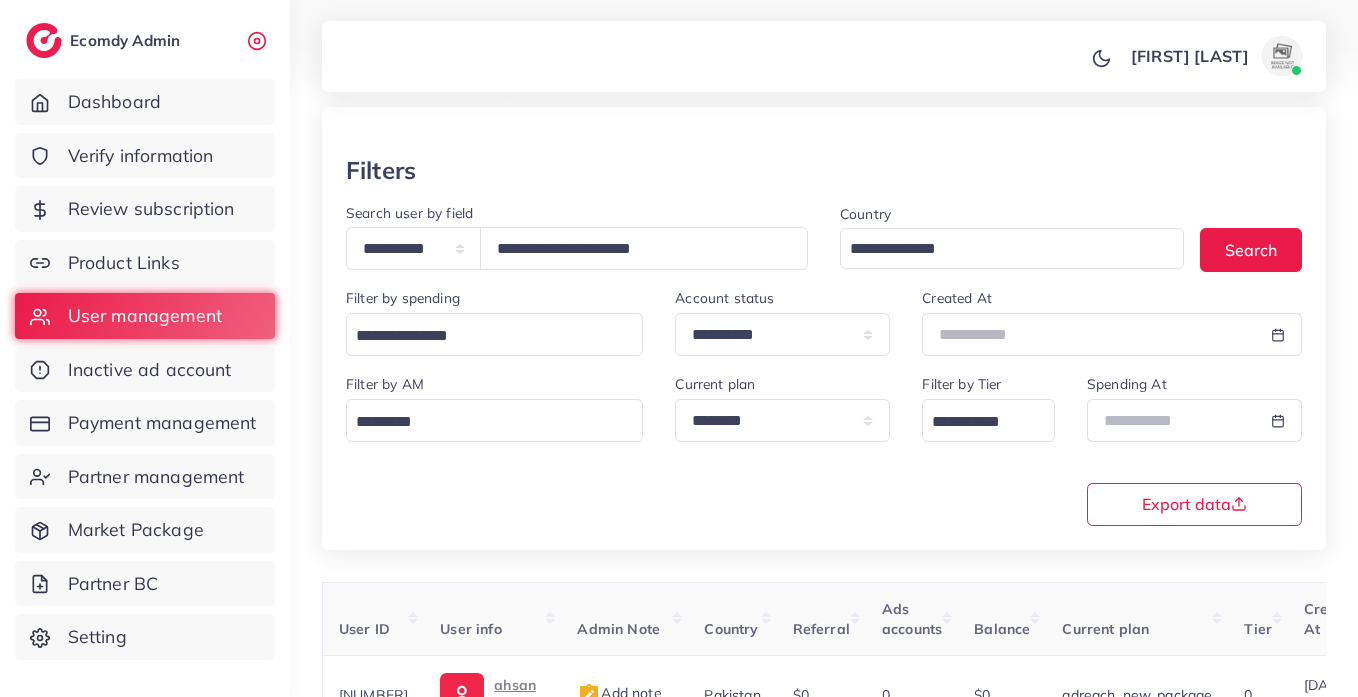 scroll, scrollTop: 0, scrollLeft: 0, axis: both 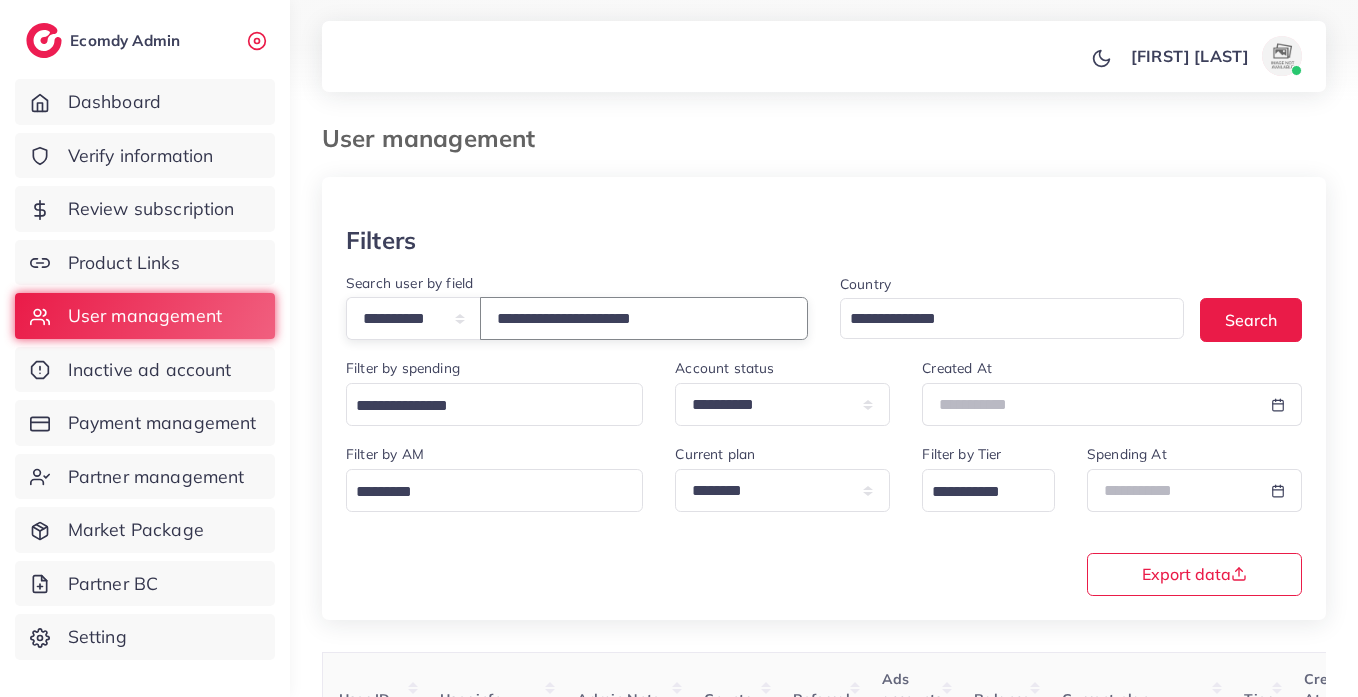 click on "**********" at bounding box center [644, 318] 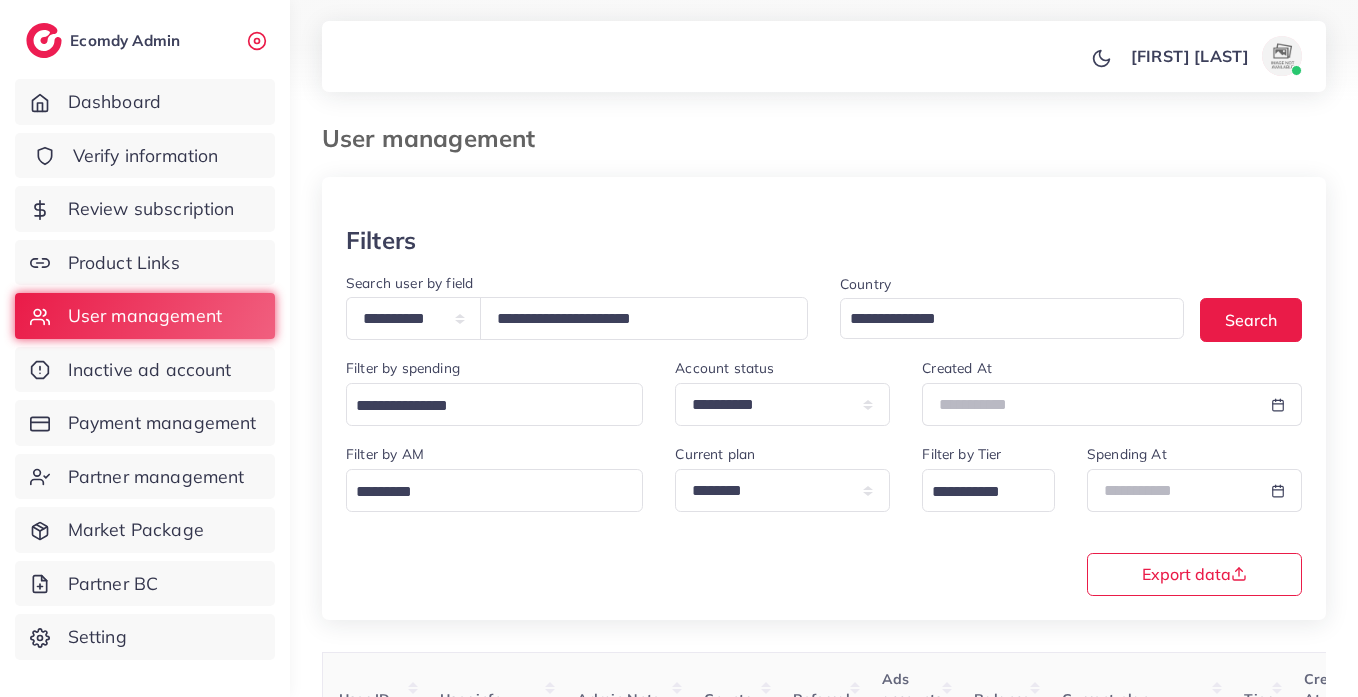 click 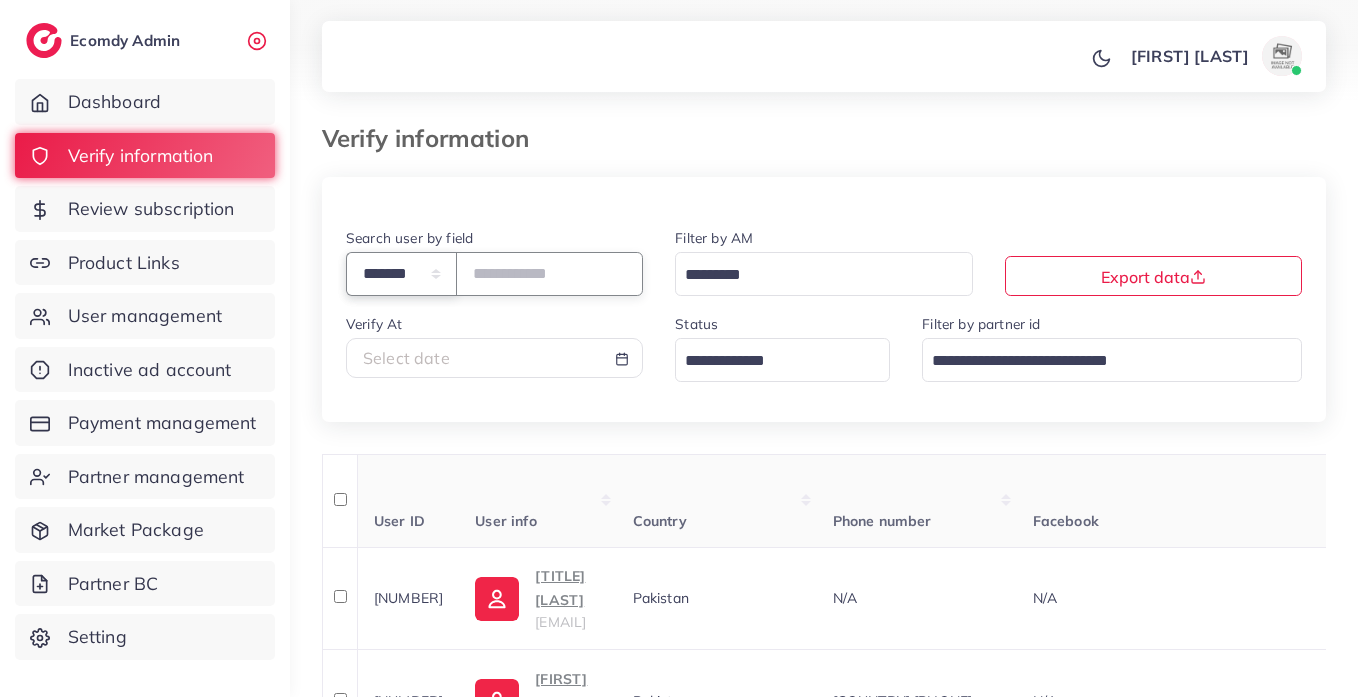 click on "**********" at bounding box center (401, 273) 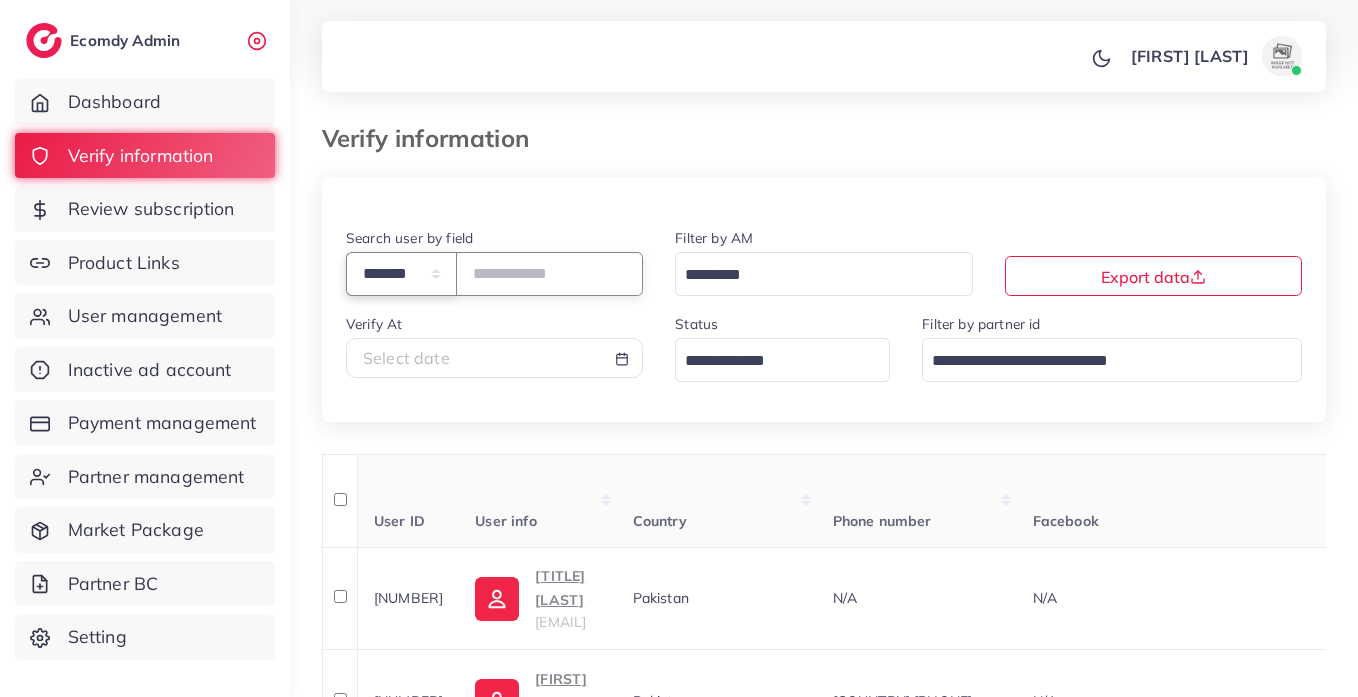 select on "*****" 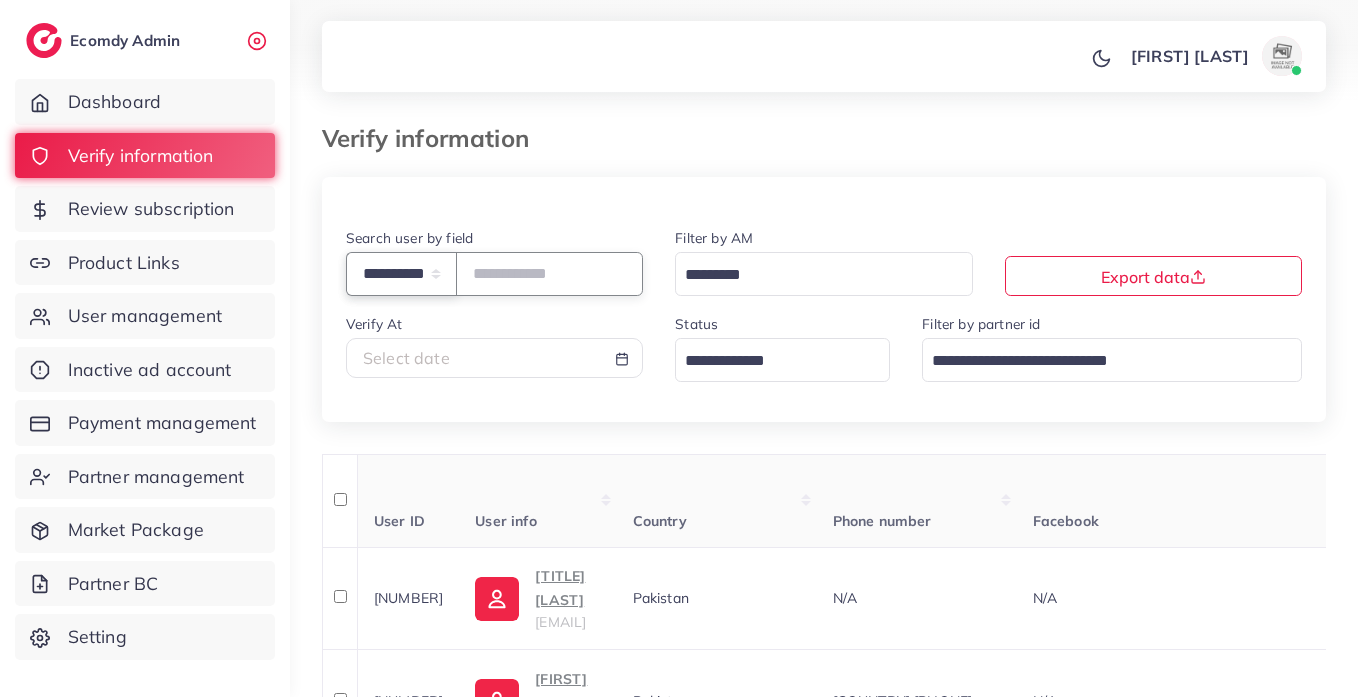 click on "**********" at bounding box center (401, 273) 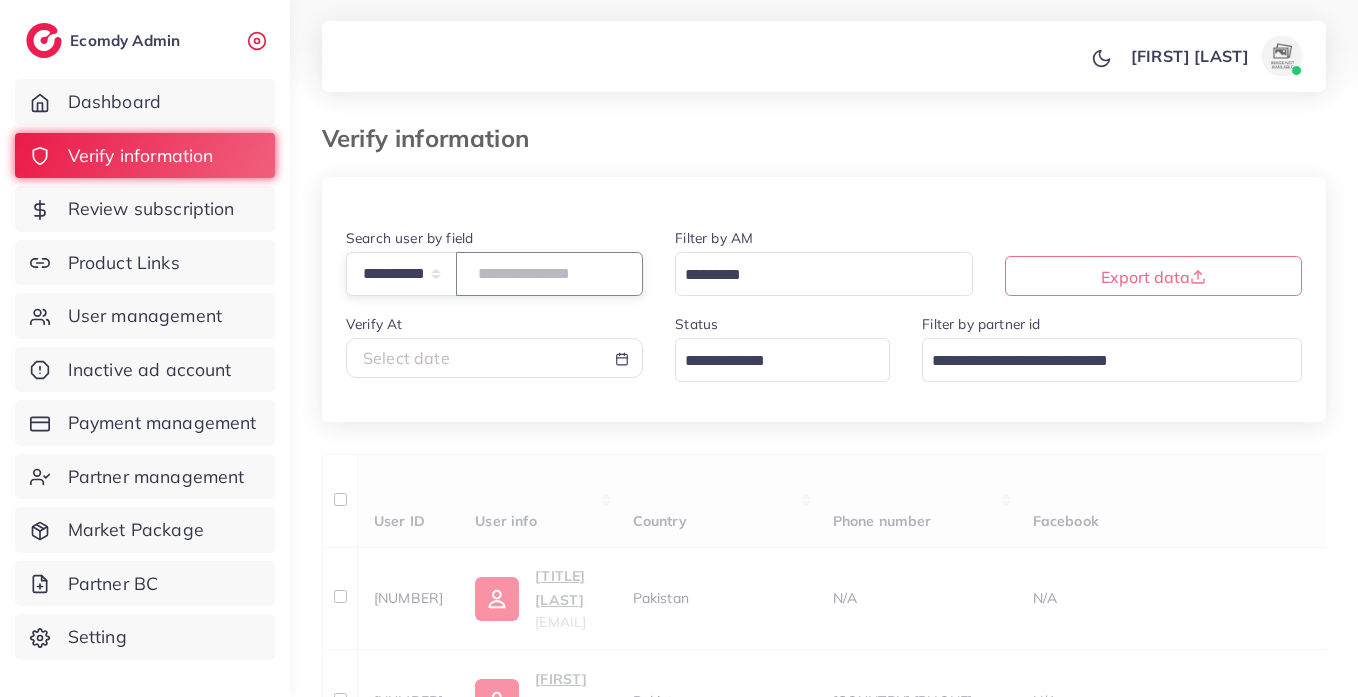 click at bounding box center (549, 273) 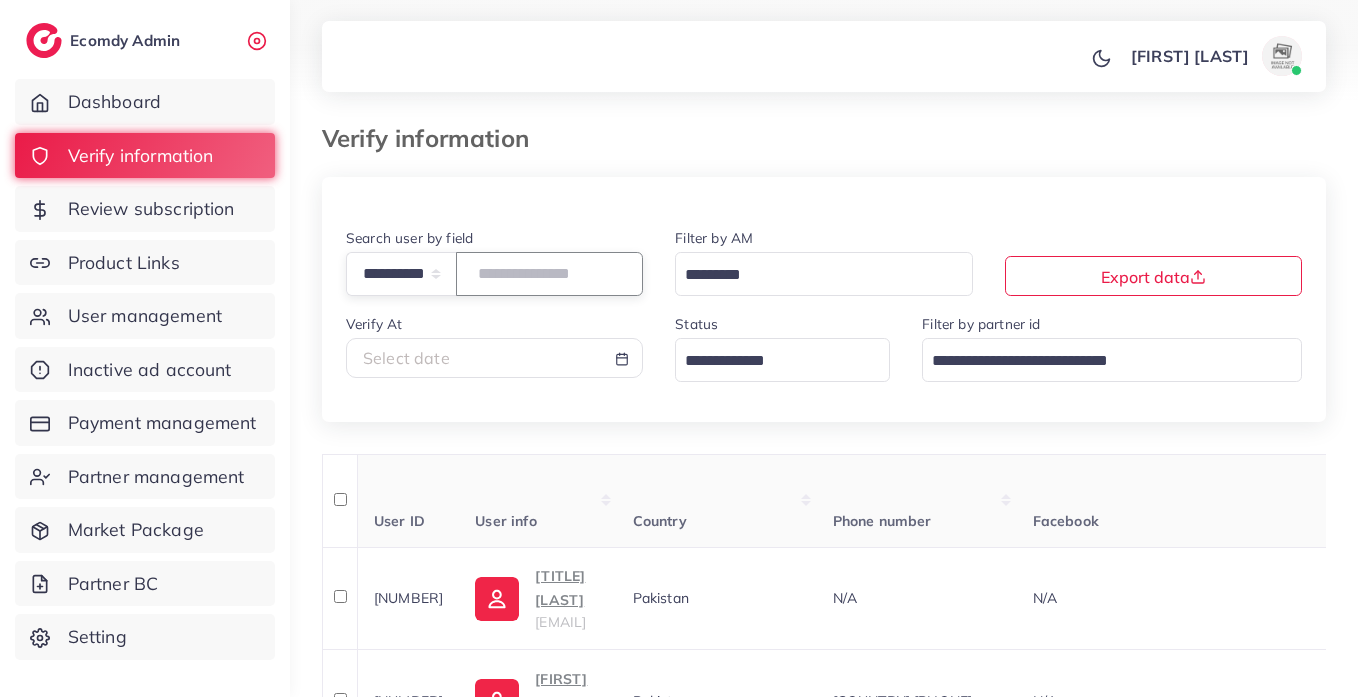 paste on "**********" 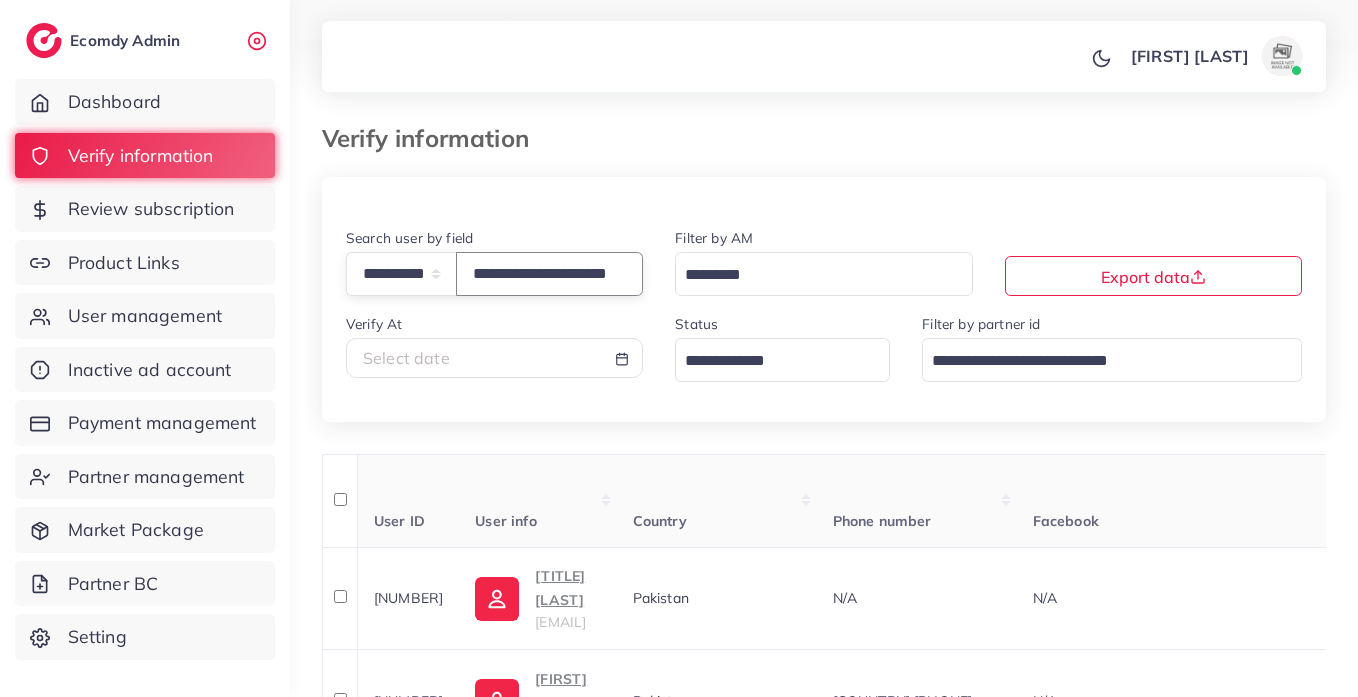 scroll, scrollTop: 0, scrollLeft: 56, axis: horizontal 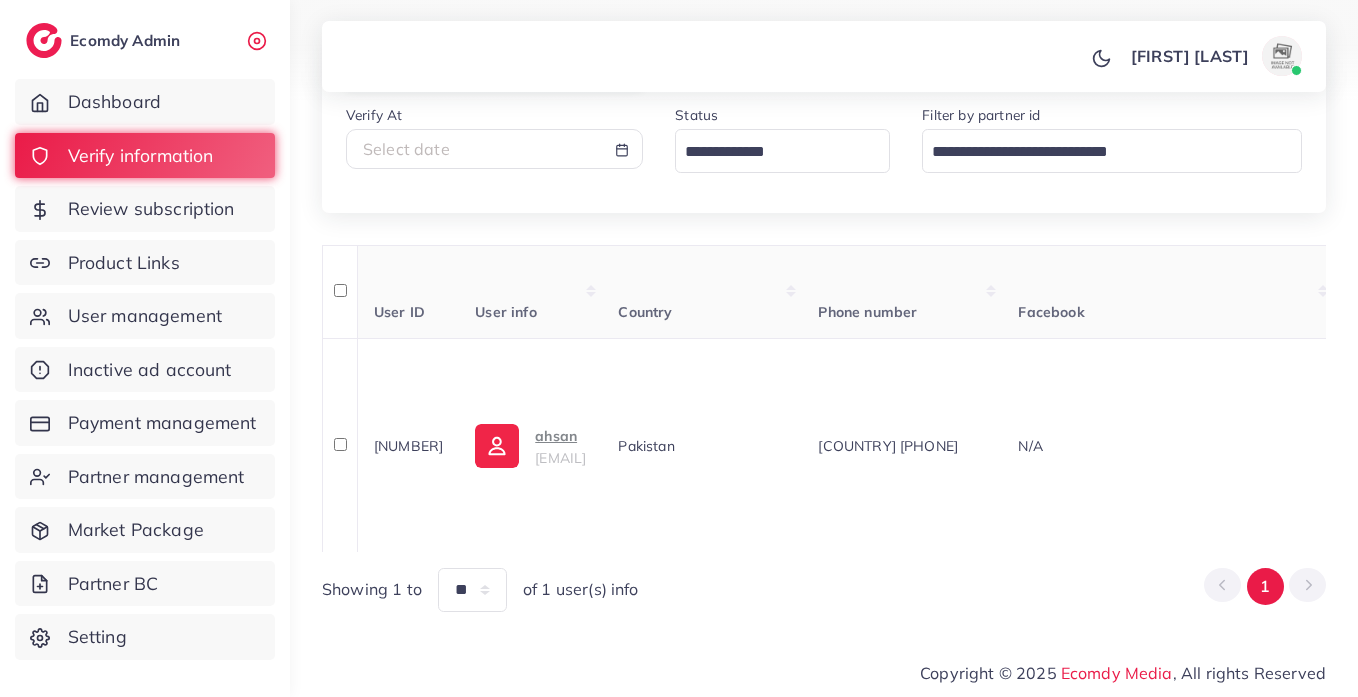 type on "**********" 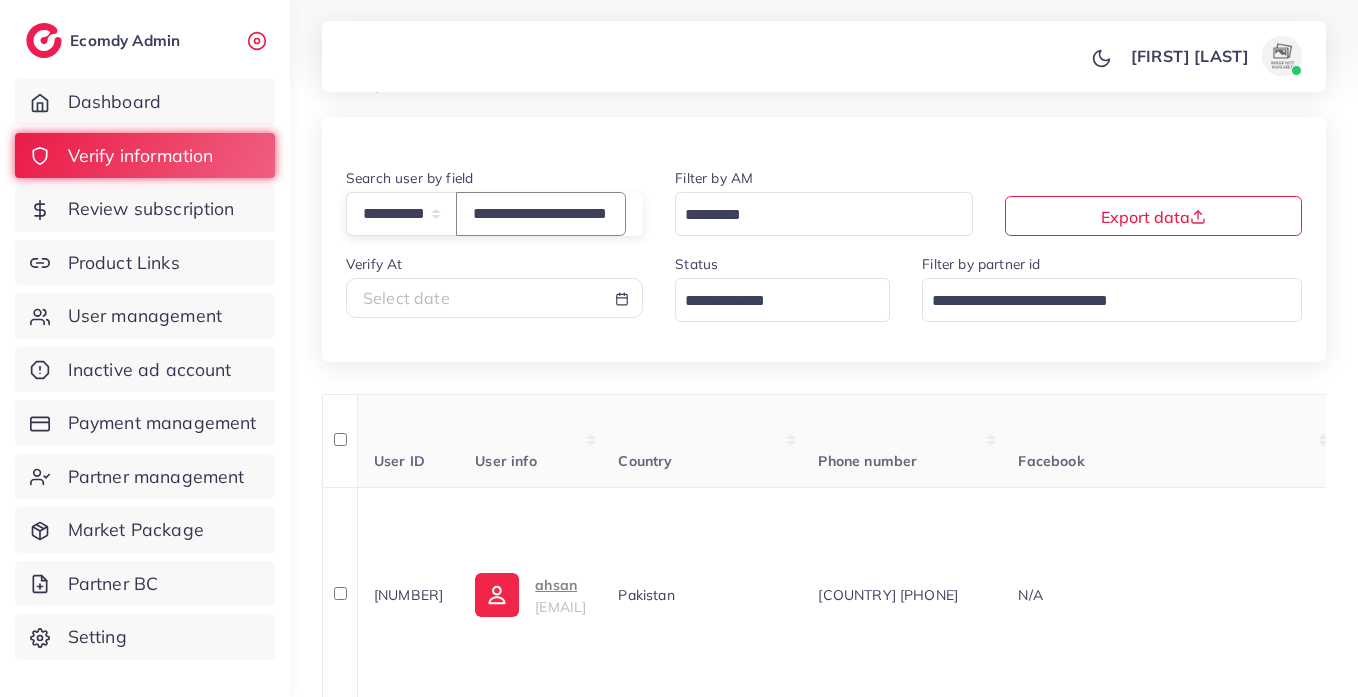 scroll, scrollTop: 0, scrollLeft: 0, axis: both 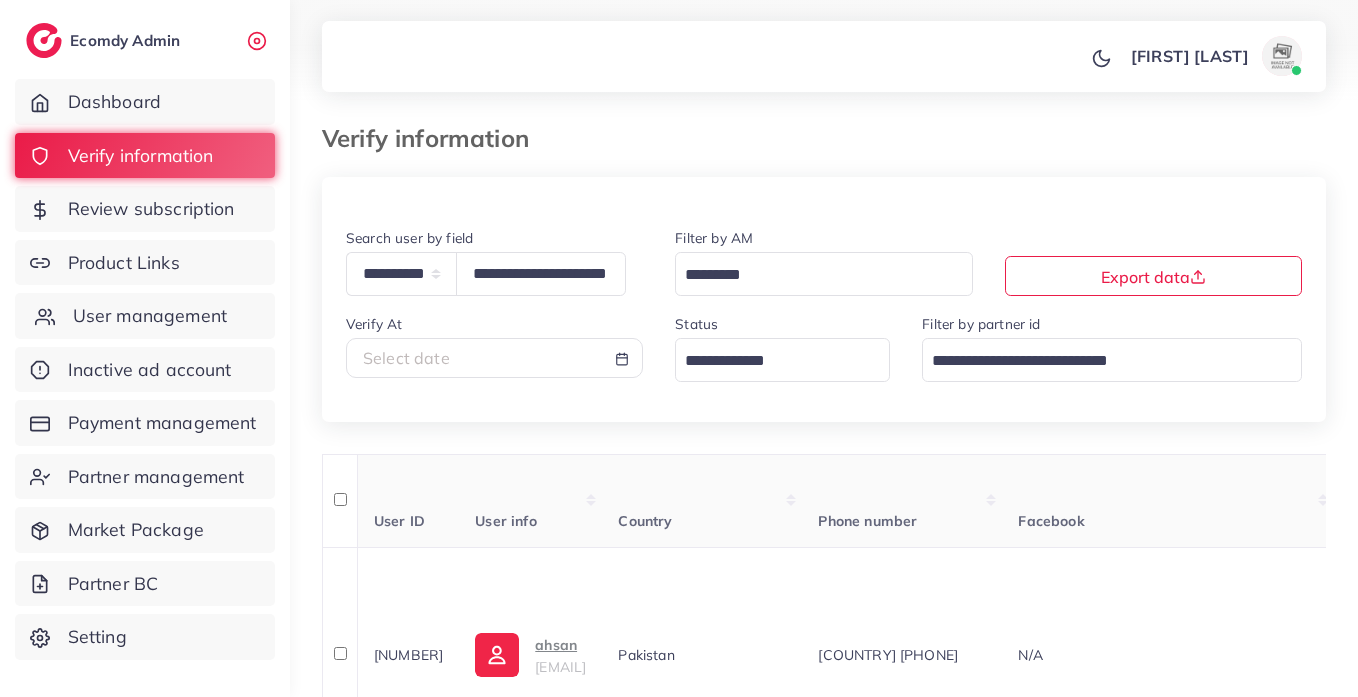 click on "User management" at bounding box center (145, 316) 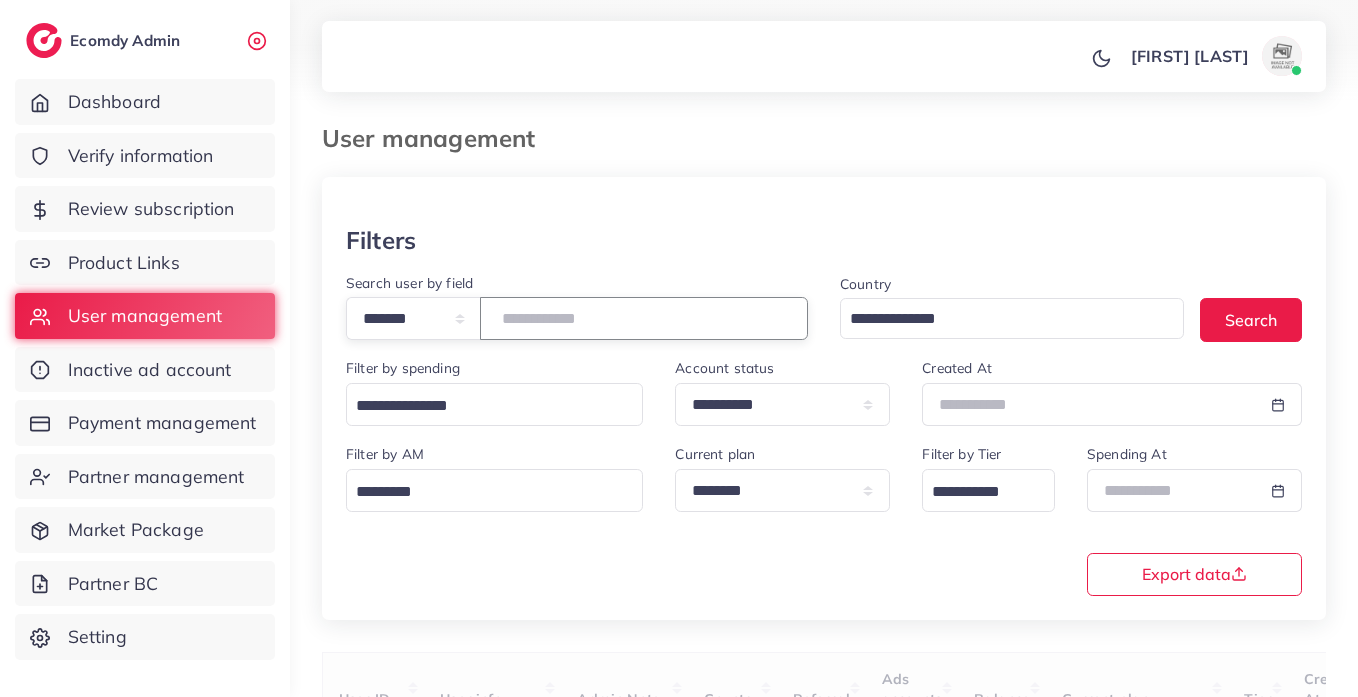 click at bounding box center (644, 318) 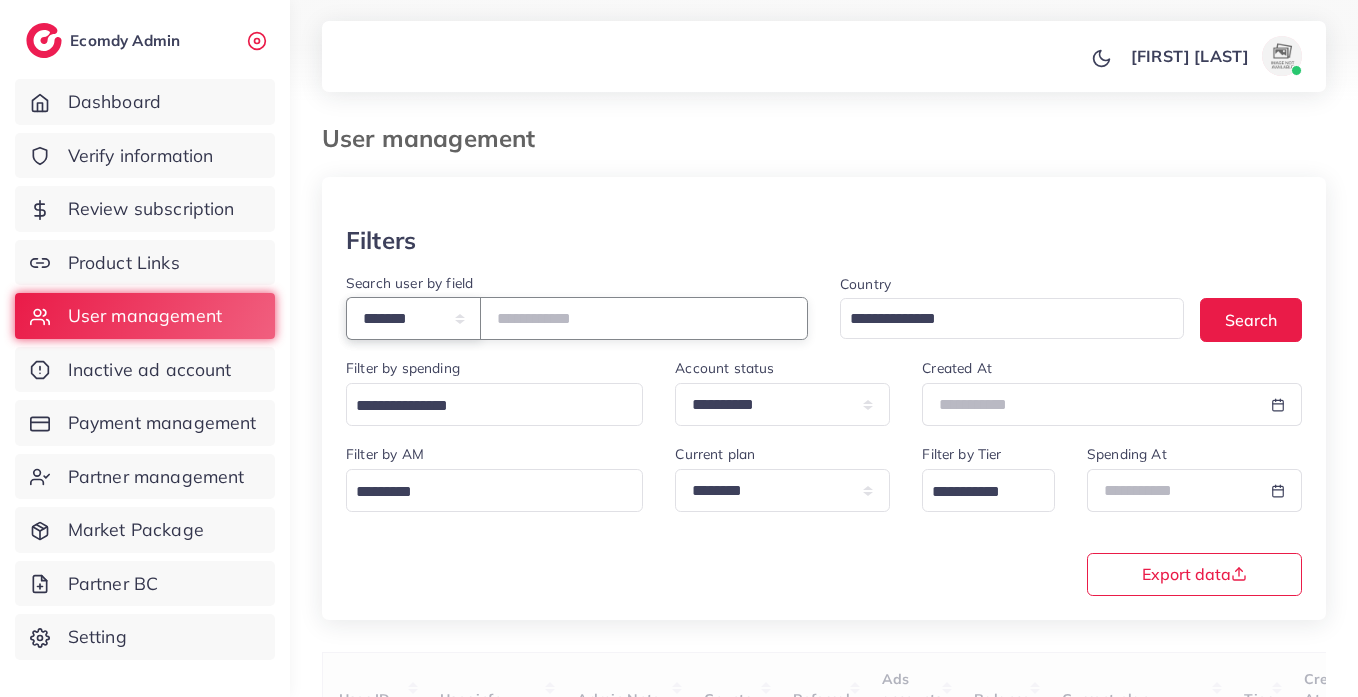 click on "**********" at bounding box center [413, 318] 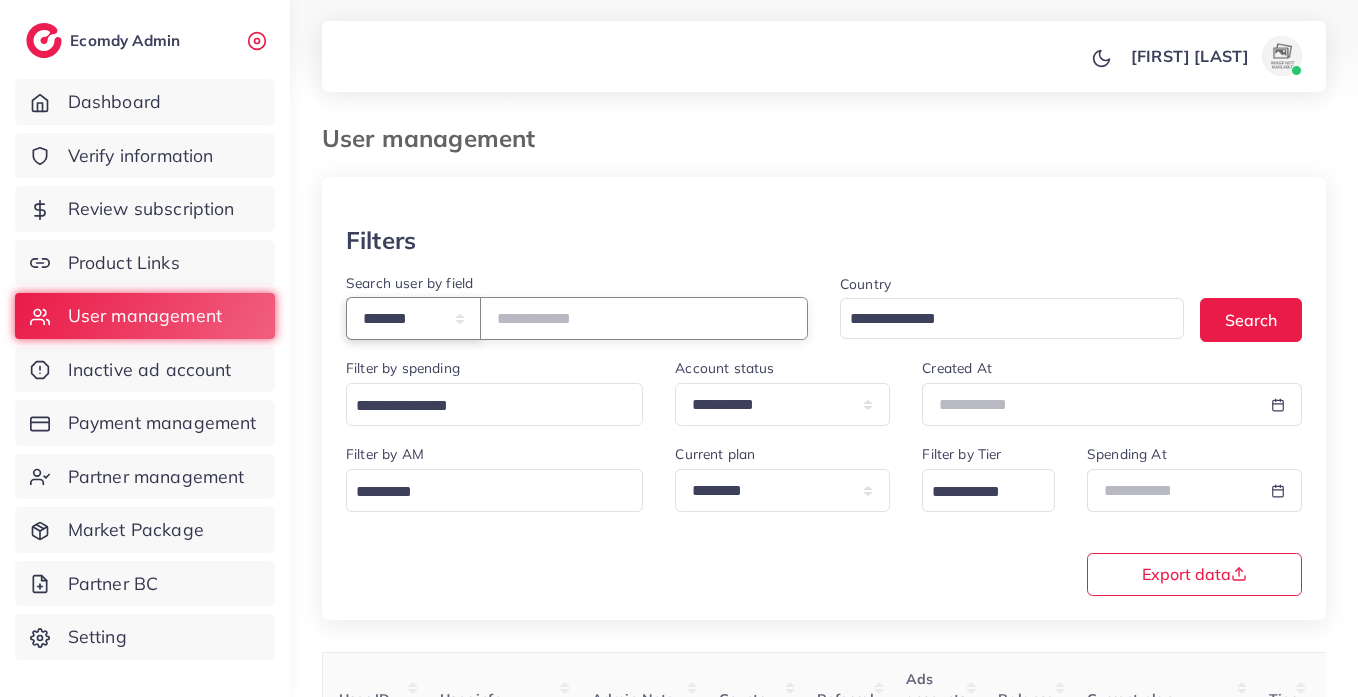 click on "**********" at bounding box center (413, 318) 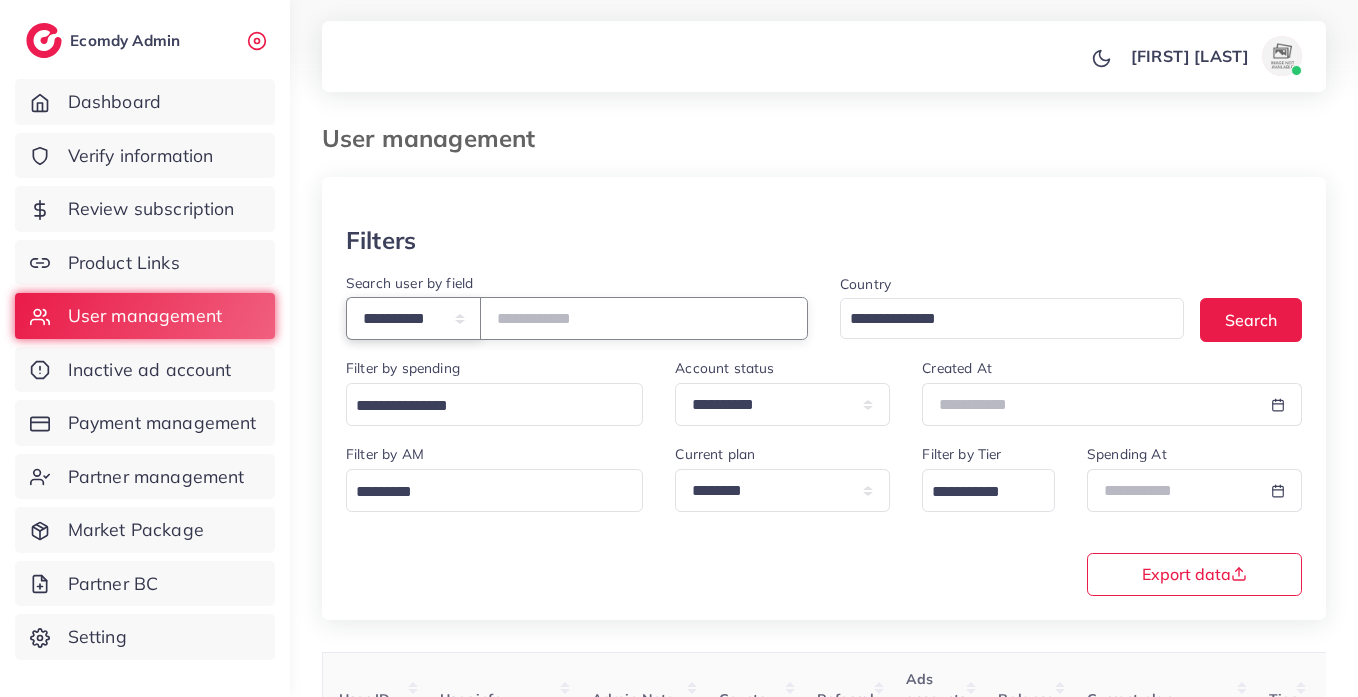 click on "**********" at bounding box center [413, 318] 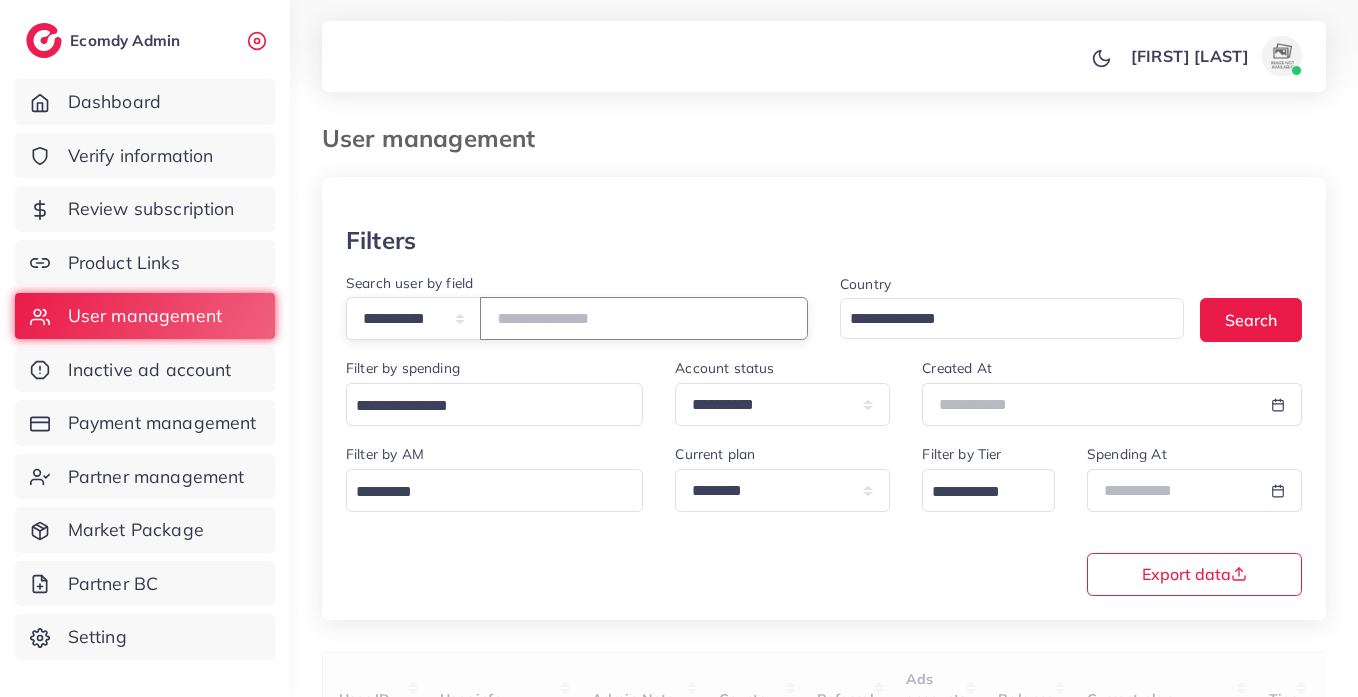 drag, startPoint x: 566, startPoint y: 313, endPoint x: 559, endPoint y: 322, distance: 11.401754 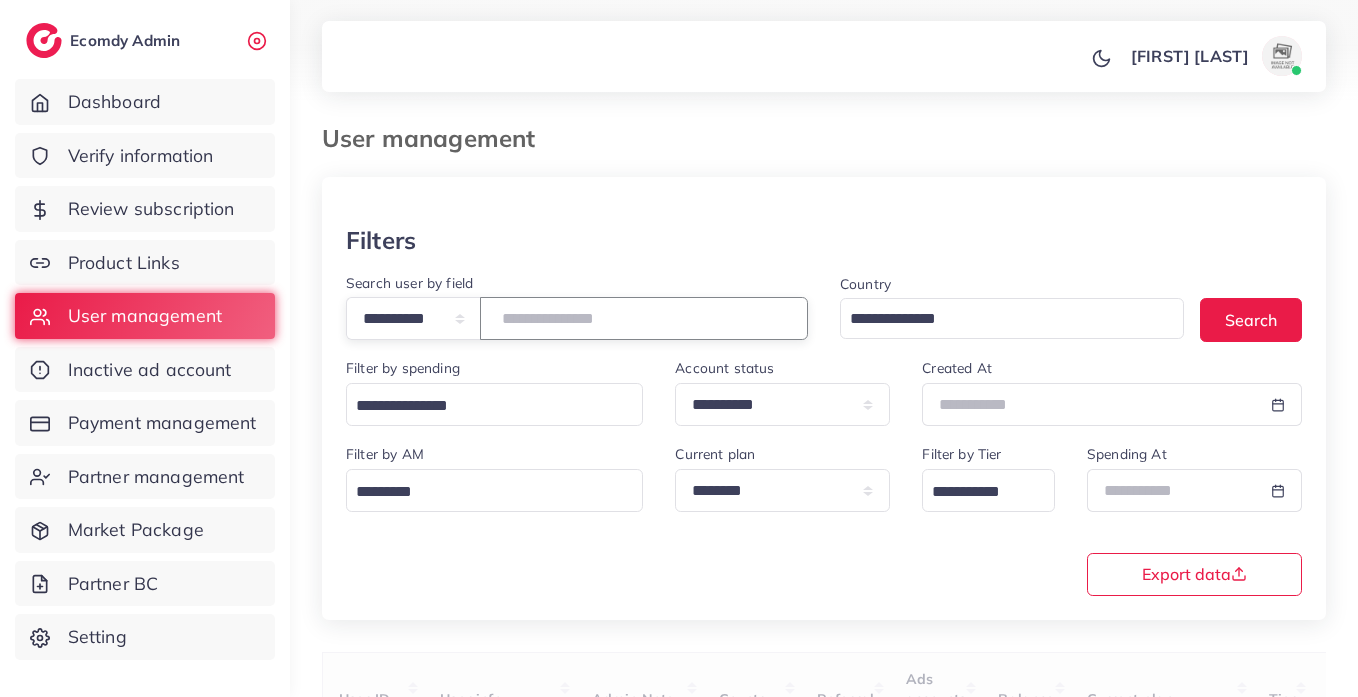 click at bounding box center [644, 318] 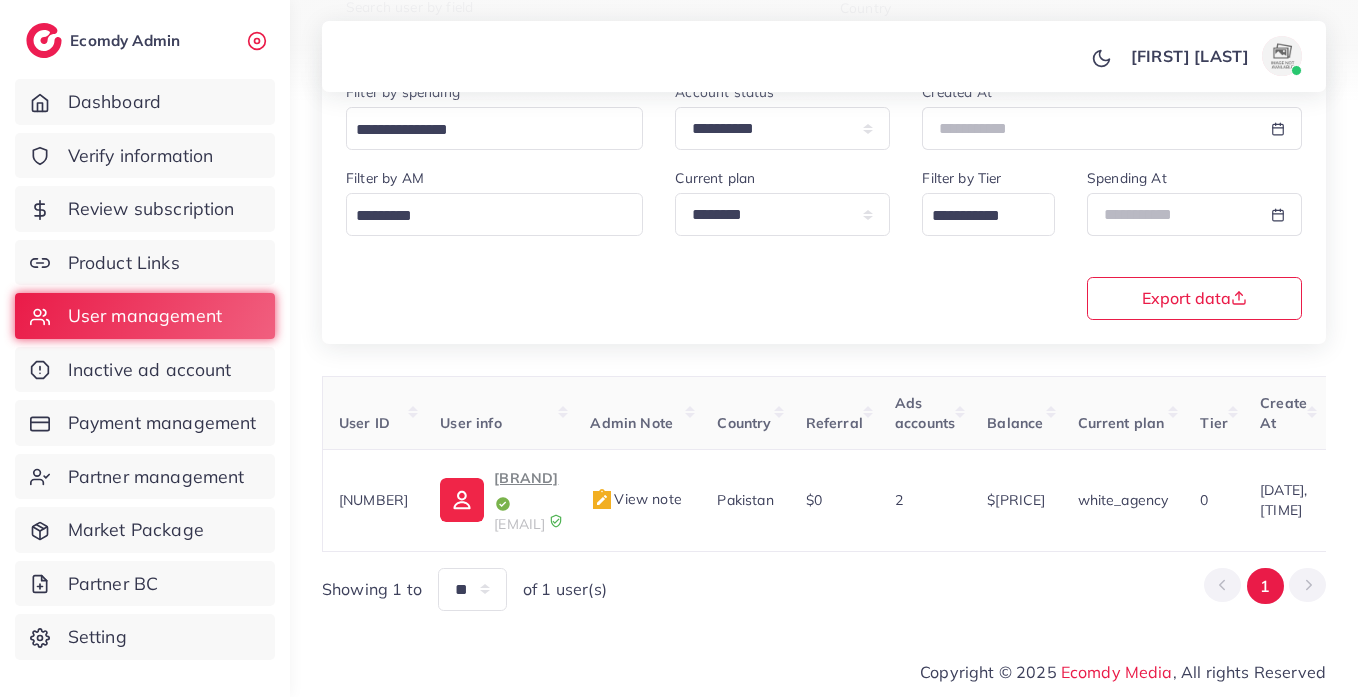 scroll, scrollTop: 260, scrollLeft: 0, axis: vertical 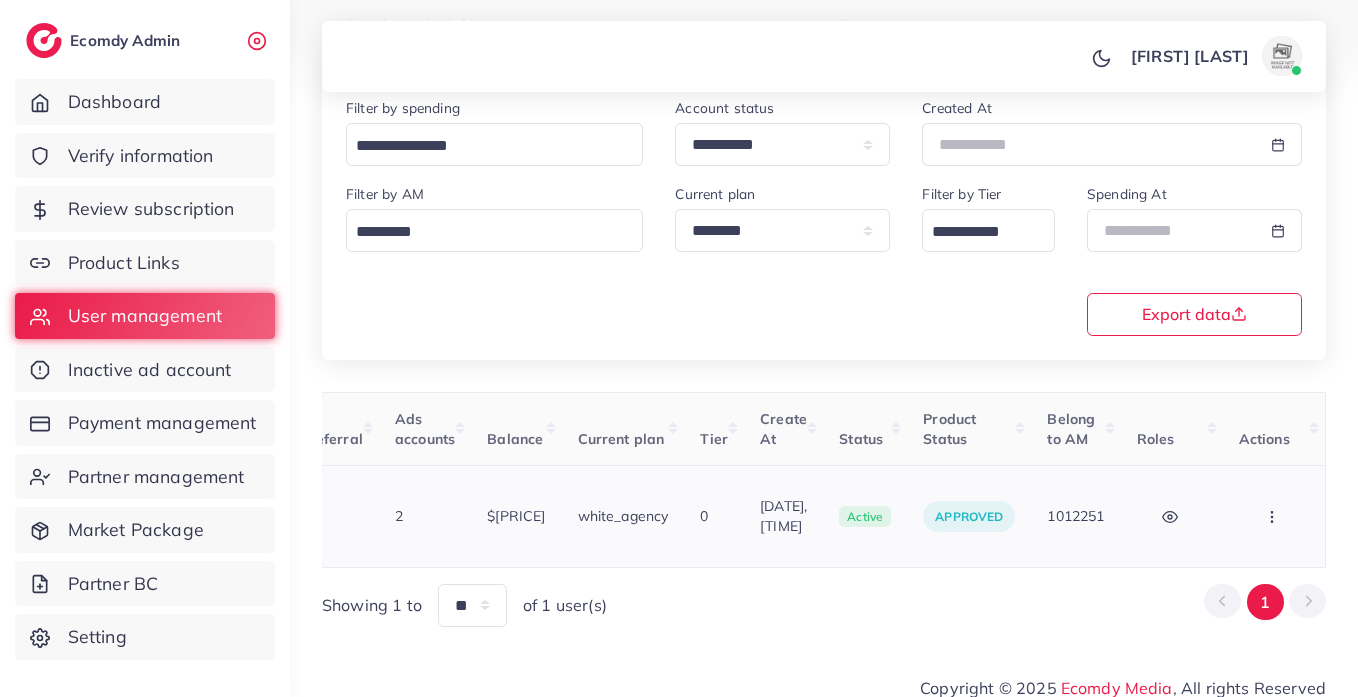 click 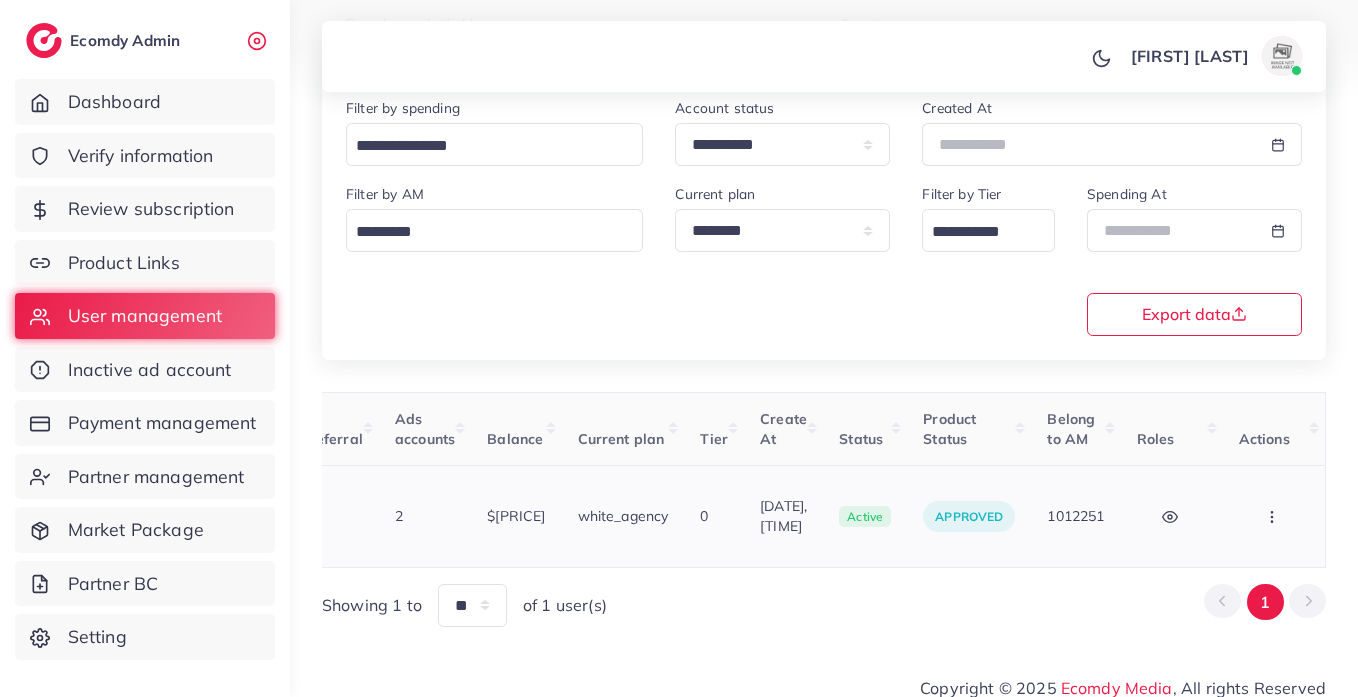 click on "Assign to AM" at bounding box center [0, 0] 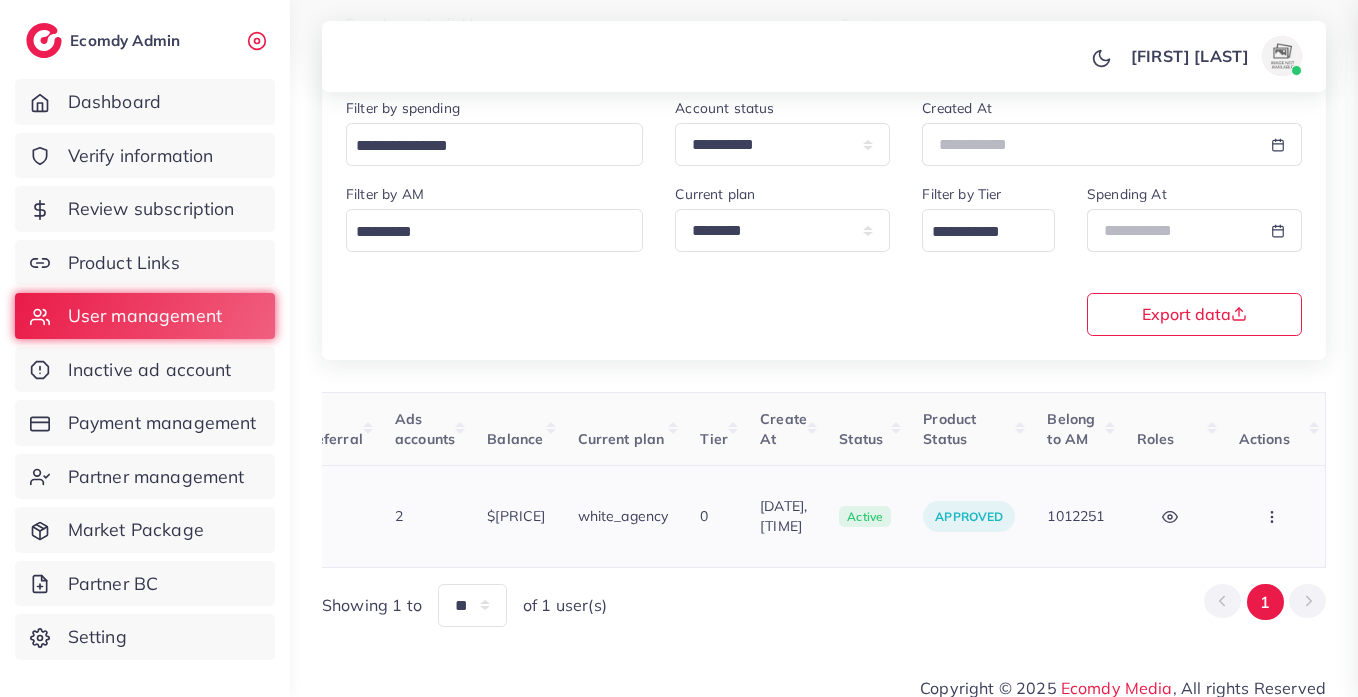 scroll, scrollTop: 0, scrollLeft: 622, axis: horizontal 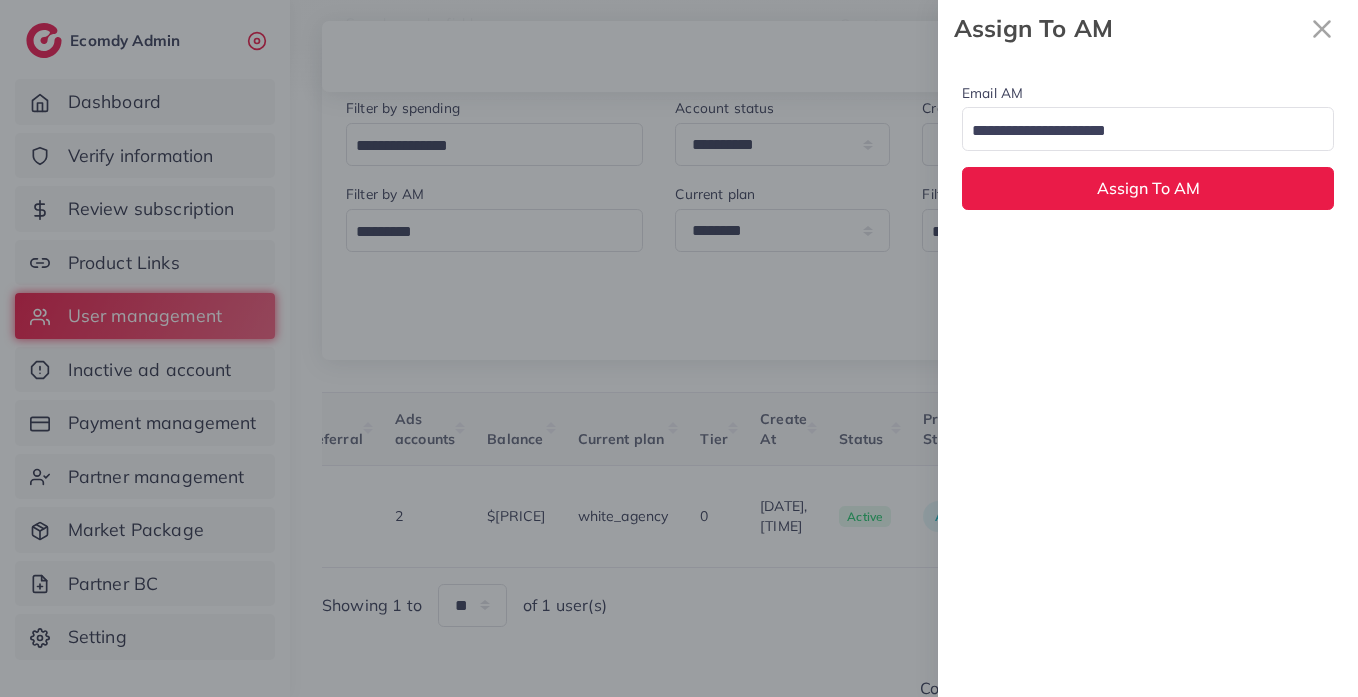 click at bounding box center (1136, 131) 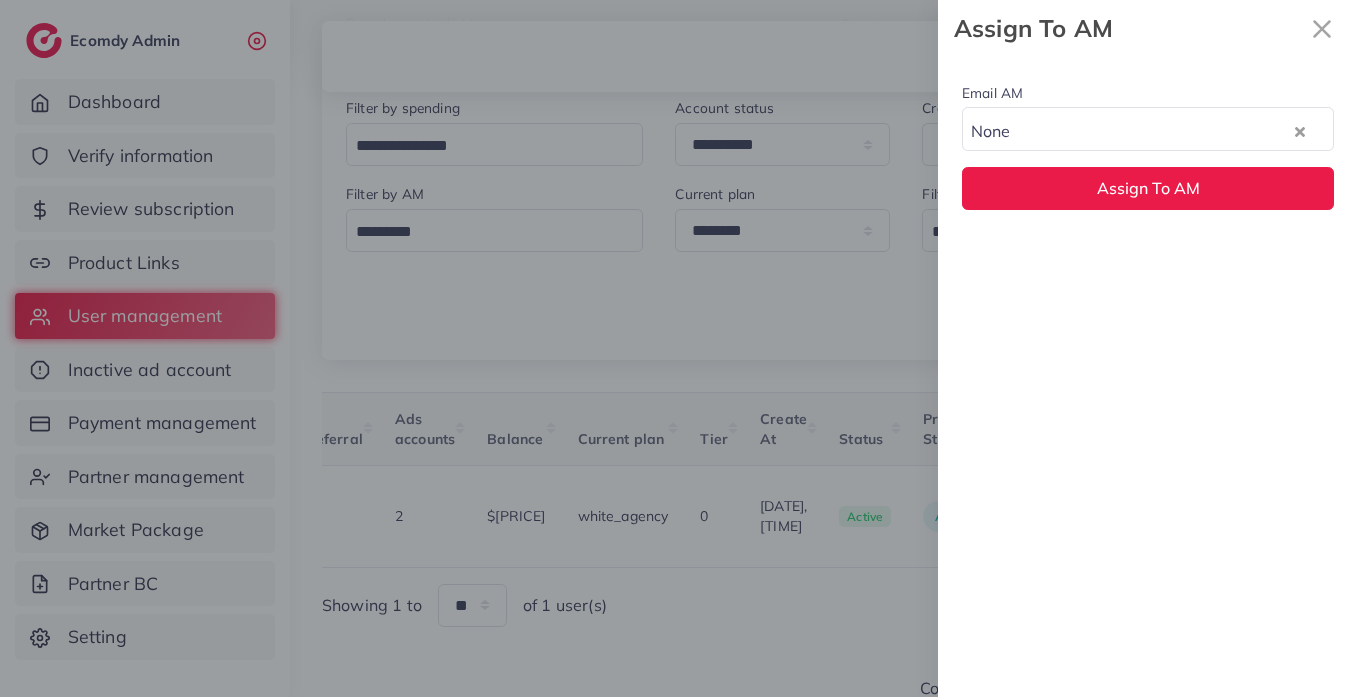 click on "Email AM
None
Loading...
None
hadibaaslam@gmail.com
natashashahid163@gmail.com
wajahat@adreach.agency
Assign To AM" at bounding box center (1148, 145) 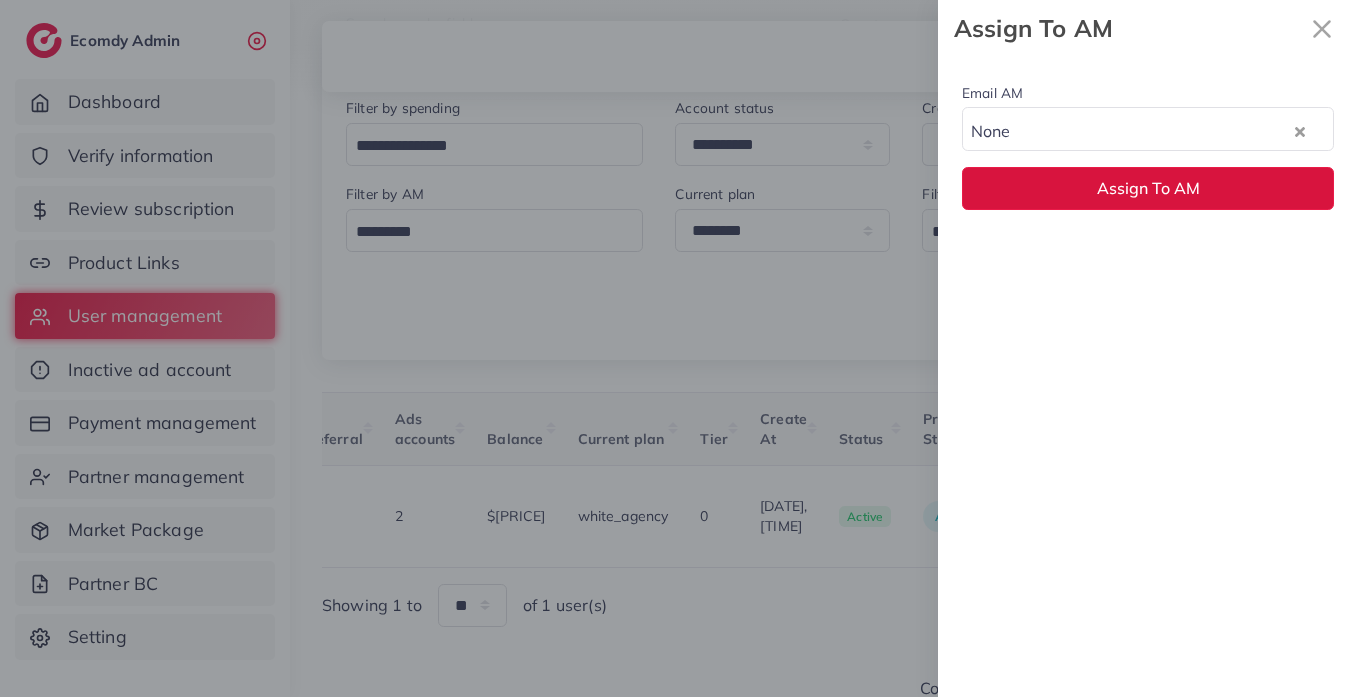 click on "Assign To AM" at bounding box center [1148, 188] 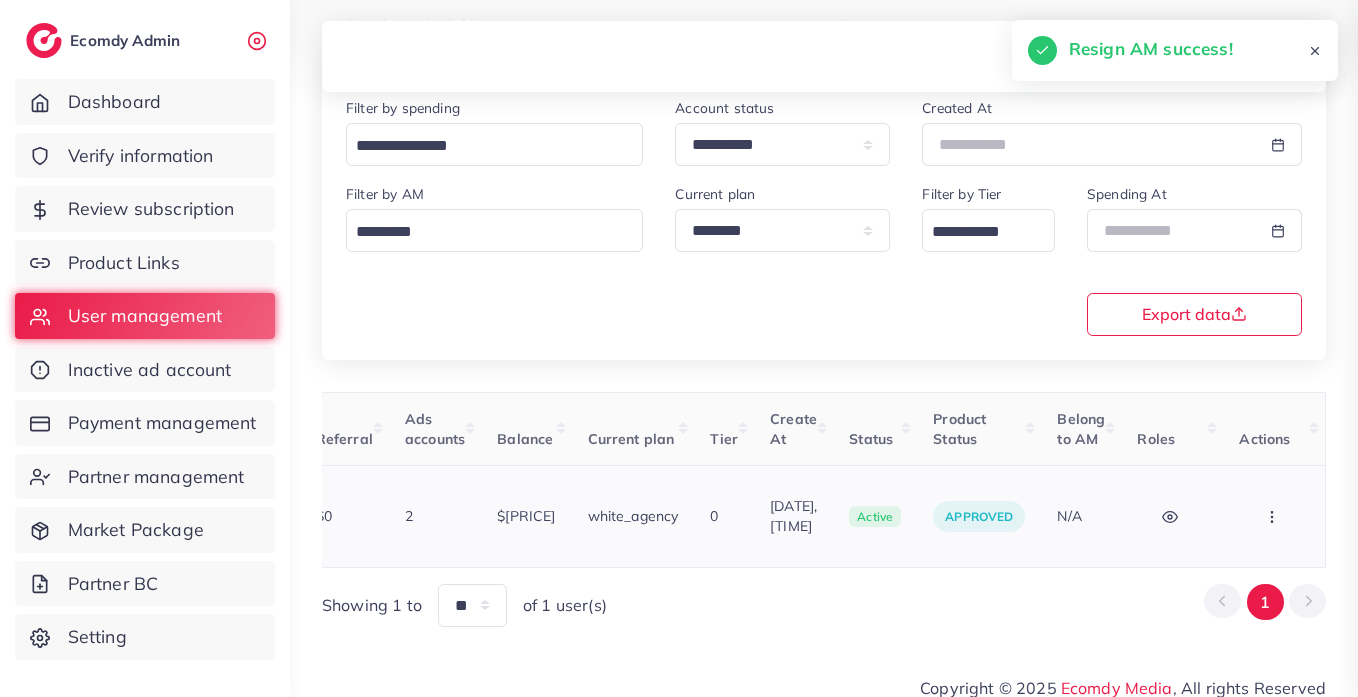 scroll, scrollTop: 0, scrollLeft: 610, axis: horizontal 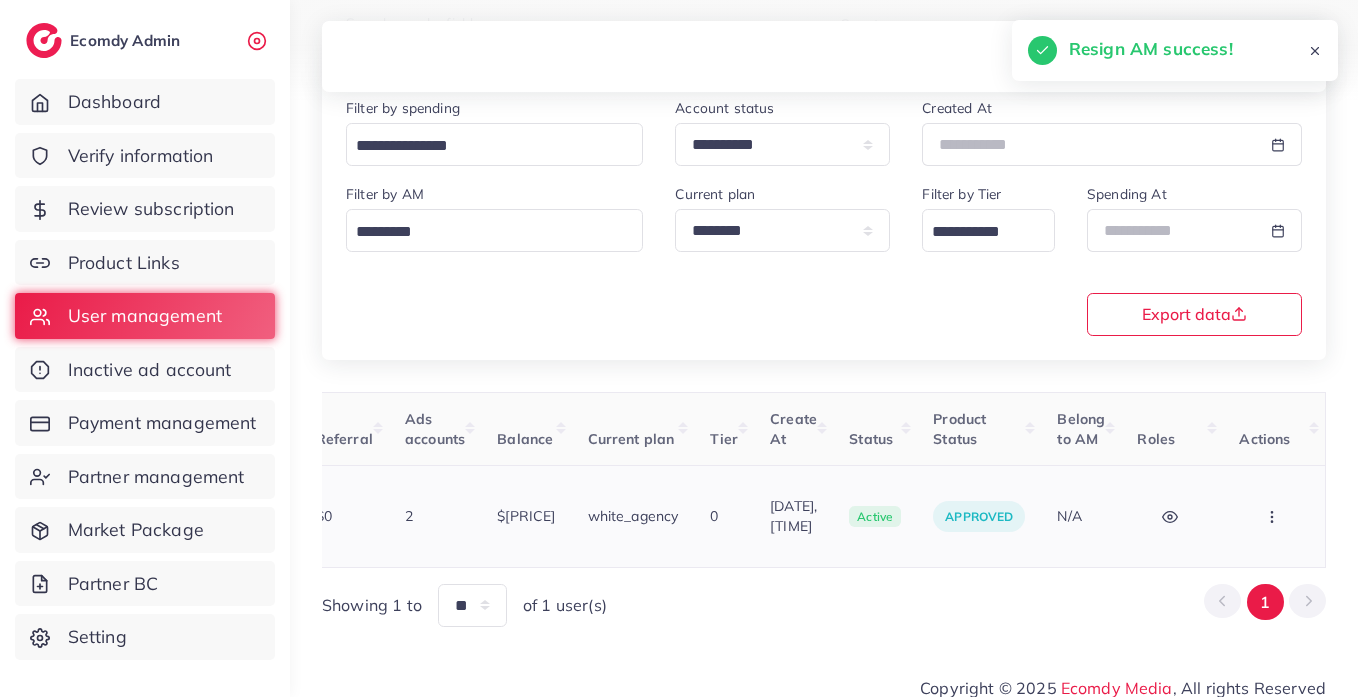 click 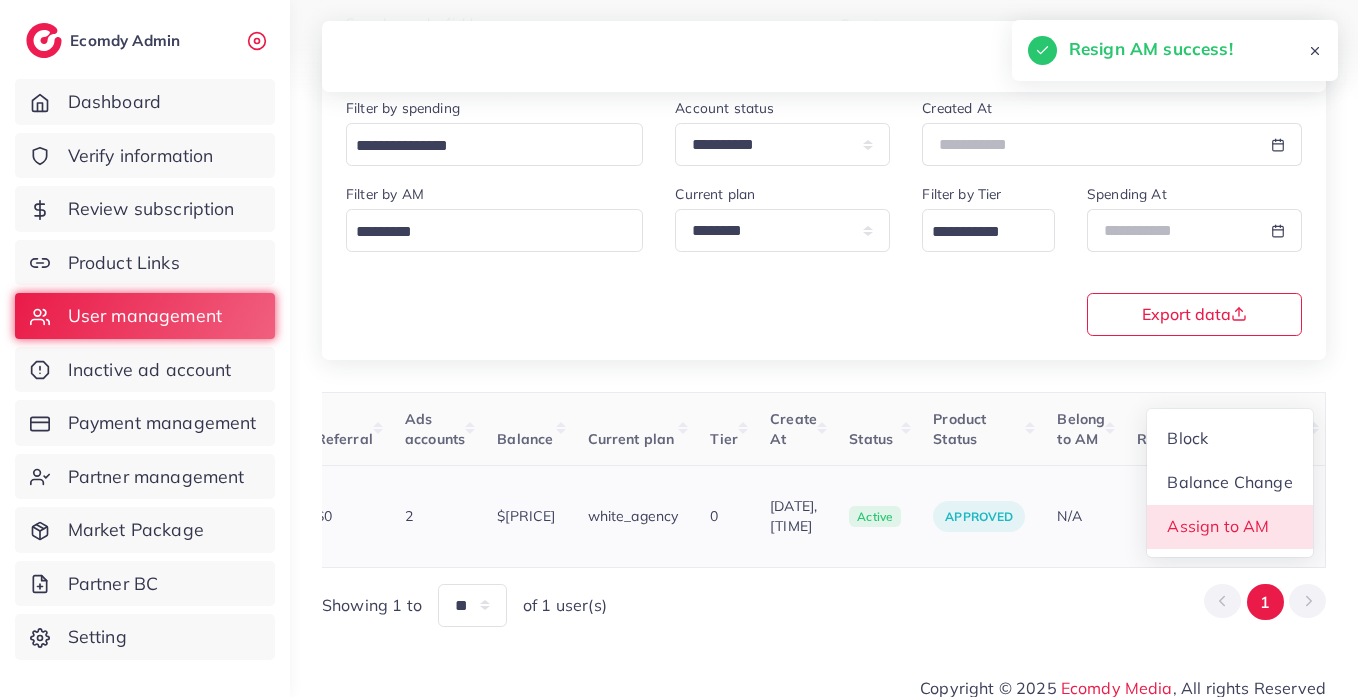 click on "Assign to AM" at bounding box center (1230, 527) 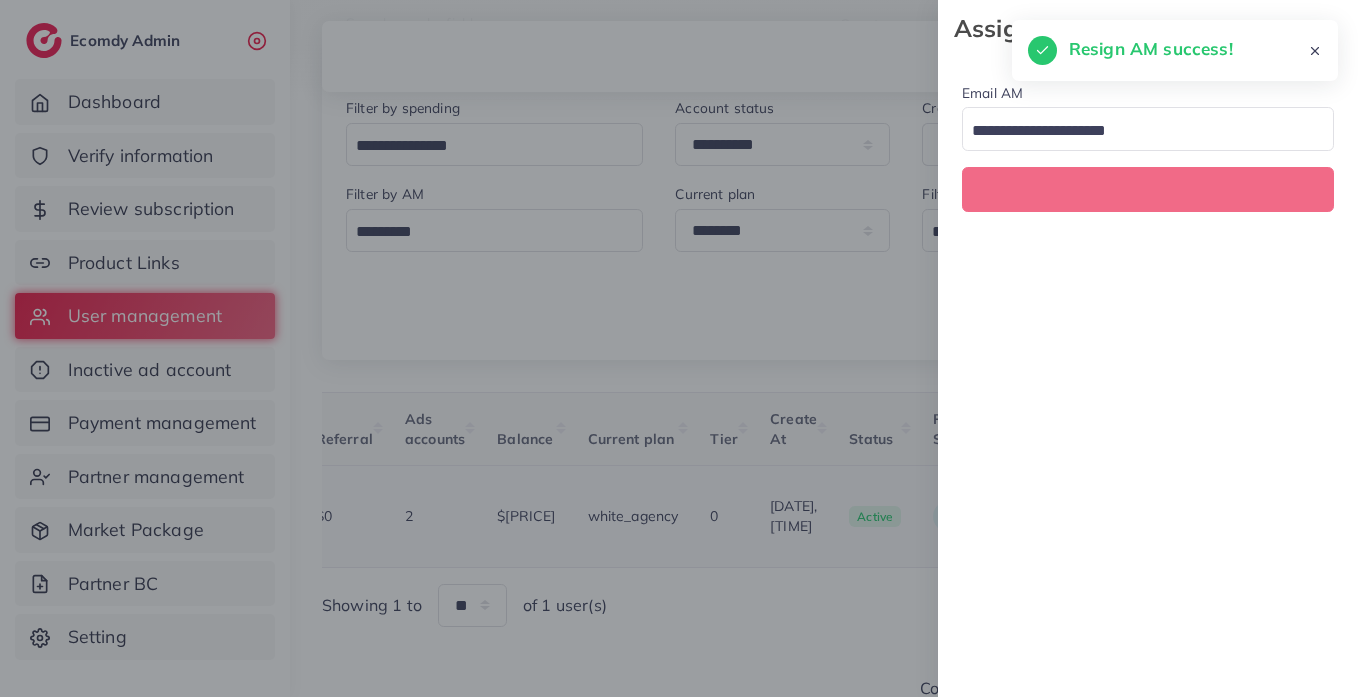 scroll, scrollTop: 0, scrollLeft: 610, axis: horizontal 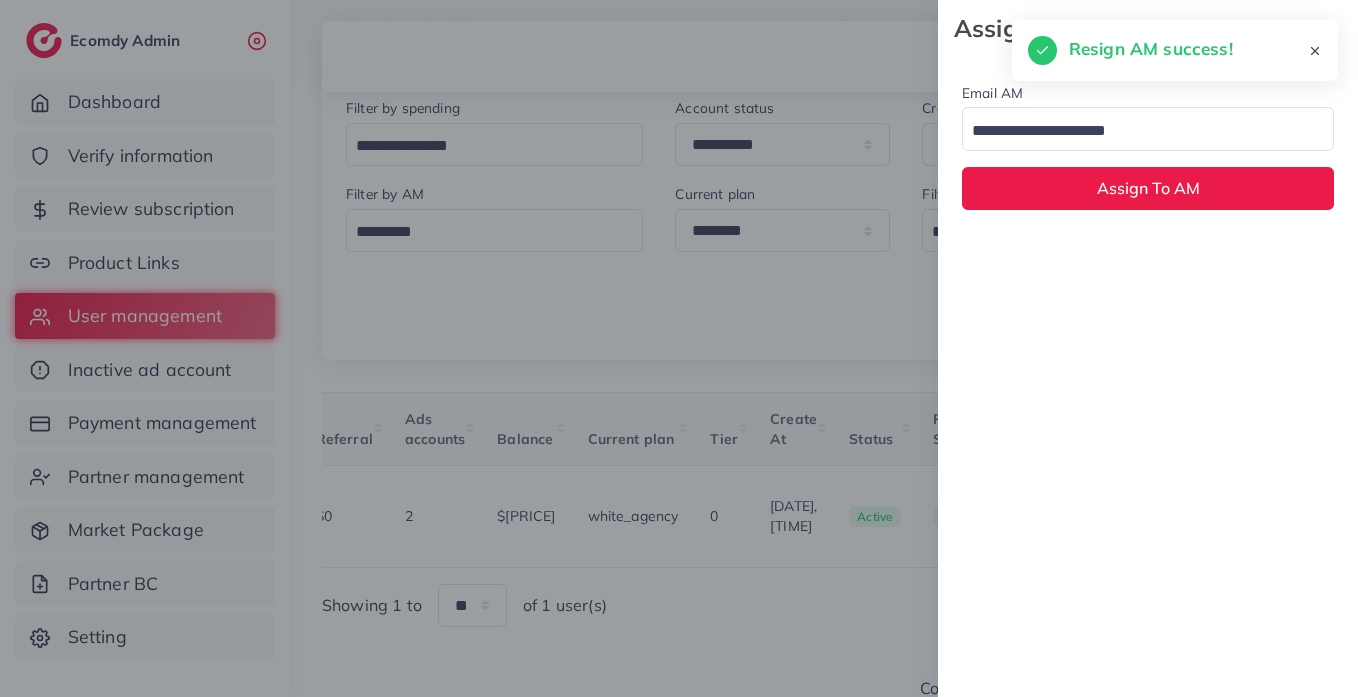 click at bounding box center [1136, 131] 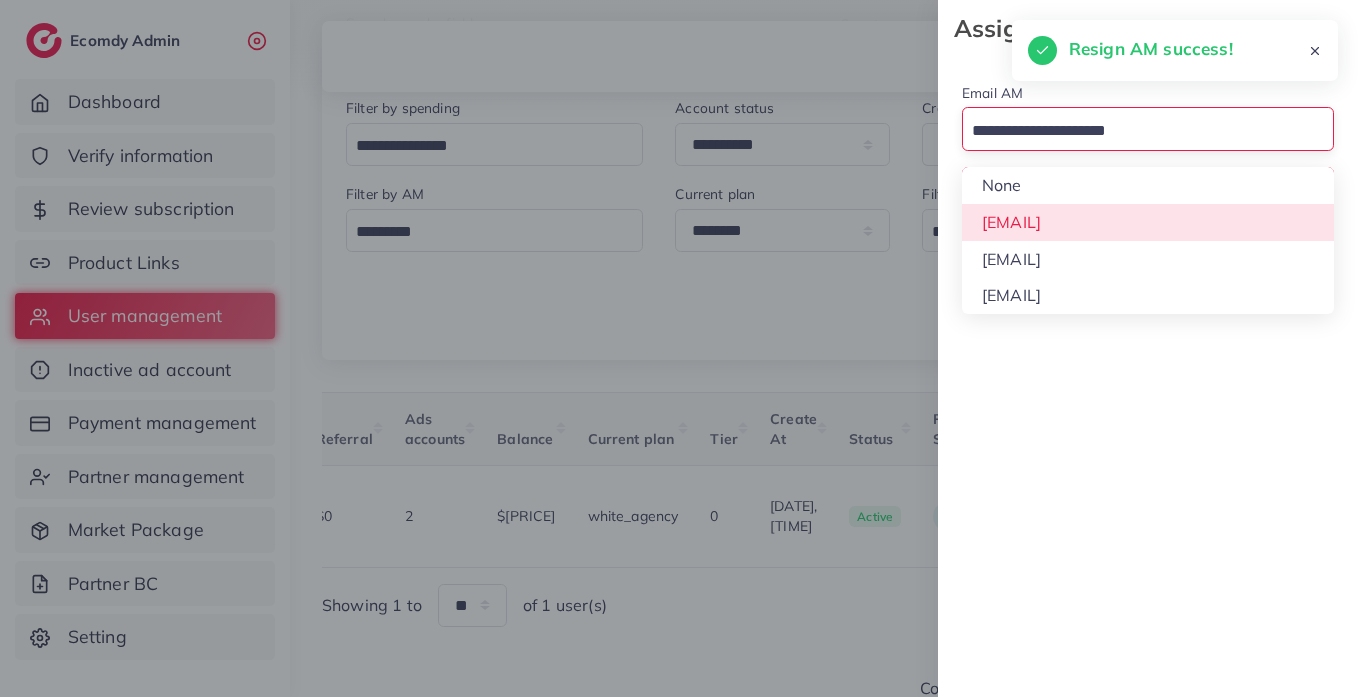 click on "Email AM            Loading...
None
hadibaaslam@gmail.com
natashashahid163@gmail.com
wajahat@adreach.agency
Assign To AM" at bounding box center [1148, 145] 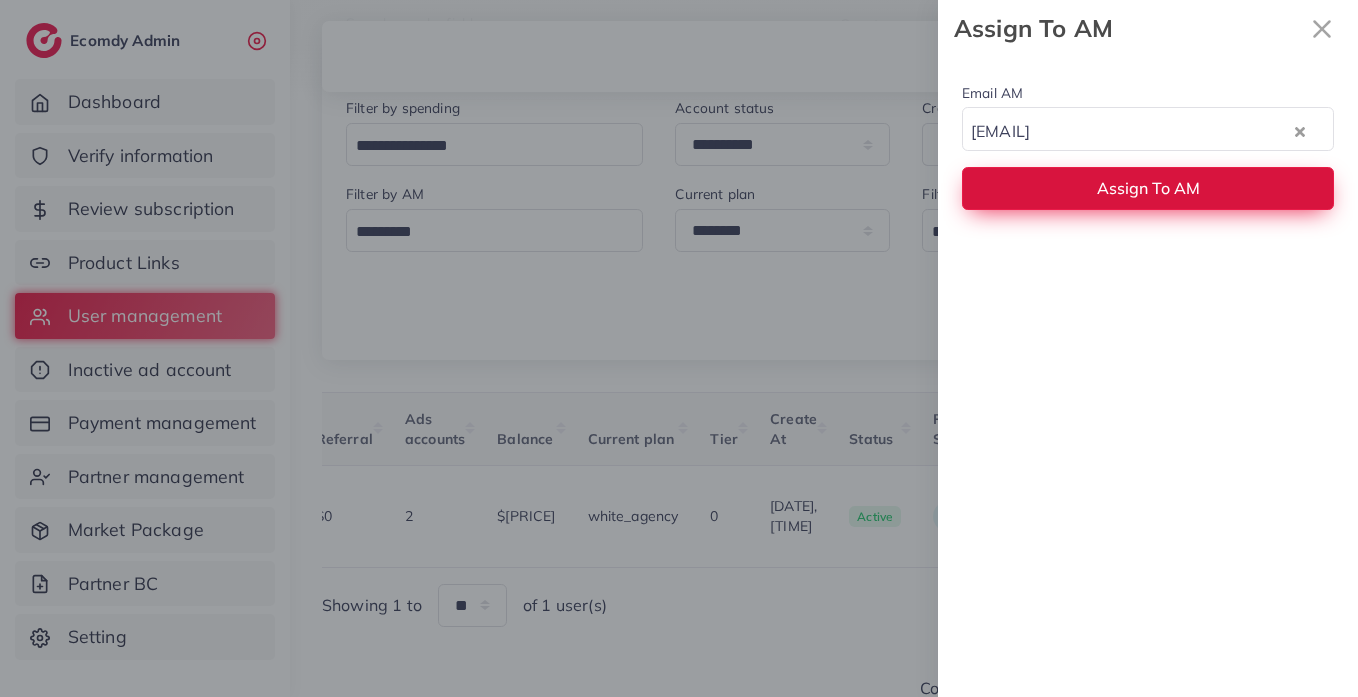 click on "Assign To AM" at bounding box center [1148, 188] 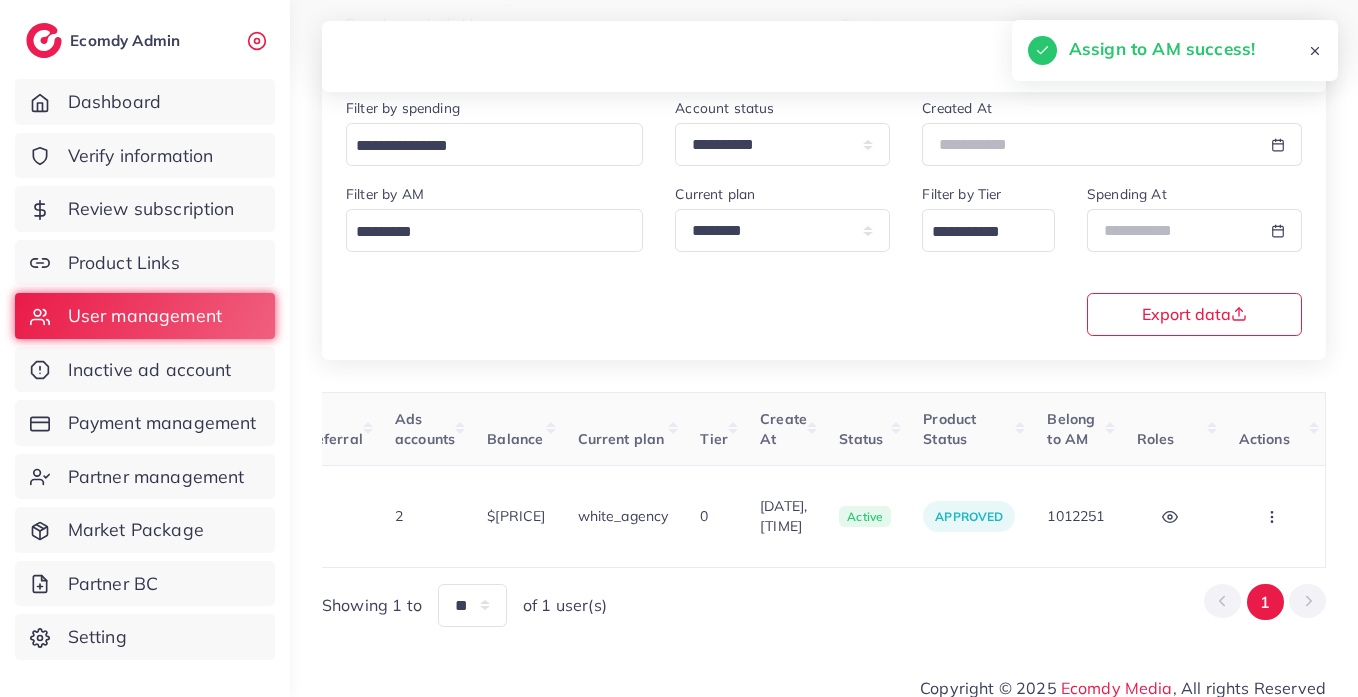 scroll, scrollTop: 0, scrollLeft: 0, axis: both 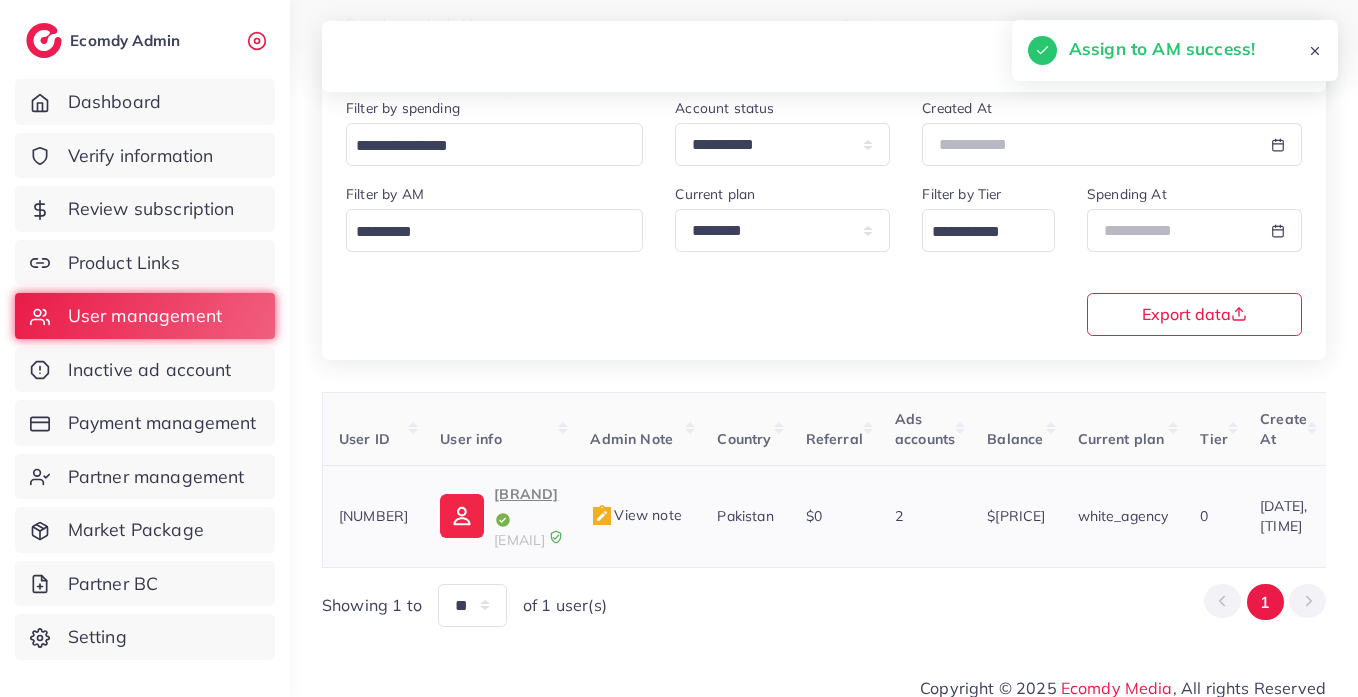 click at bounding box center [462, 516] 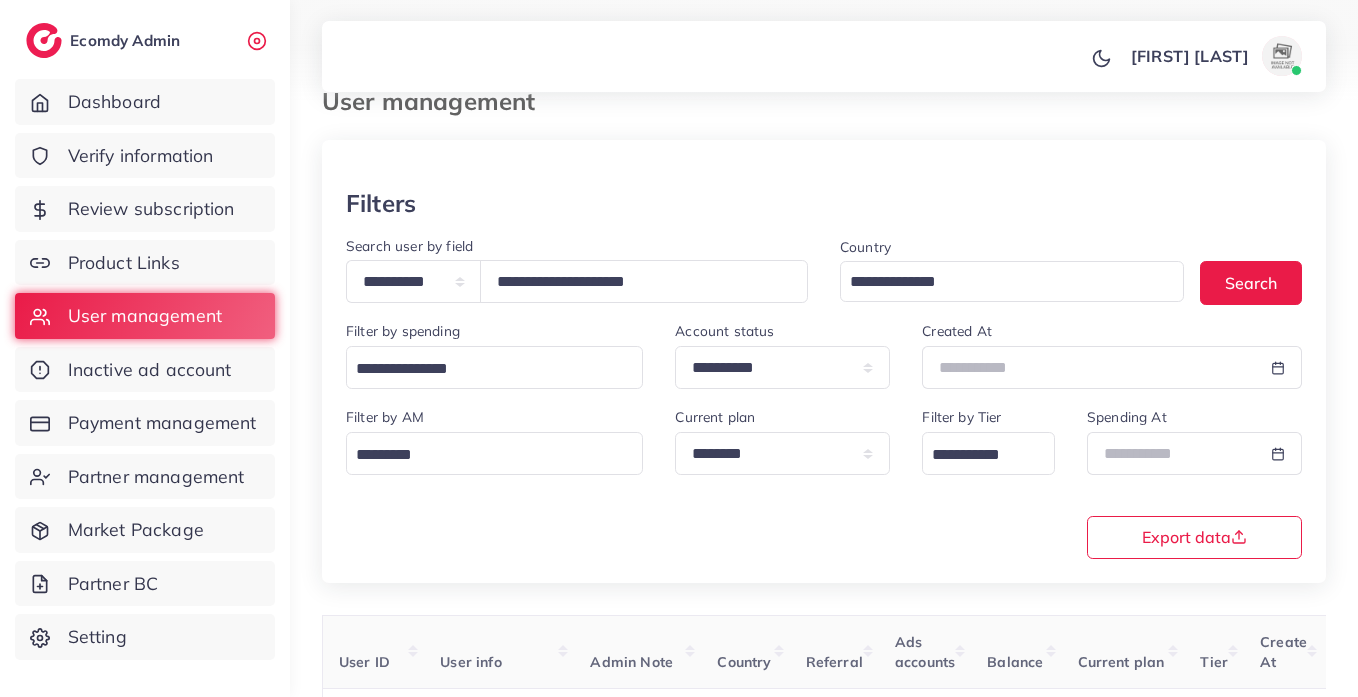 scroll, scrollTop: 0, scrollLeft: 0, axis: both 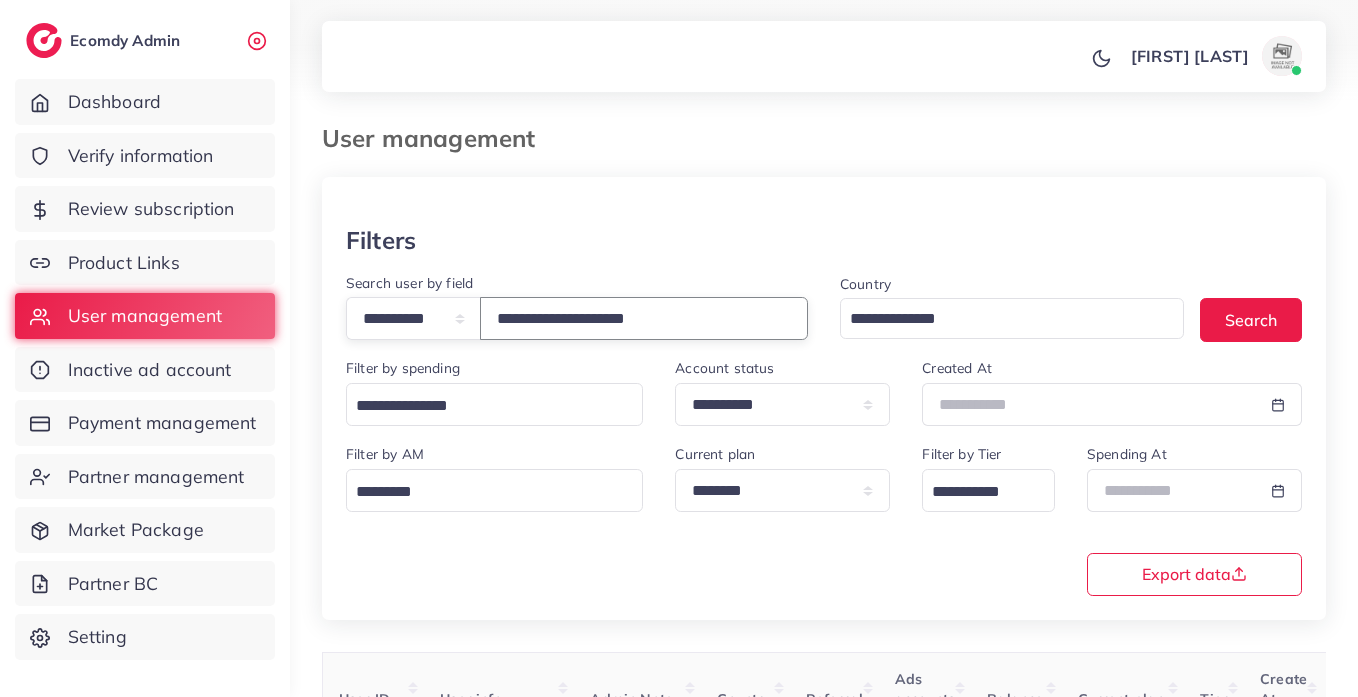 click on "**********" at bounding box center (644, 318) 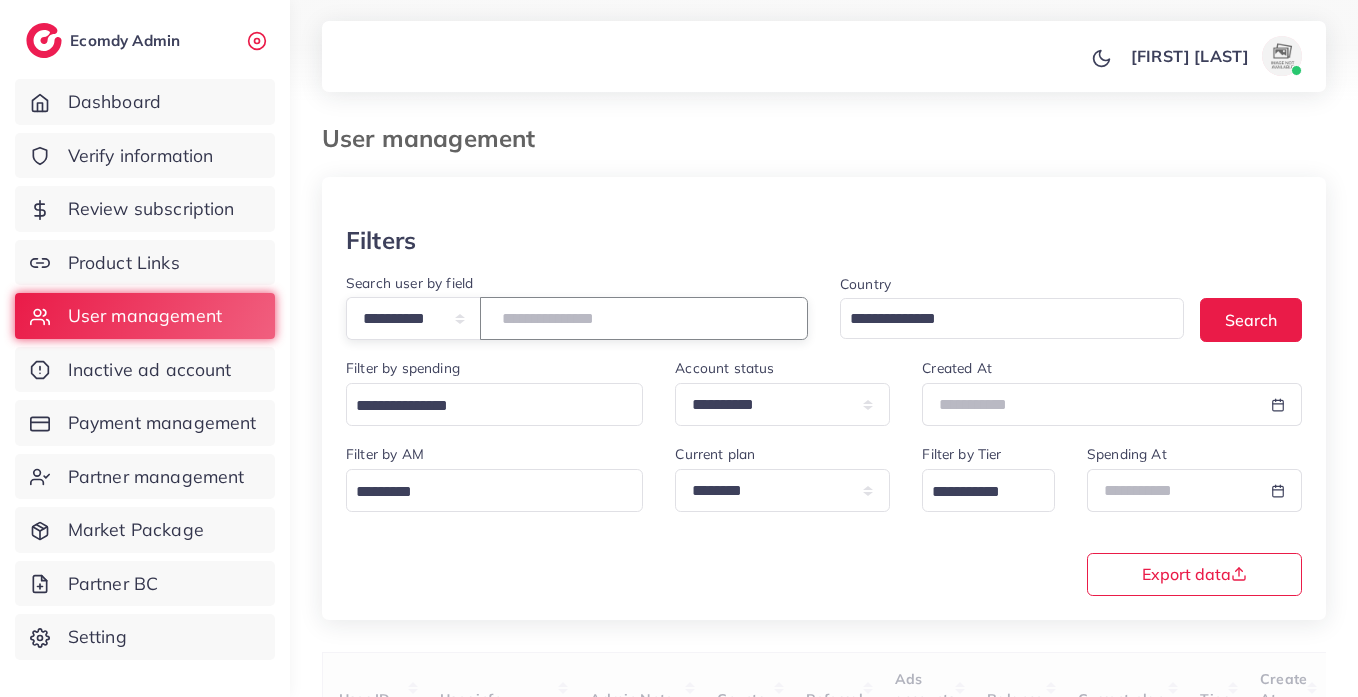 paste on "**********" 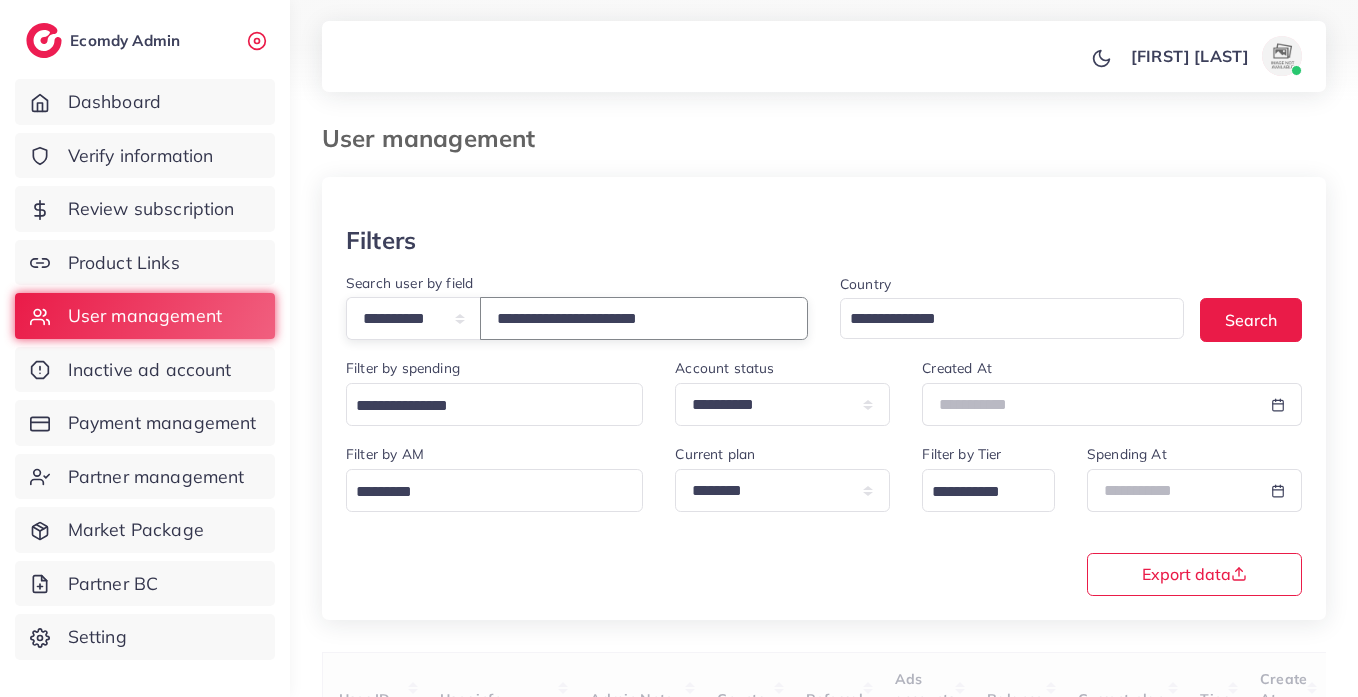 type on "**********" 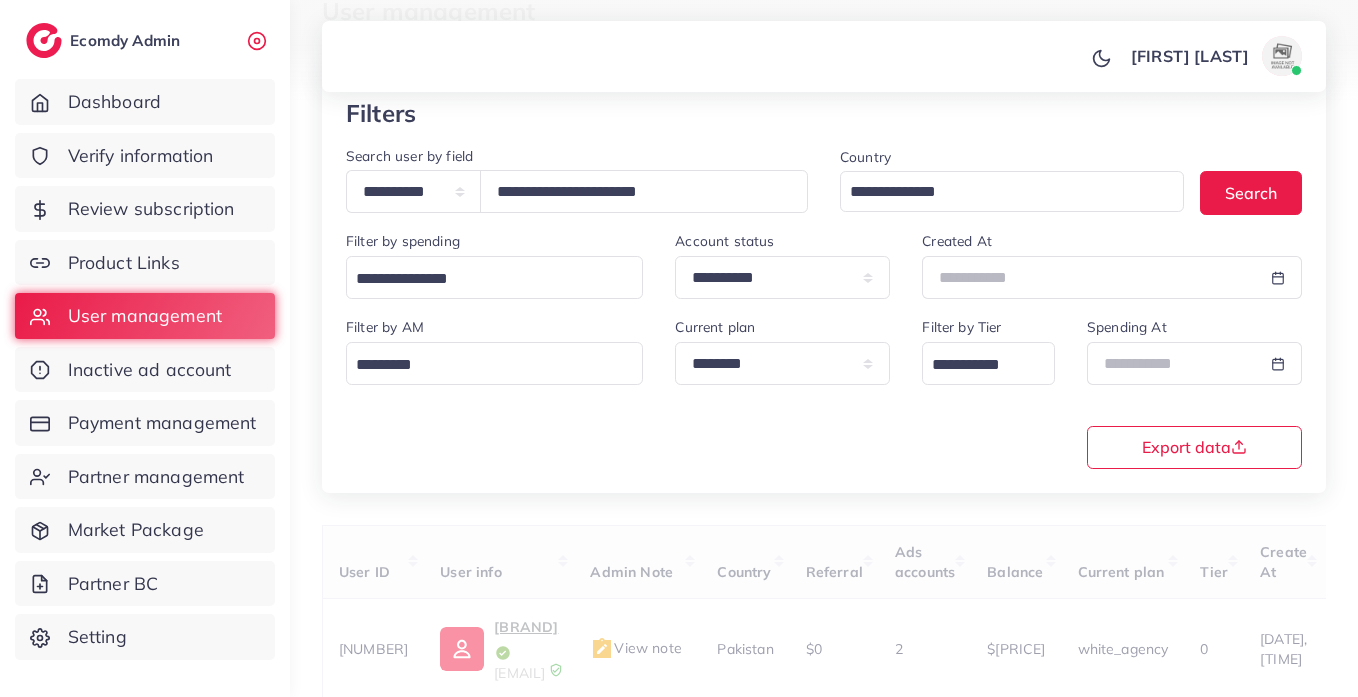 scroll, scrollTop: 260, scrollLeft: 0, axis: vertical 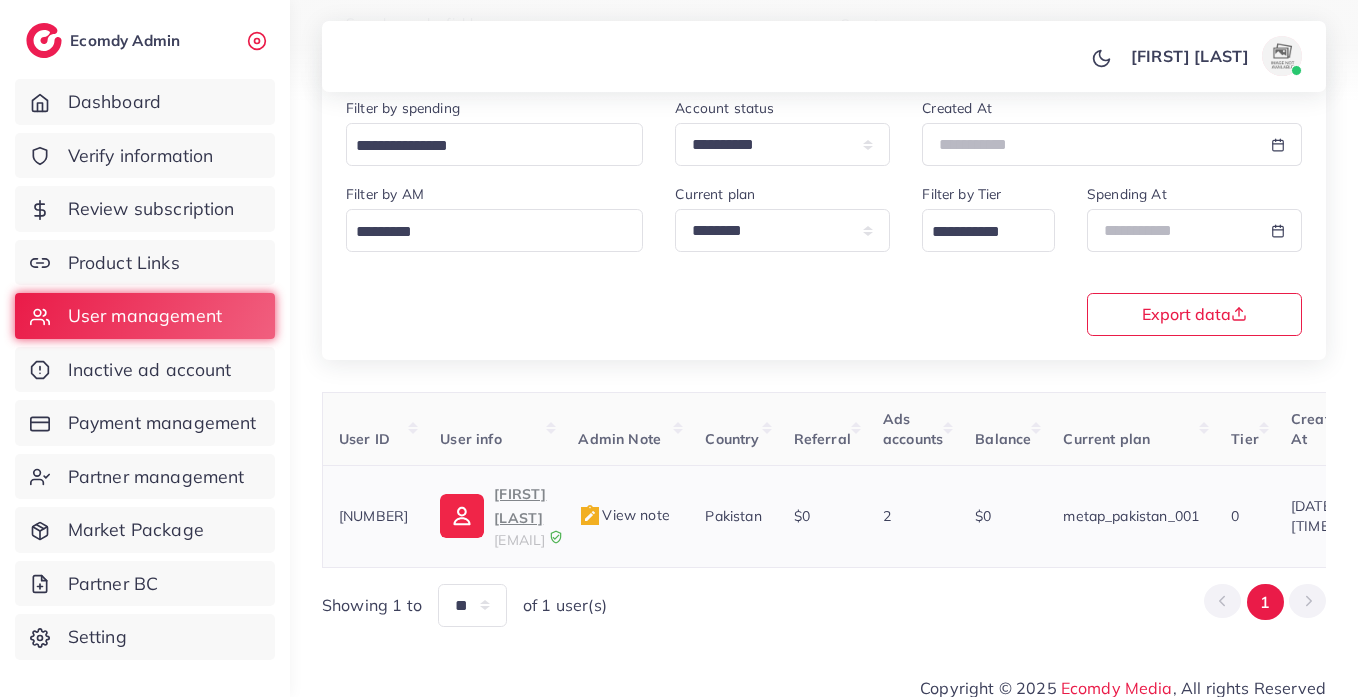 click on "AHSAN ILYAS" at bounding box center [520, 506] 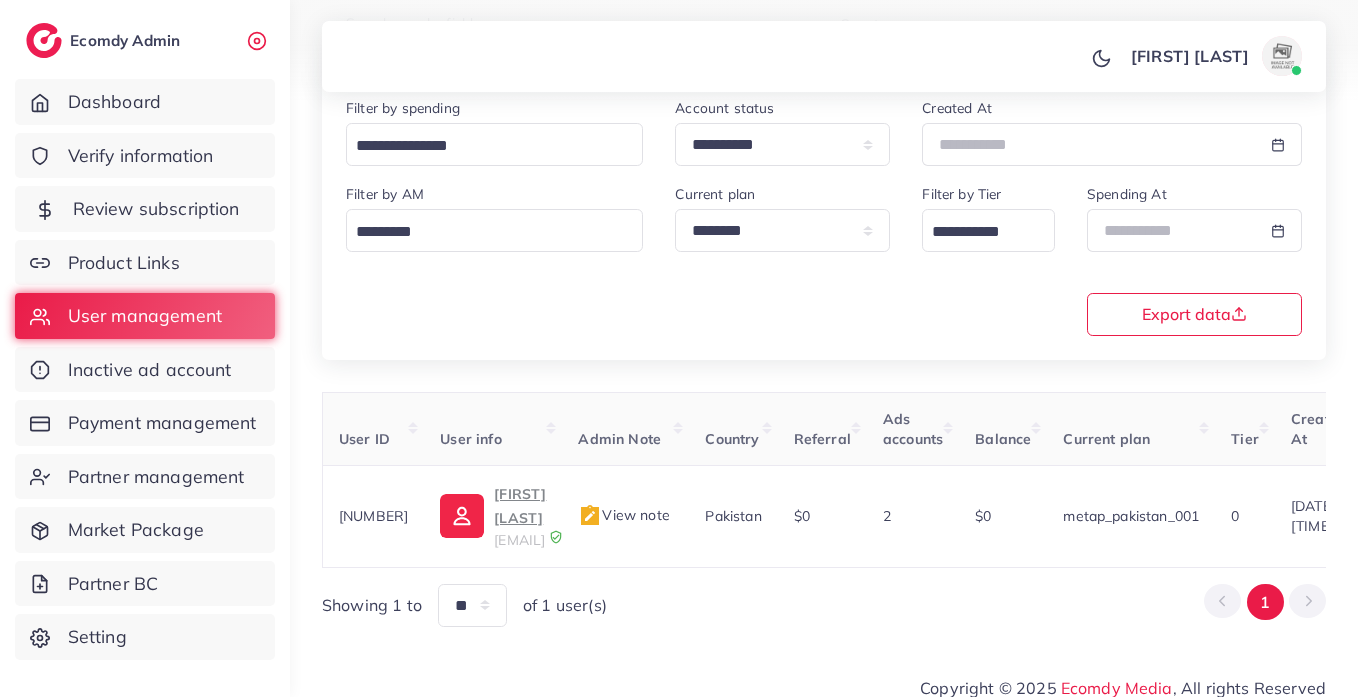click on "Review subscription" at bounding box center [156, 209] 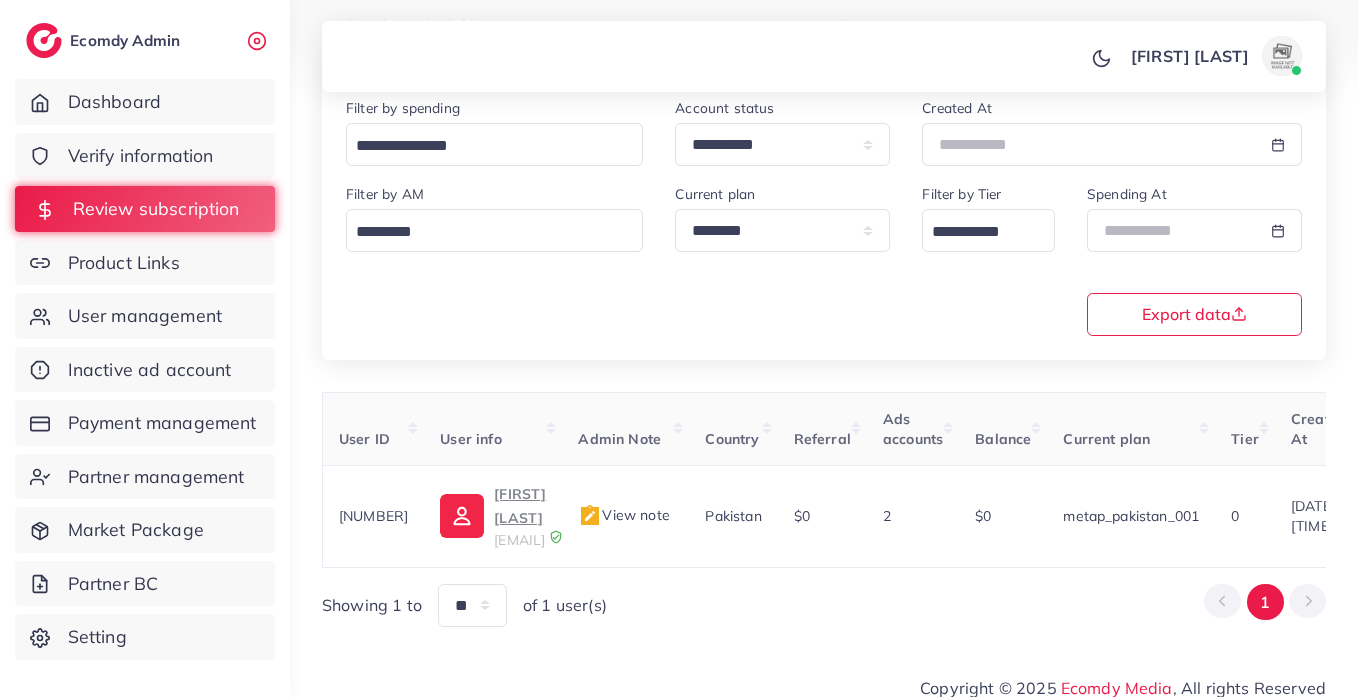 scroll, scrollTop: 0, scrollLeft: 0, axis: both 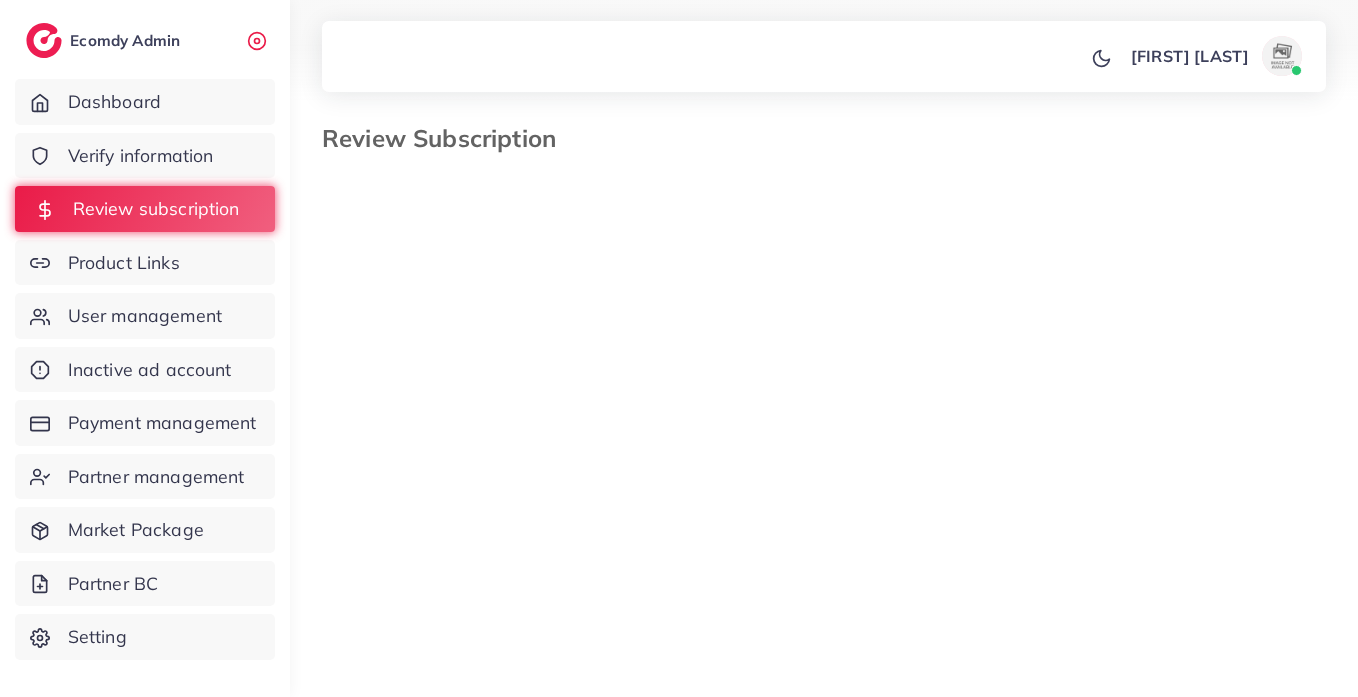 select on "*******" 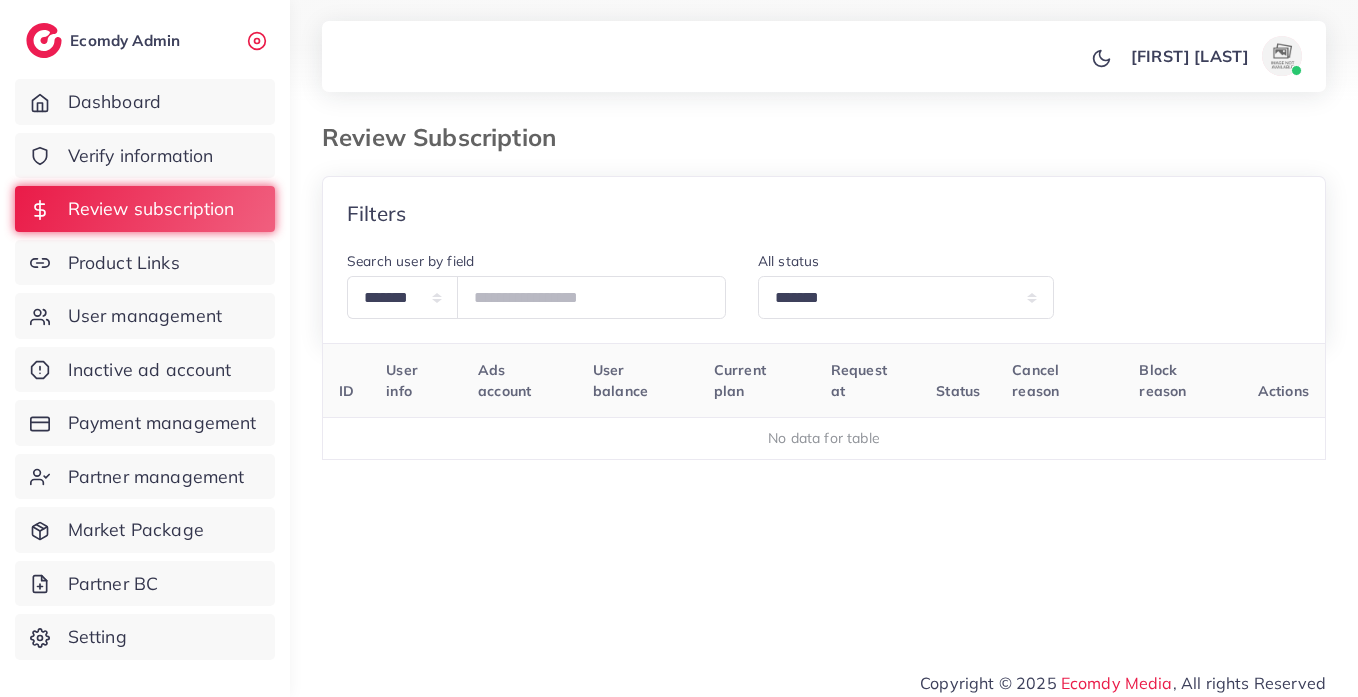 scroll, scrollTop: 12, scrollLeft: 0, axis: vertical 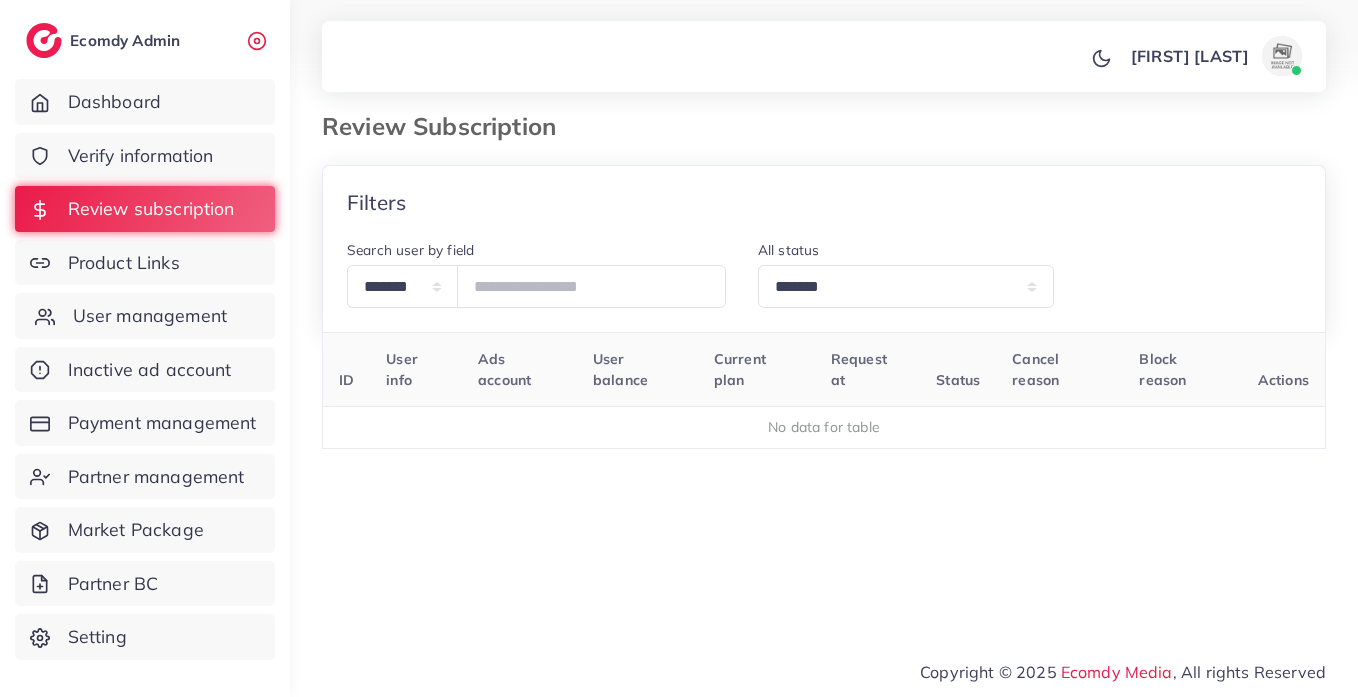 click on "User management" at bounding box center (150, 316) 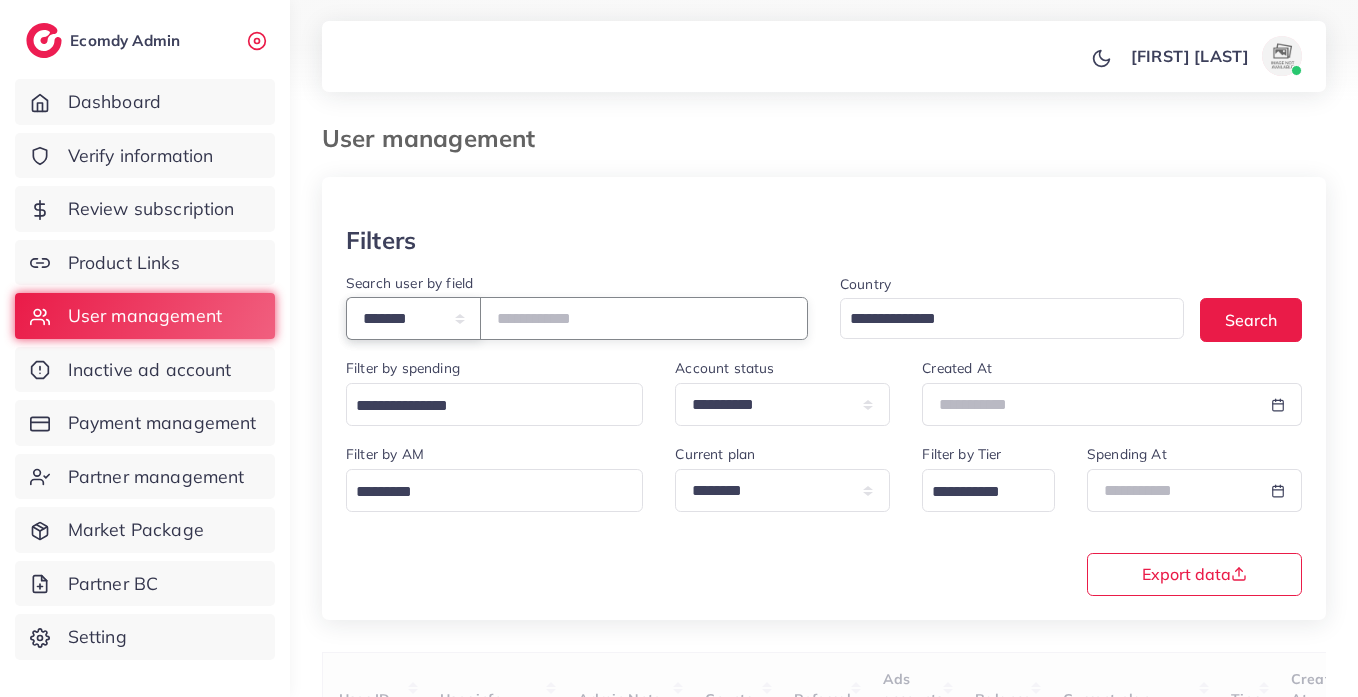 click on "**********" at bounding box center (413, 318) 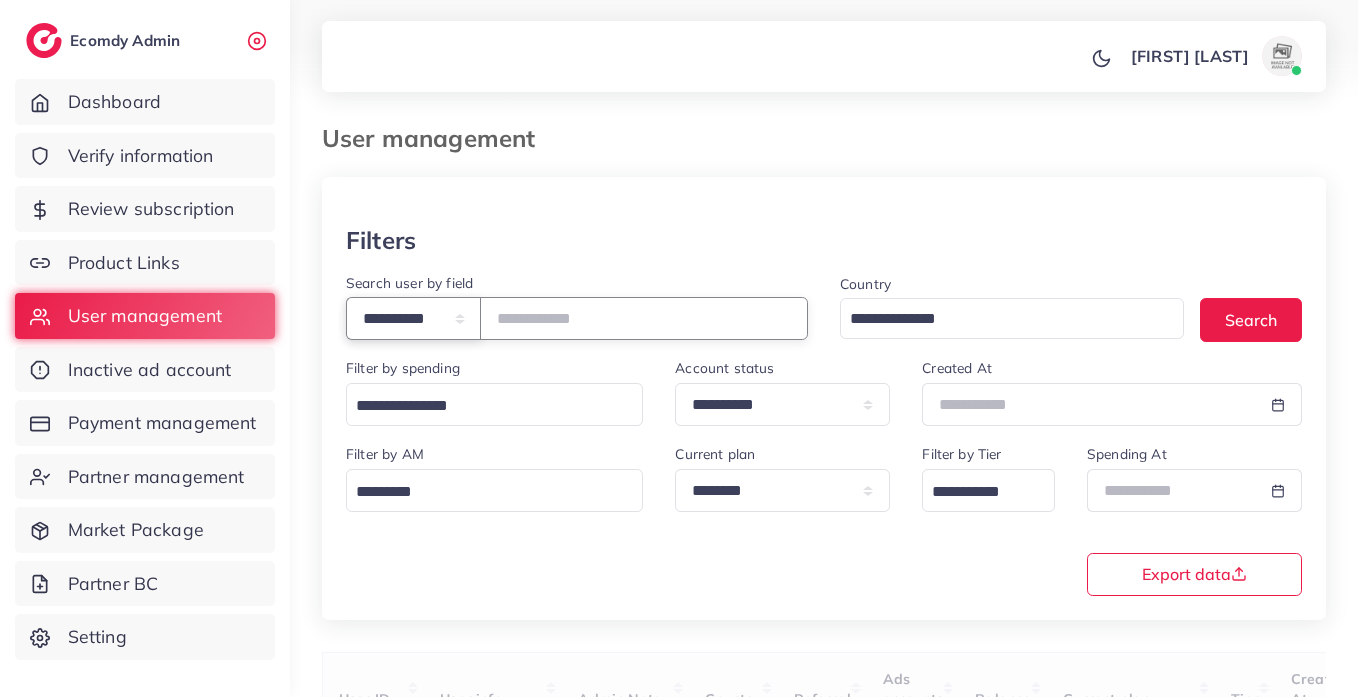click on "**********" at bounding box center (413, 318) 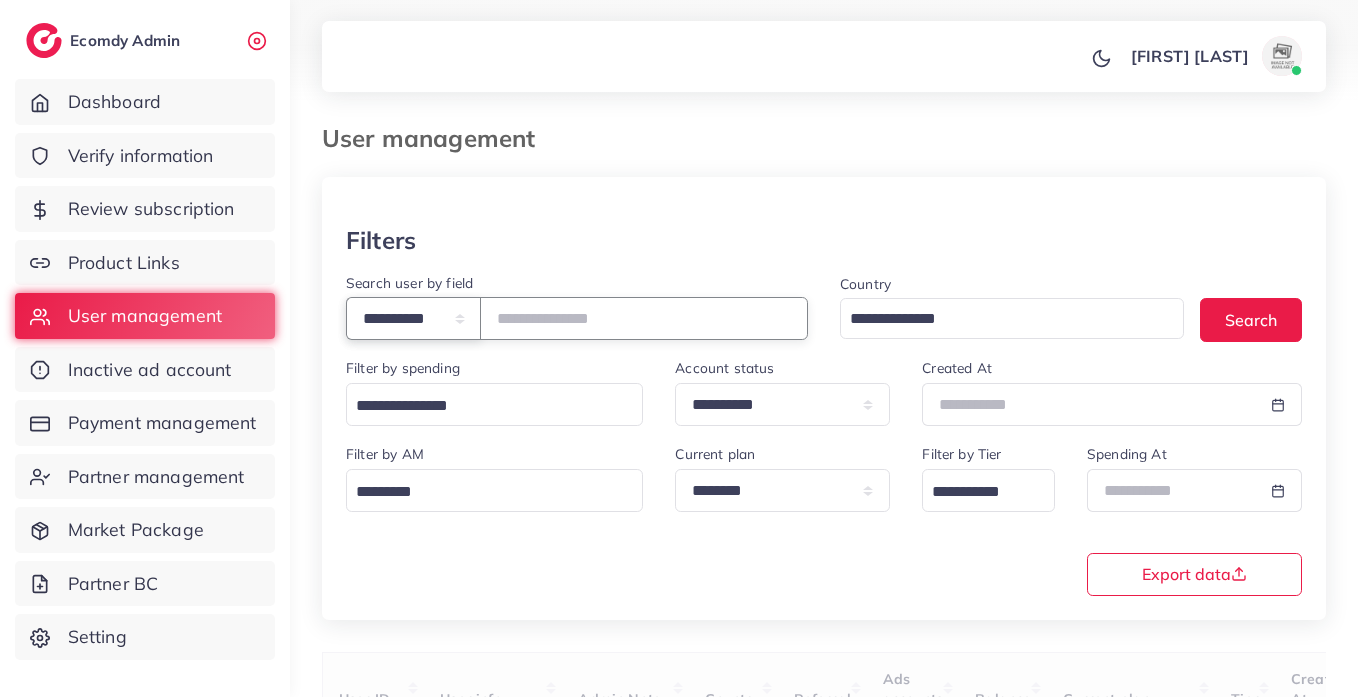 click on "**********" at bounding box center [413, 318] 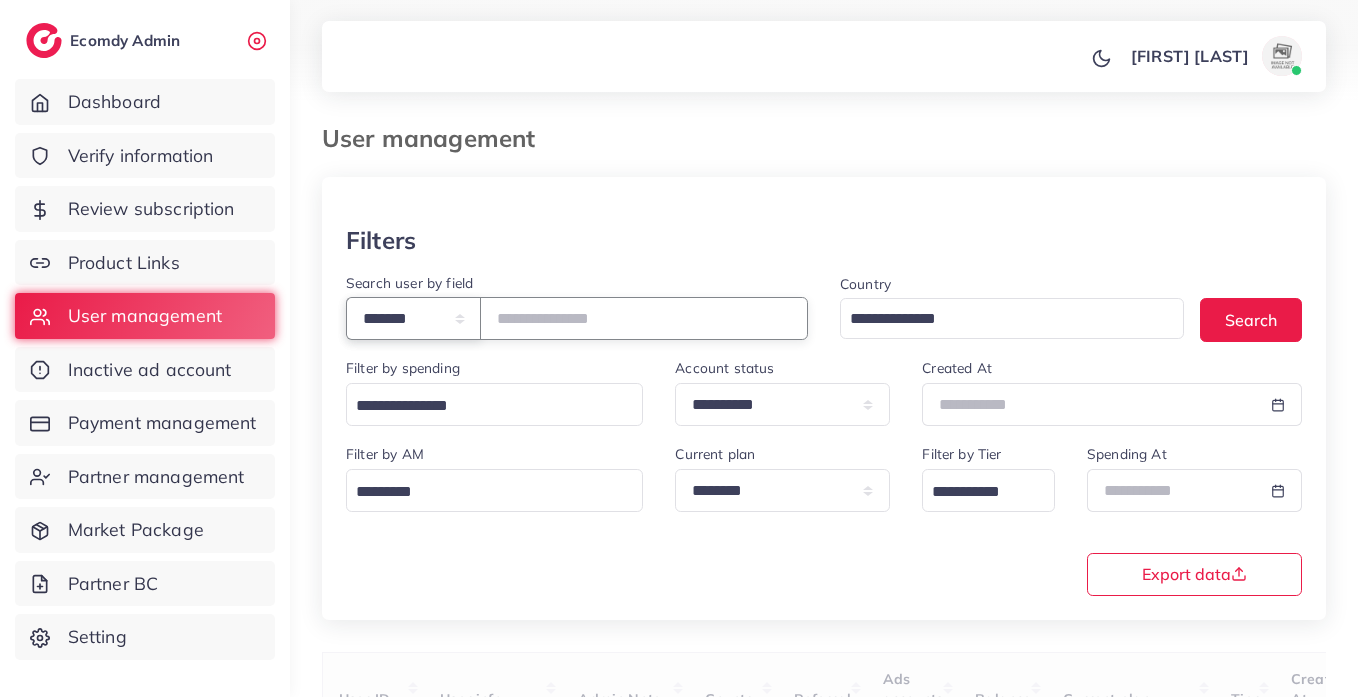 click on "**********" at bounding box center (413, 318) 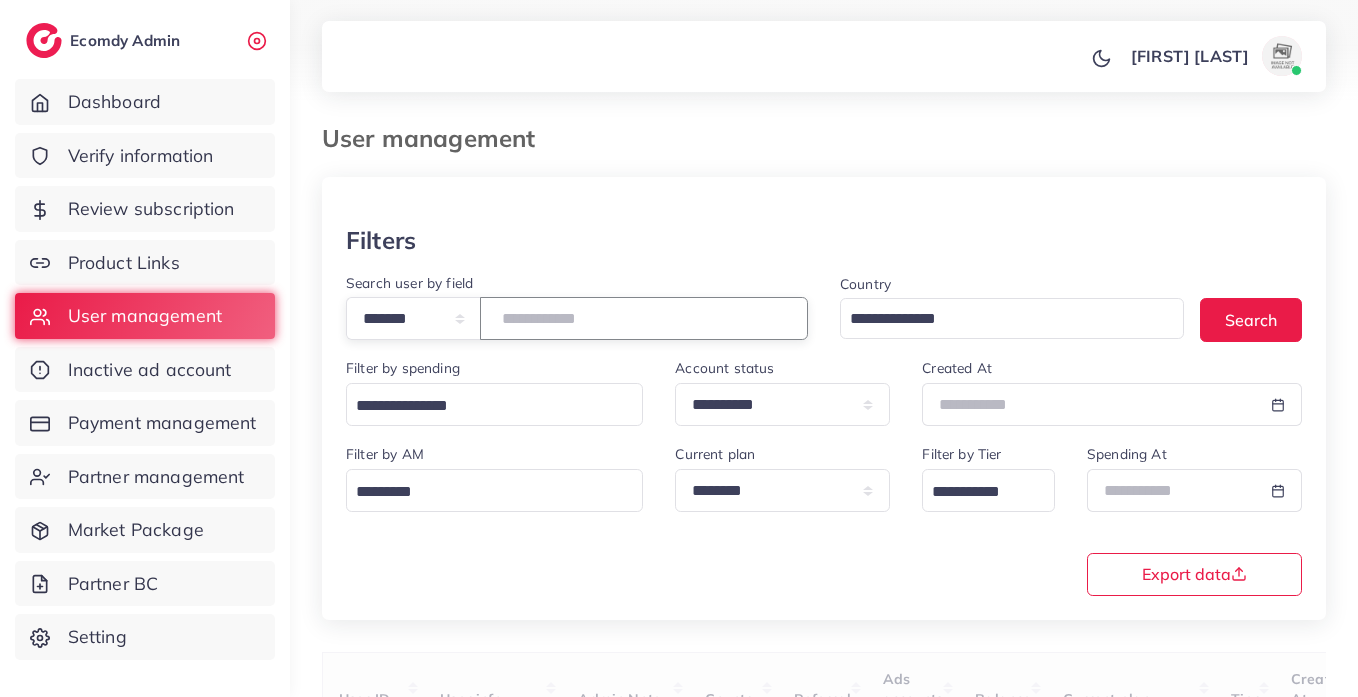 click at bounding box center (644, 318) 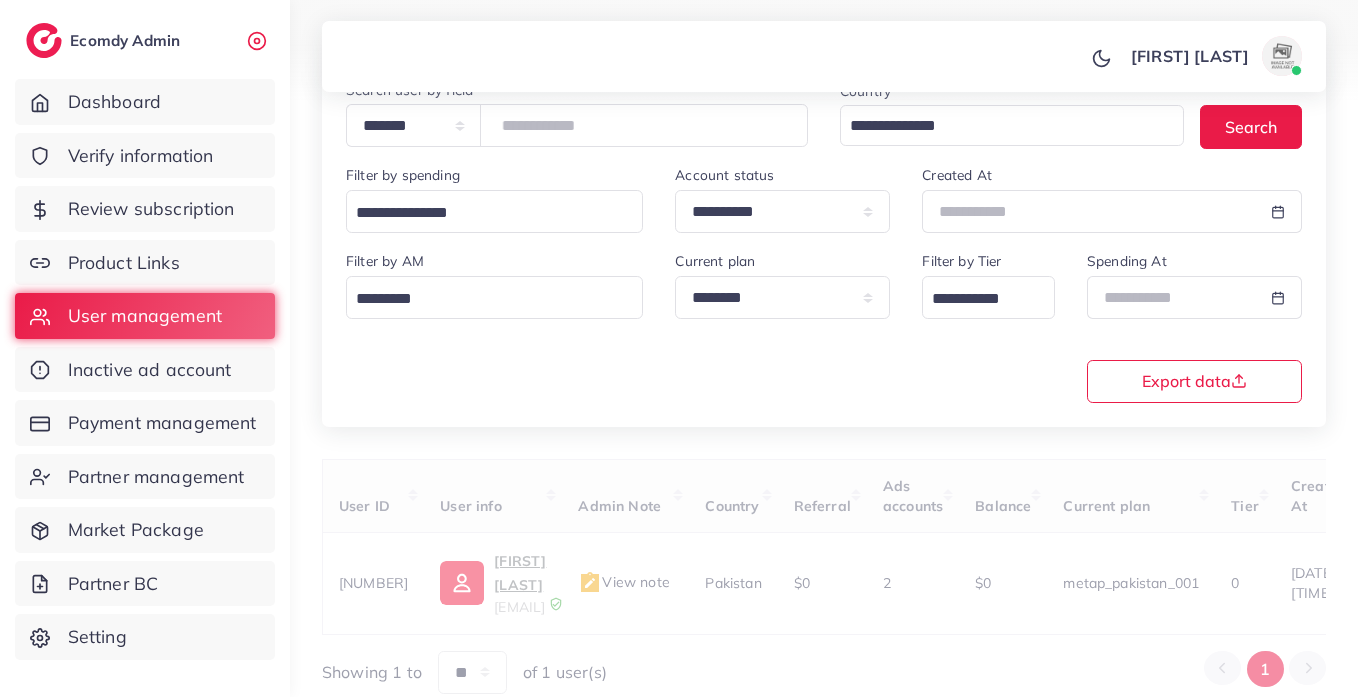 scroll, scrollTop: 260, scrollLeft: 0, axis: vertical 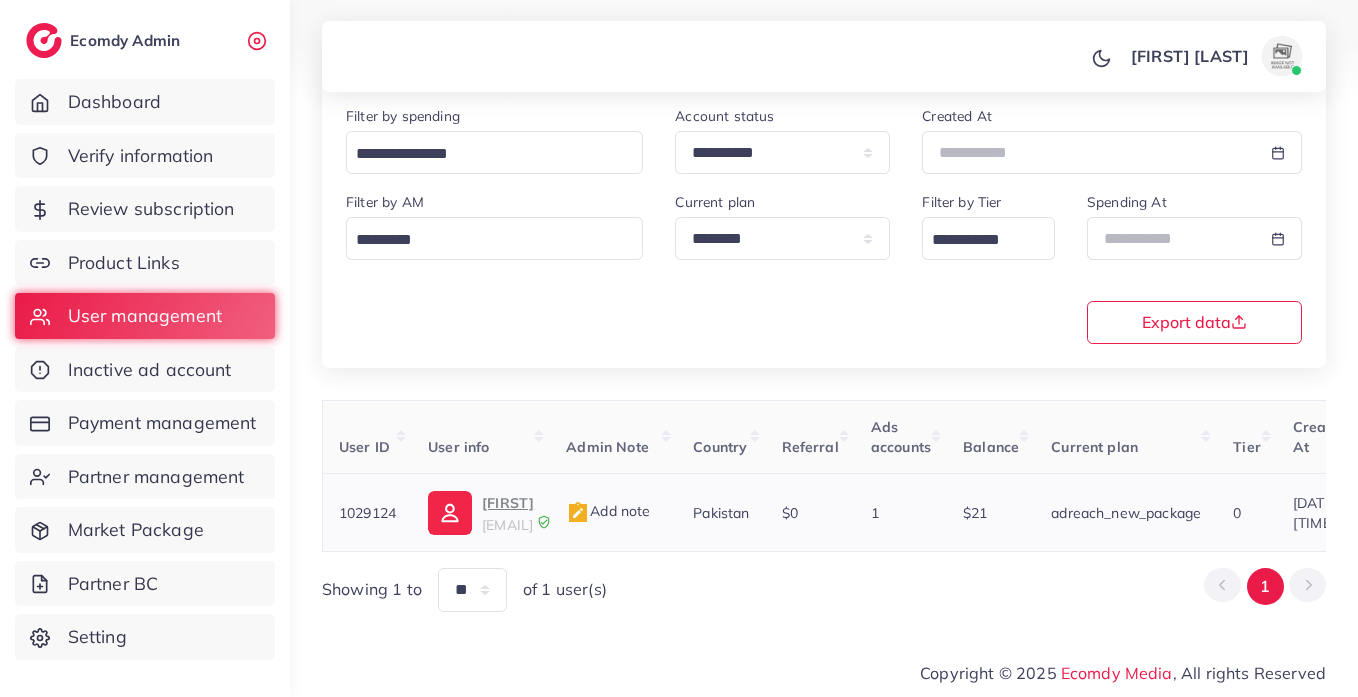 click on "YahyaMaaz" at bounding box center (508, 503) 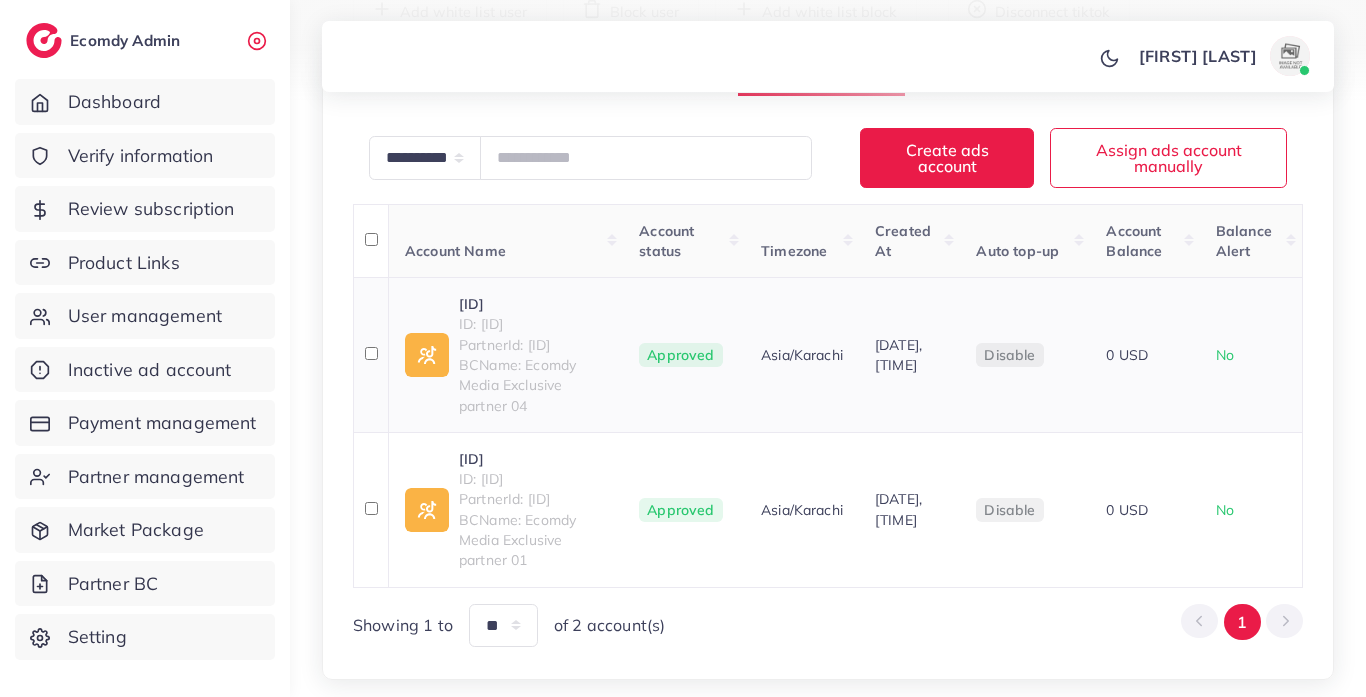 scroll, scrollTop: 333, scrollLeft: 0, axis: vertical 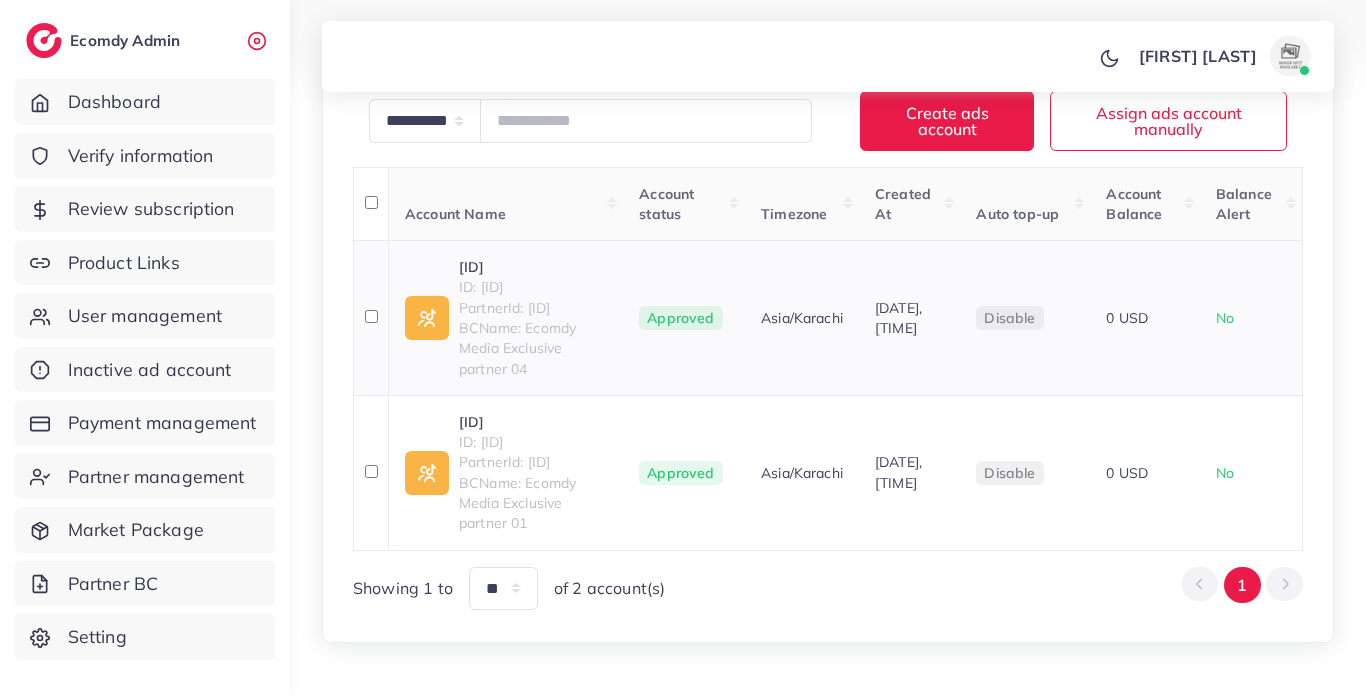 click on "ID: [ID]" at bounding box center (533, 287) 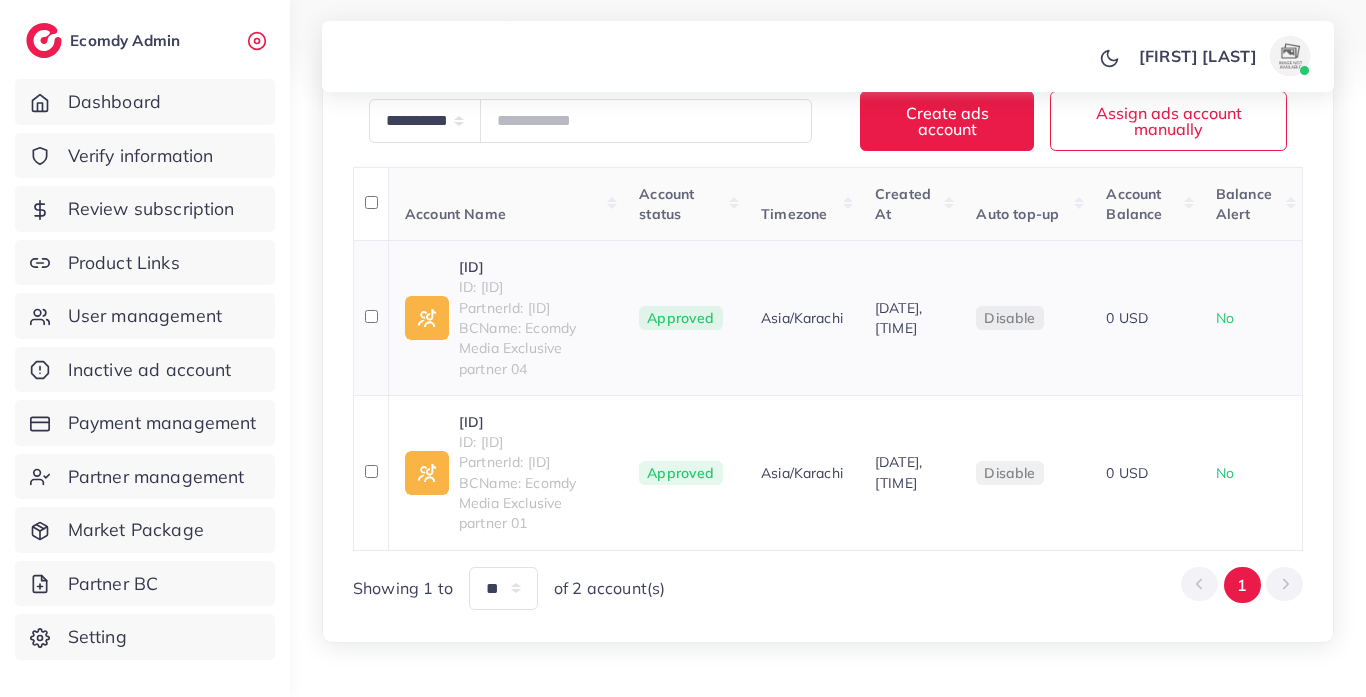 click on "1013783_Shopify Store desining_1726891499294" at bounding box center (533, 267) 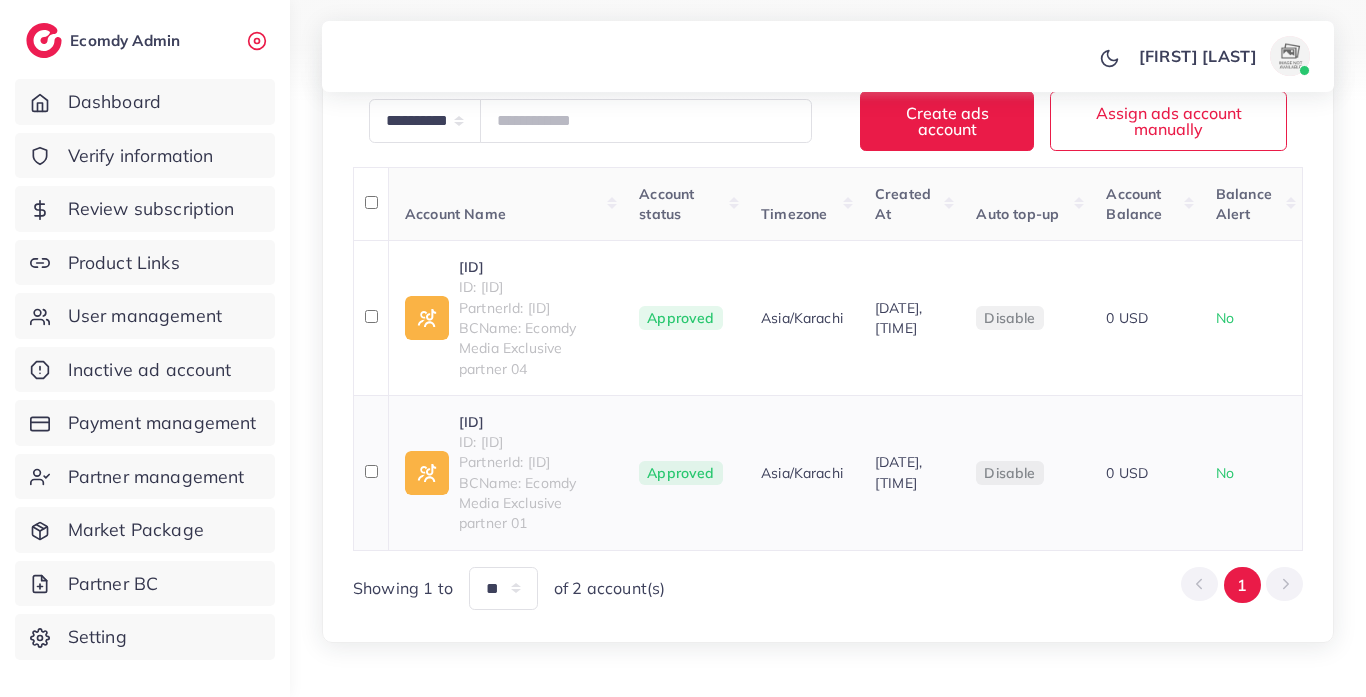 click on "ID: 7389325448481652737" at bounding box center [533, 442] 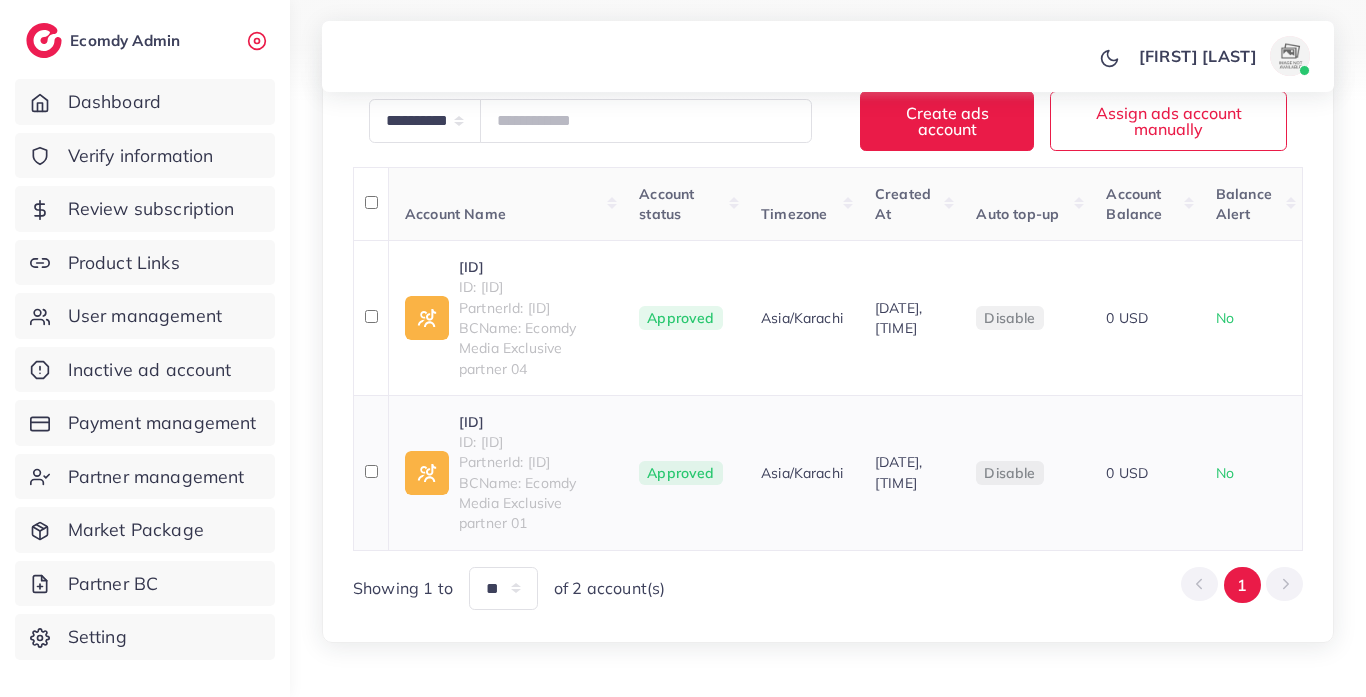 copy on "7389325448481652737" 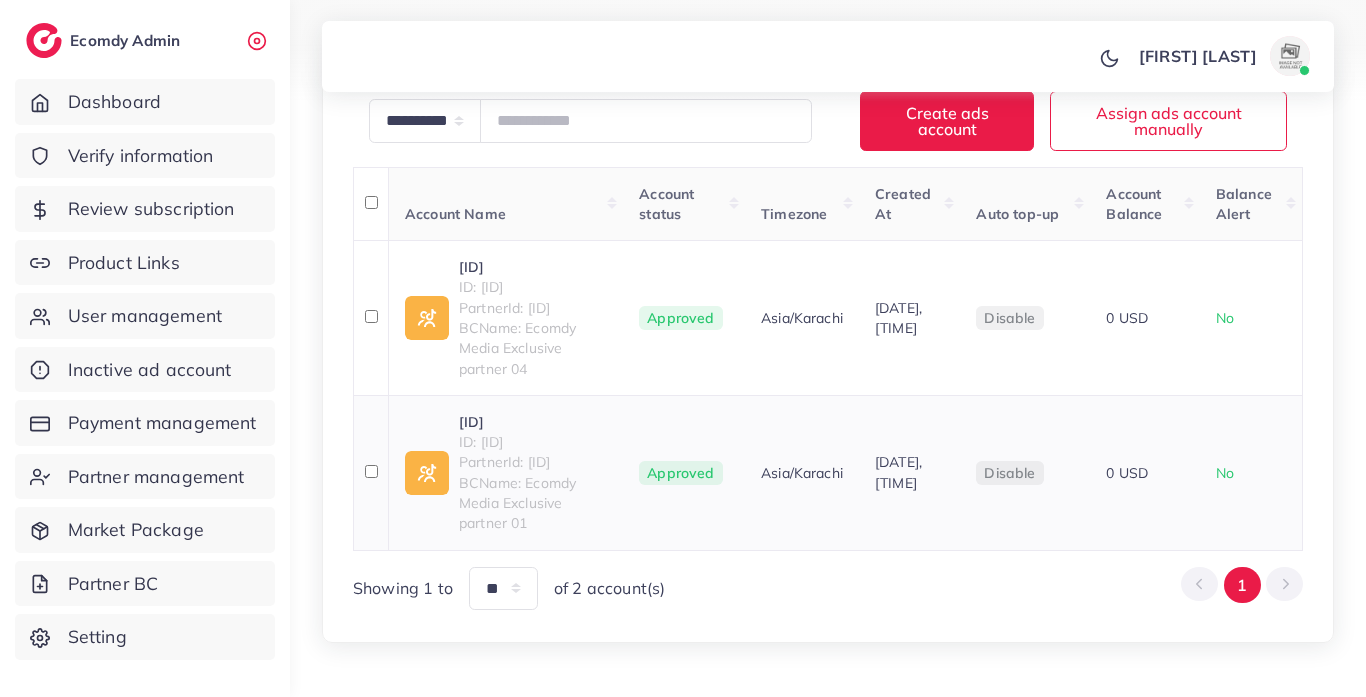 click on "1013783_SHOESBHAI.PK_1720461411878" at bounding box center [533, 422] 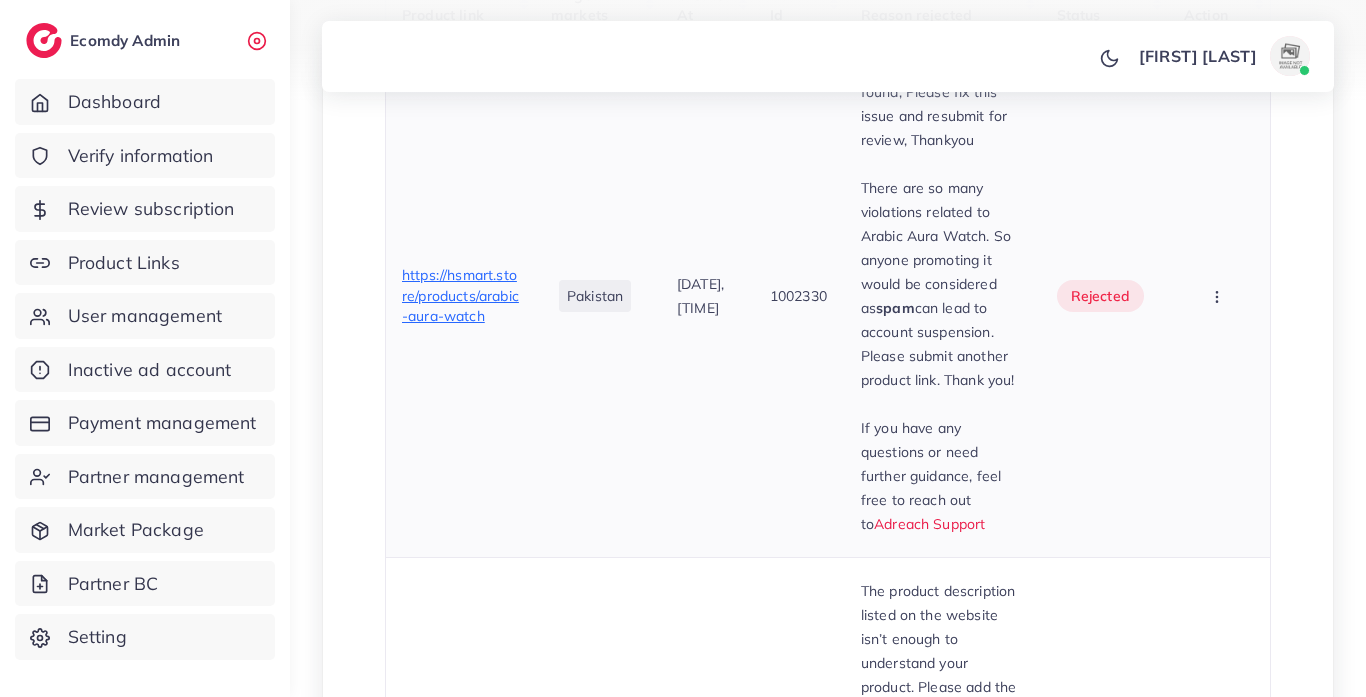 scroll, scrollTop: 942, scrollLeft: 0, axis: vertical 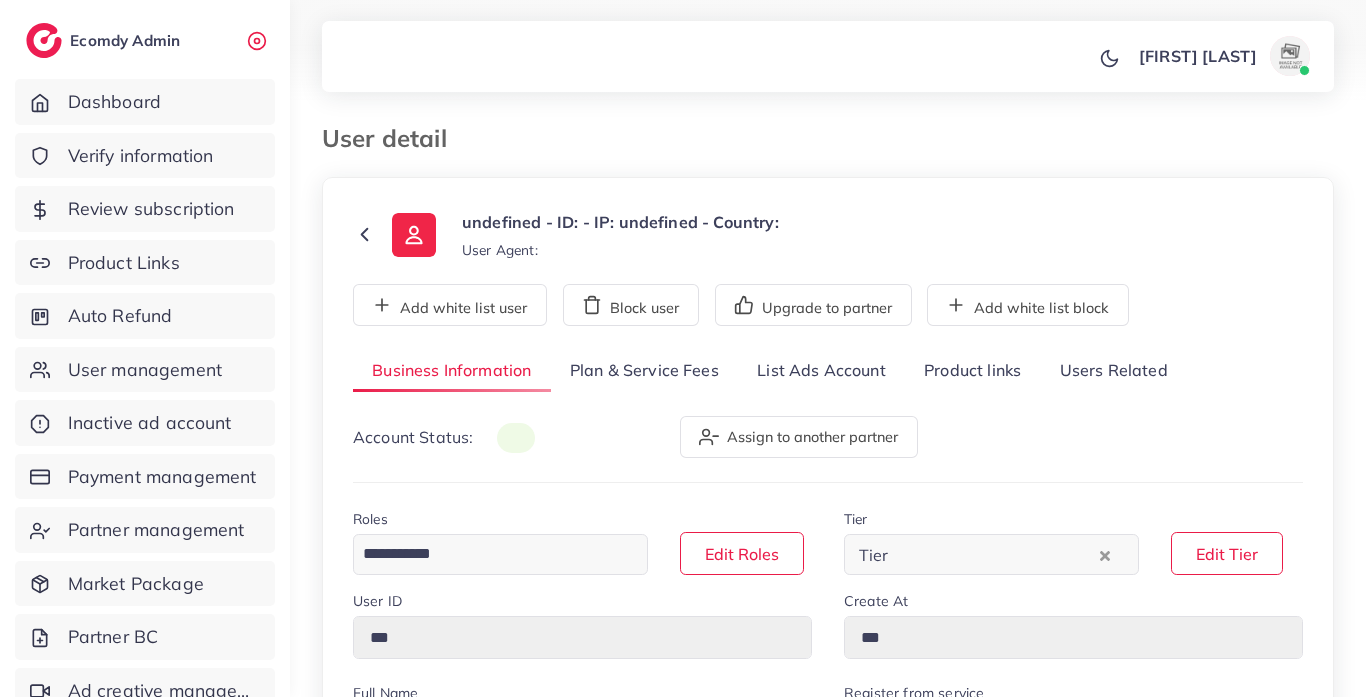 click on "Product links" at bounding box center (972, 371) 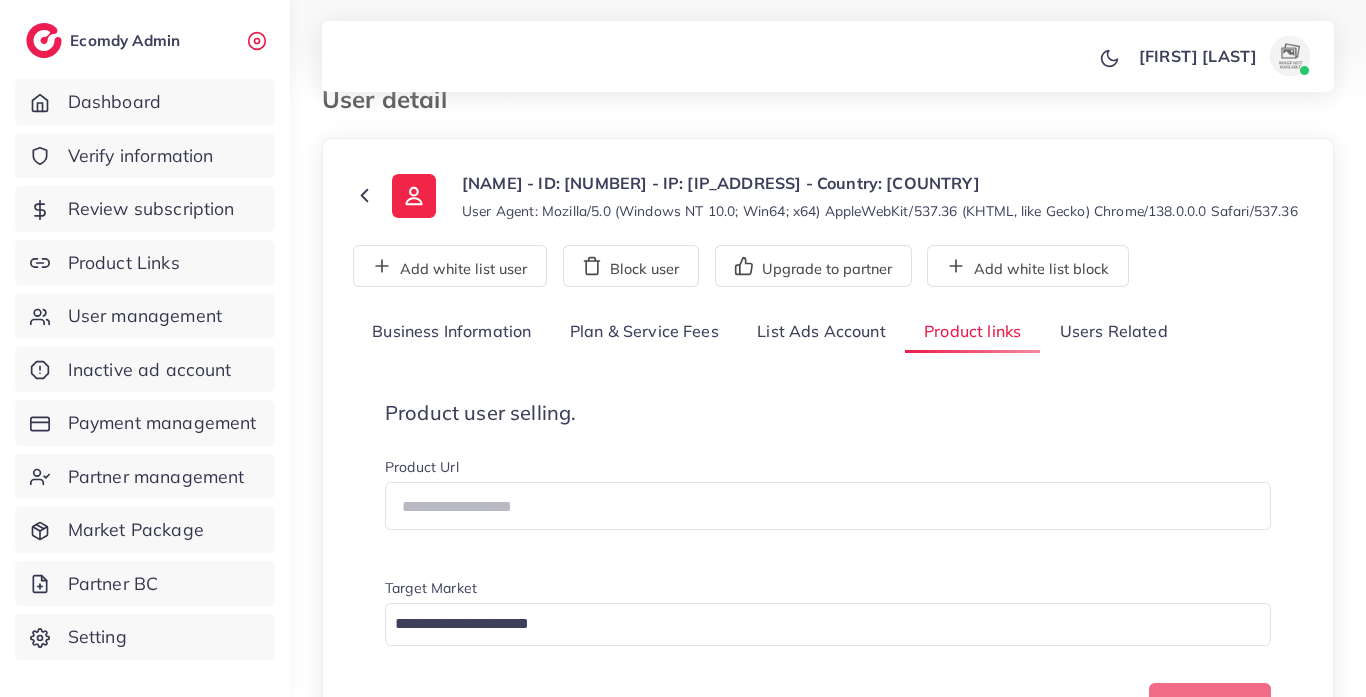 scroll, scrollTop: 0, scrollLeft: 0, axis: both 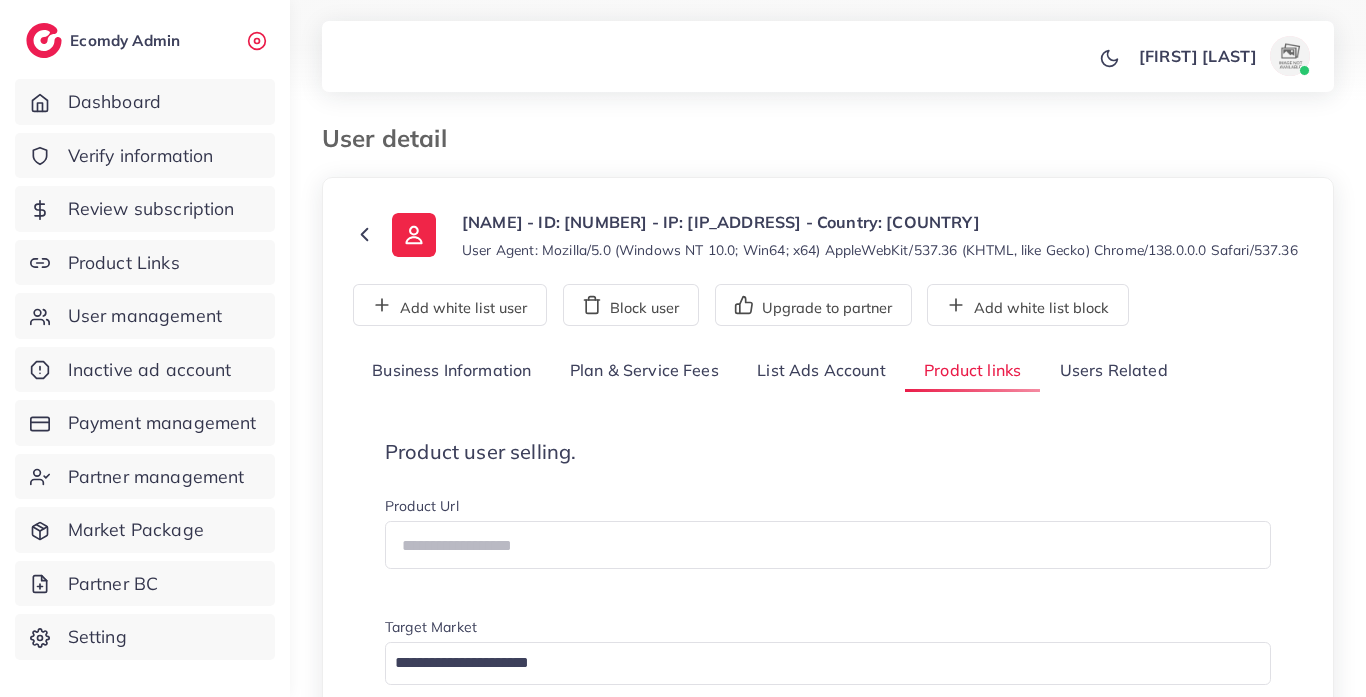 click on "Plan & Service Fees" at bounding box center [644, 371] 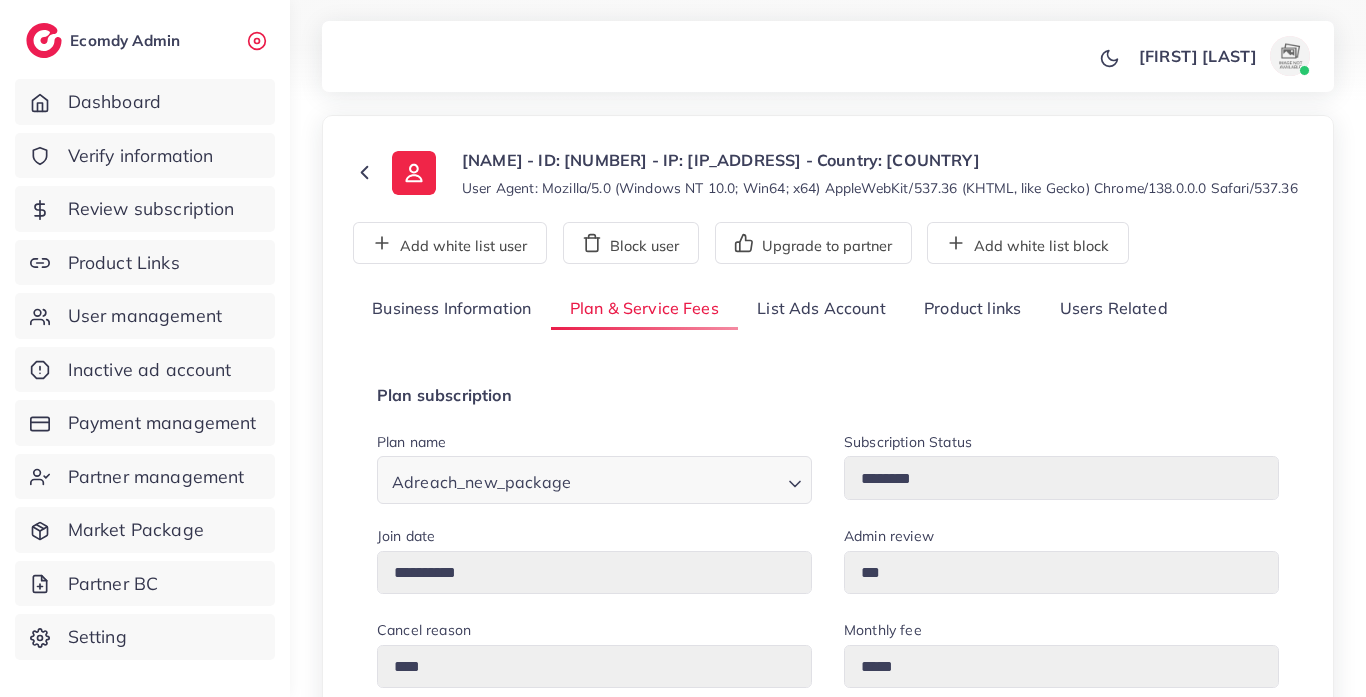 scroll, scrollTop: 0, scrollLeft: 0, axis: both 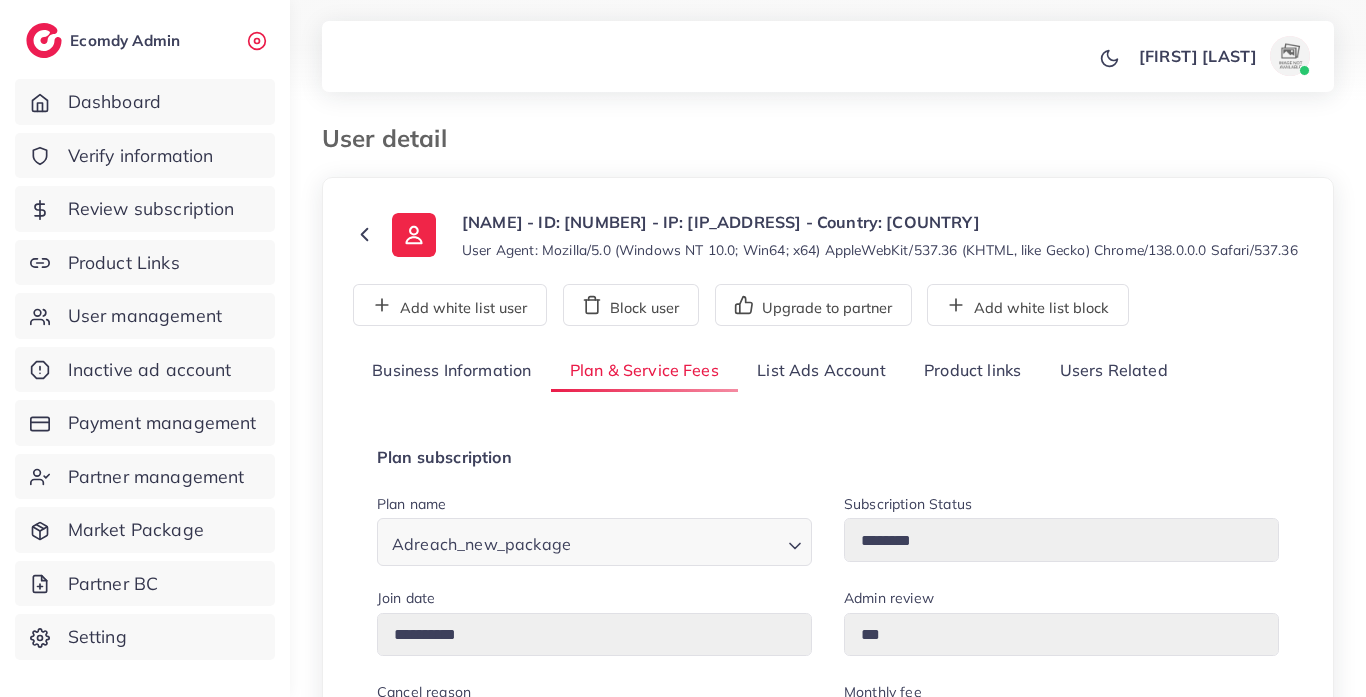 click on "Product links" at bounding box center (972, 371) 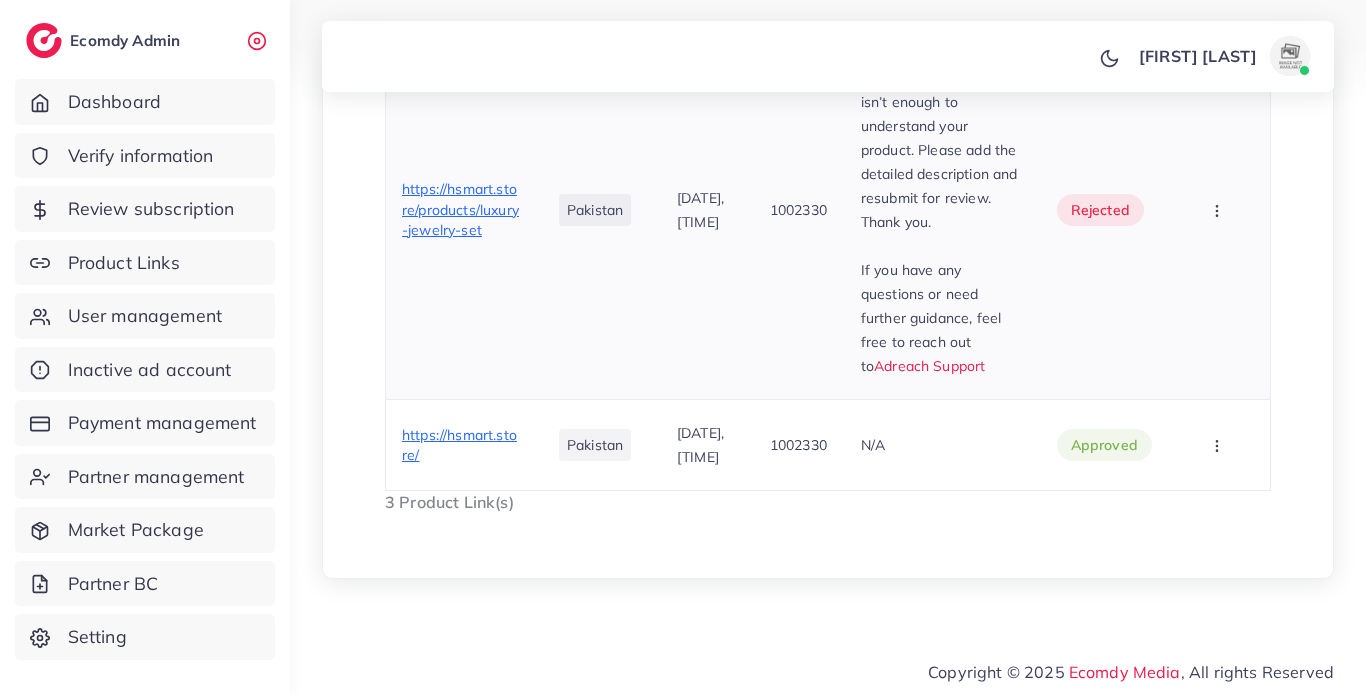 scroll, scrollTop: 1456, scrollLeft: 0, axis: vertical 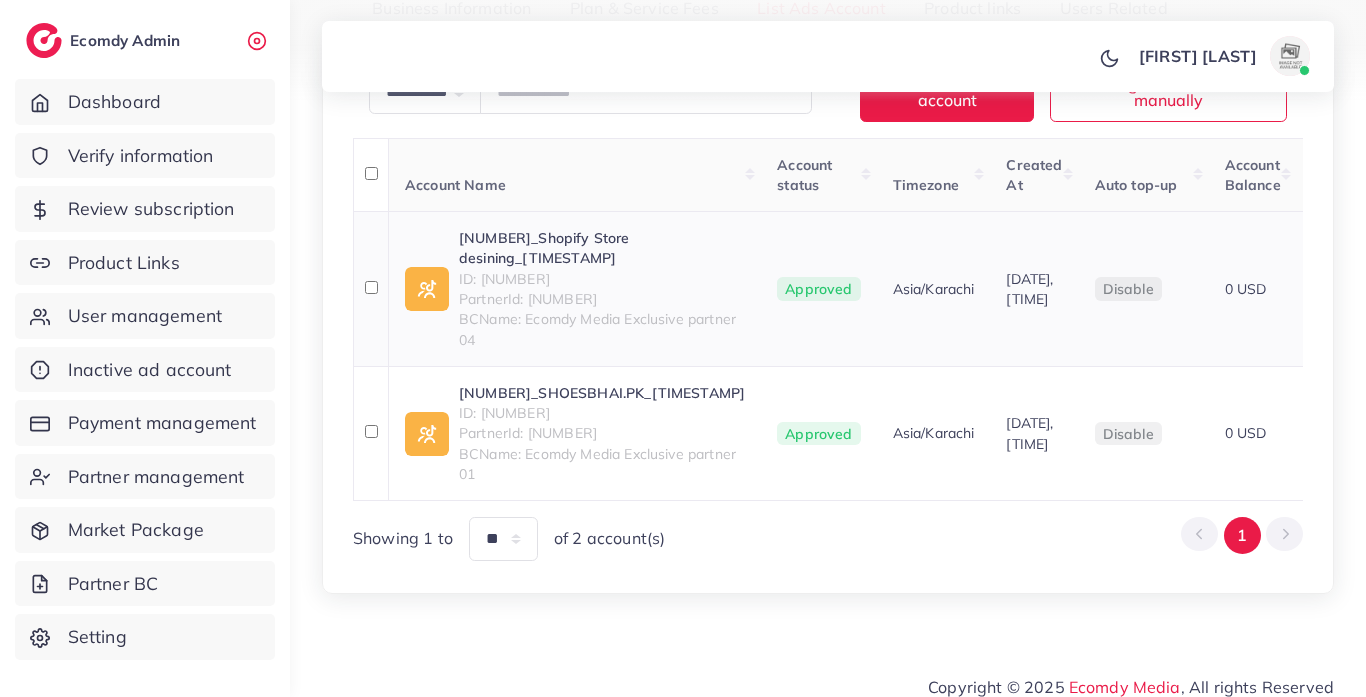 click on "ID: 7416942457642024961" at bounding box center [602, 279] 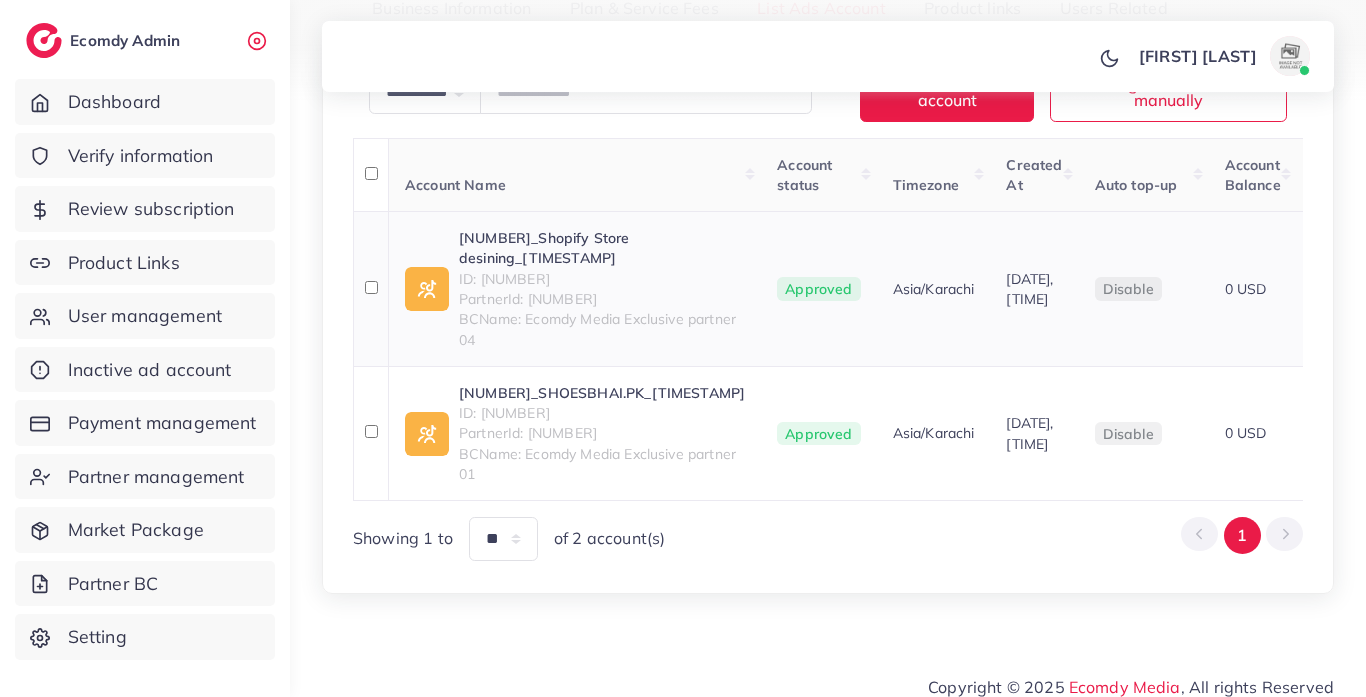 click on "1013783_Shopify Store desining_1726891499294" at bounding box center (602, 248) 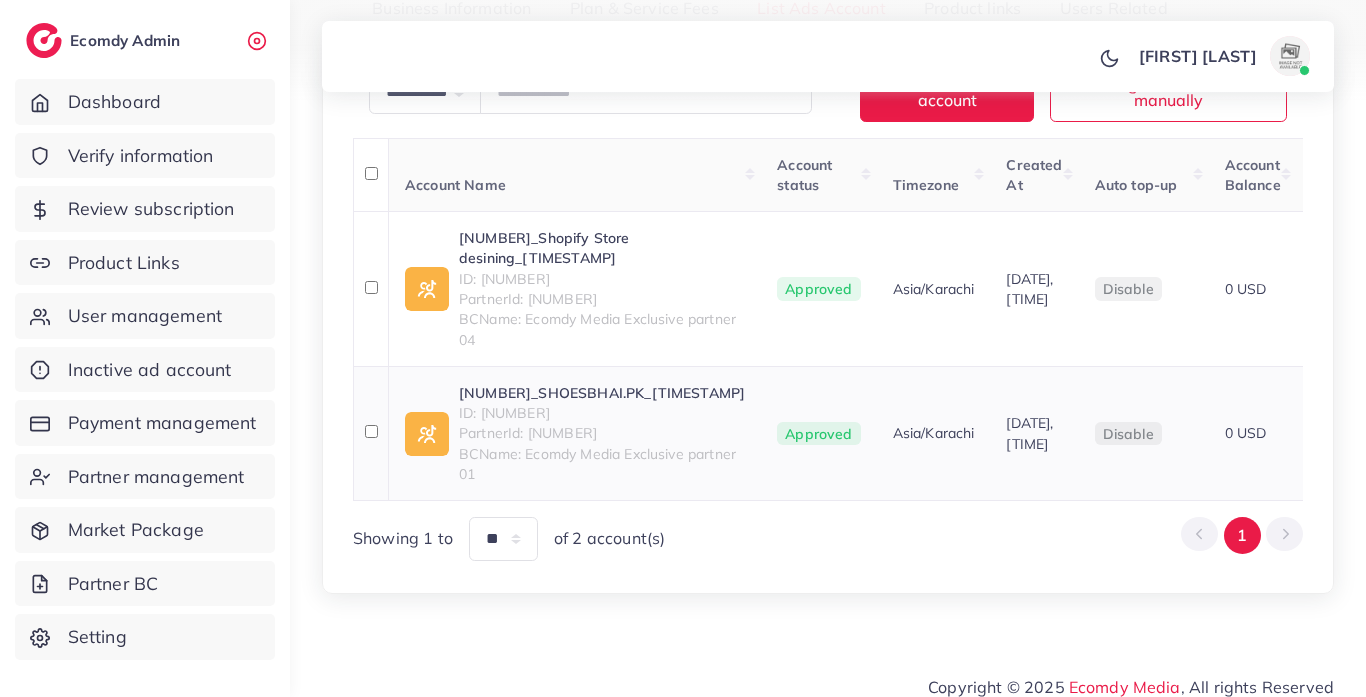 click on "ID: 7389325448481652737" at bounding box center [602, 413] 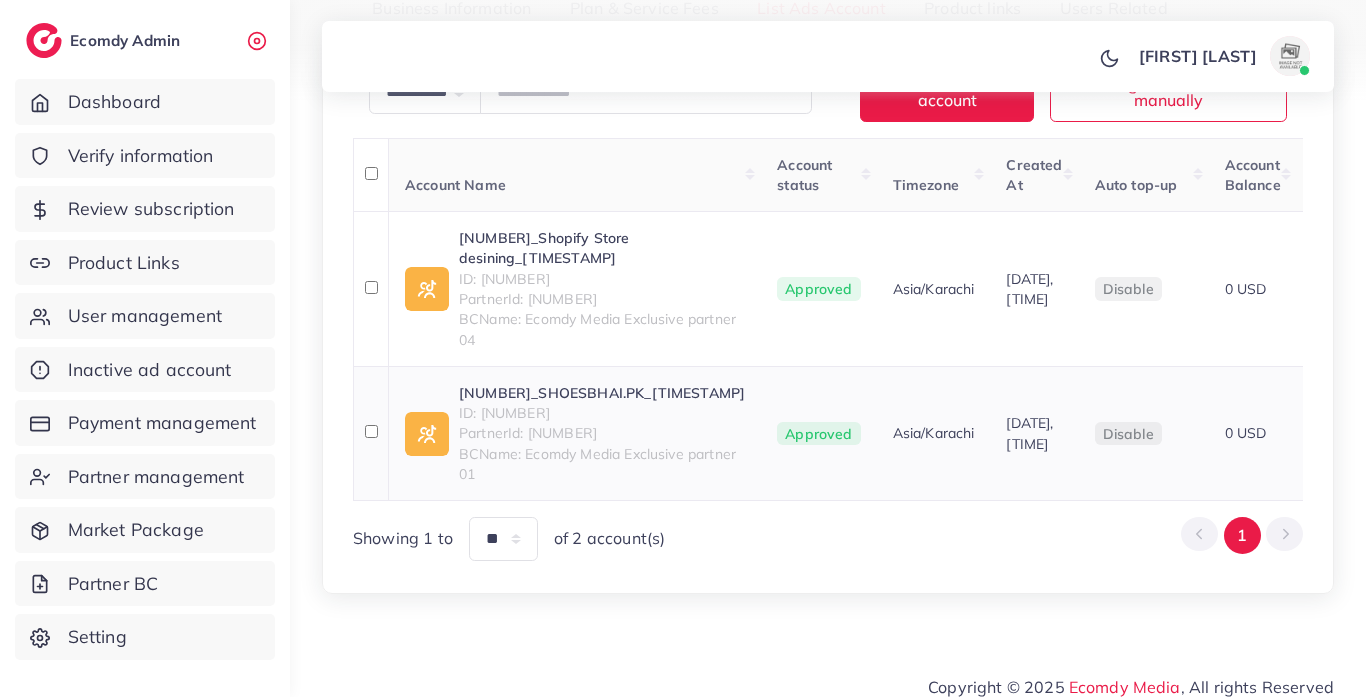click on "1013783_SHOESBHAI.PK_1720461411878" at bounding box center (602, 393) 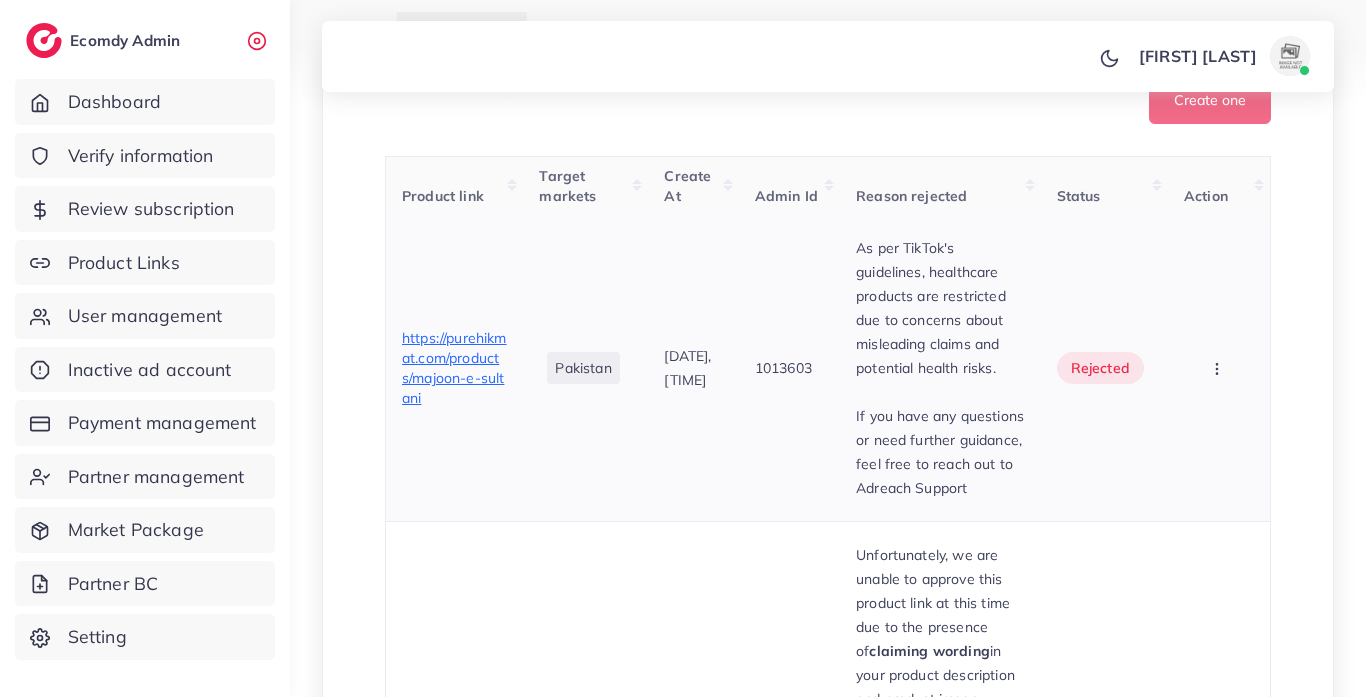 scroll, scrollTop: 660, scrollLeft: 0, axis: vertical 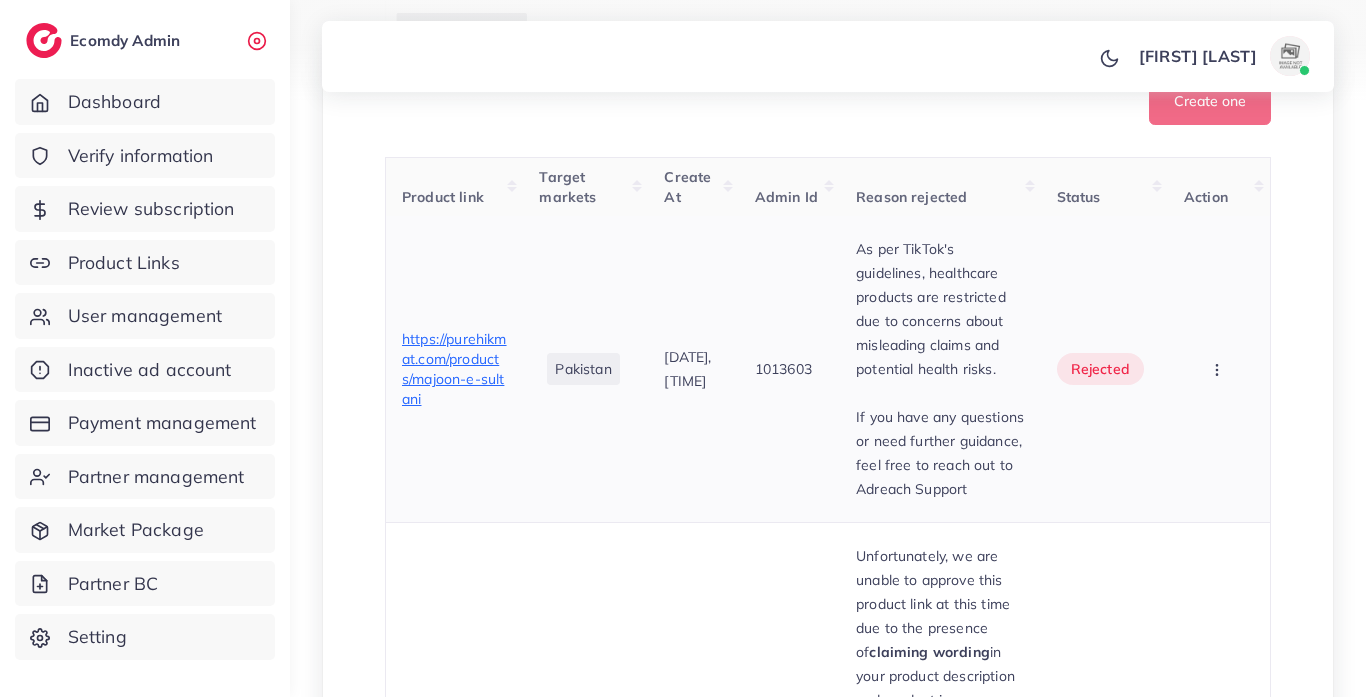 click on "https://purehikmat.com/products/majoon-e-sultani" at bounding box center (454, 369) 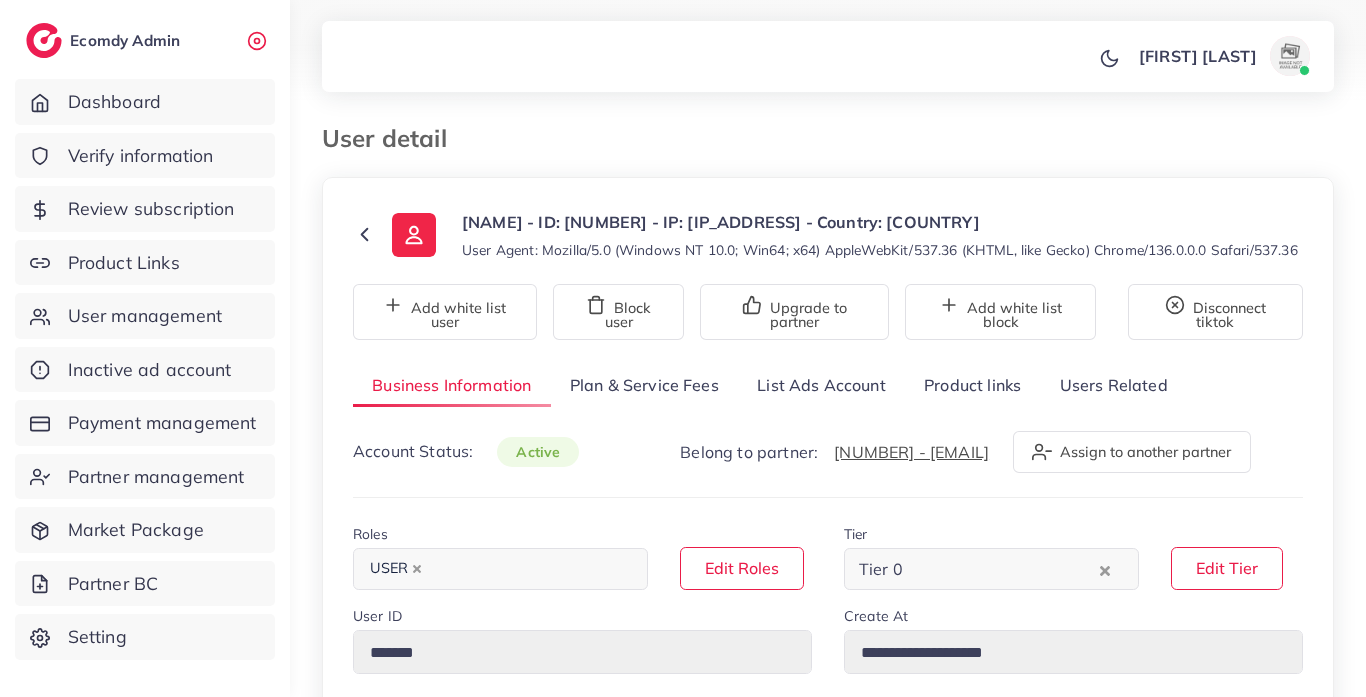select on "********" 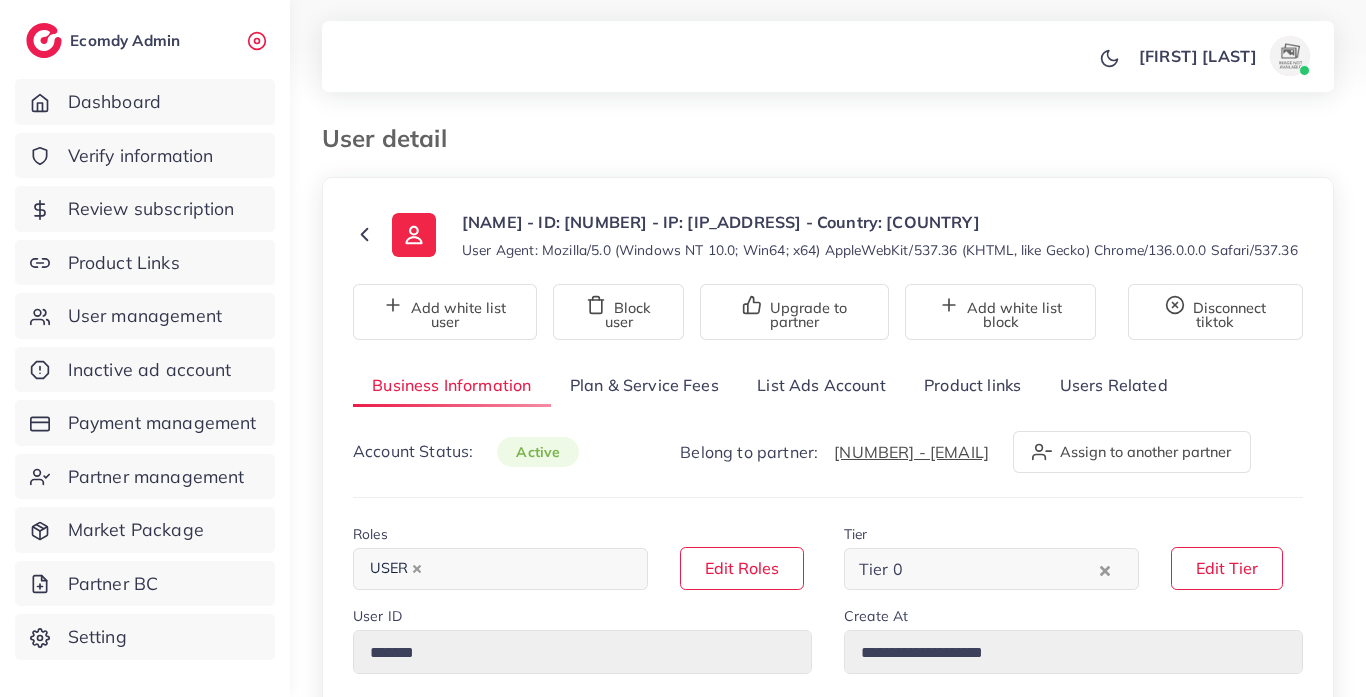 click on "Product links" at bounding box center [972, 385] 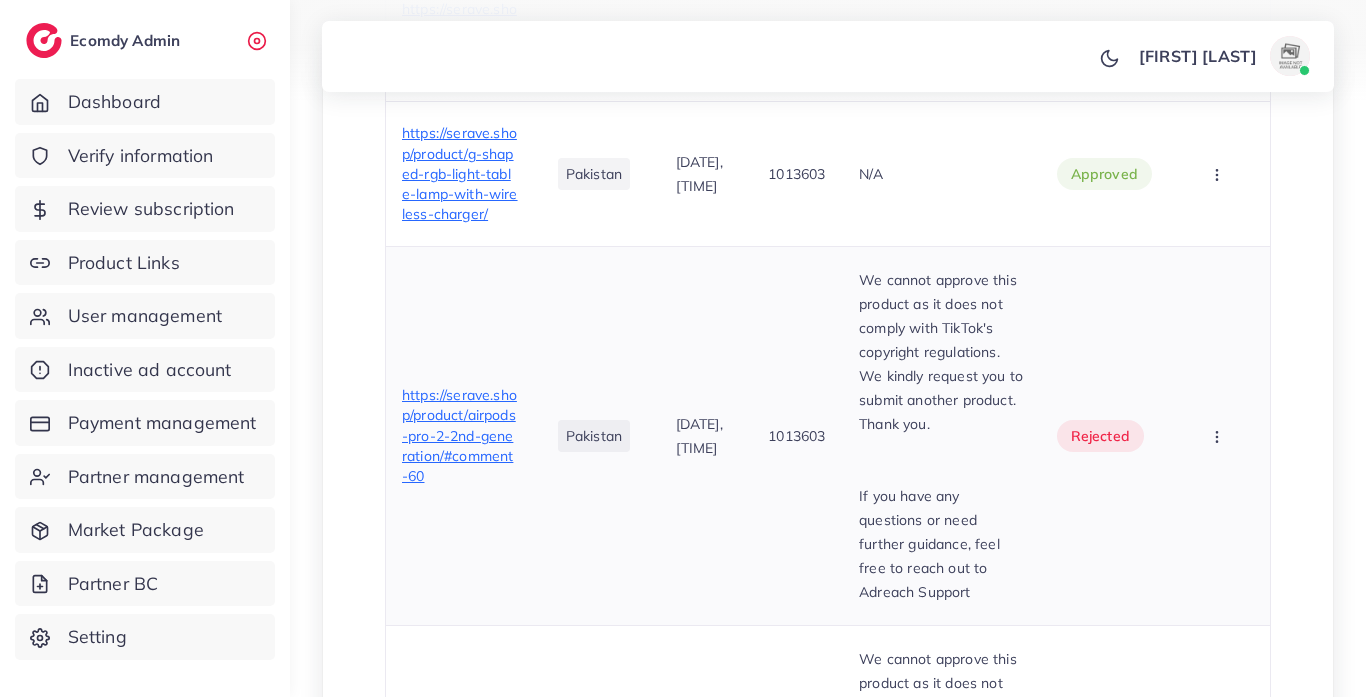 scroll, scrollTop: 908, scrollLeft: 0, axis: vertical 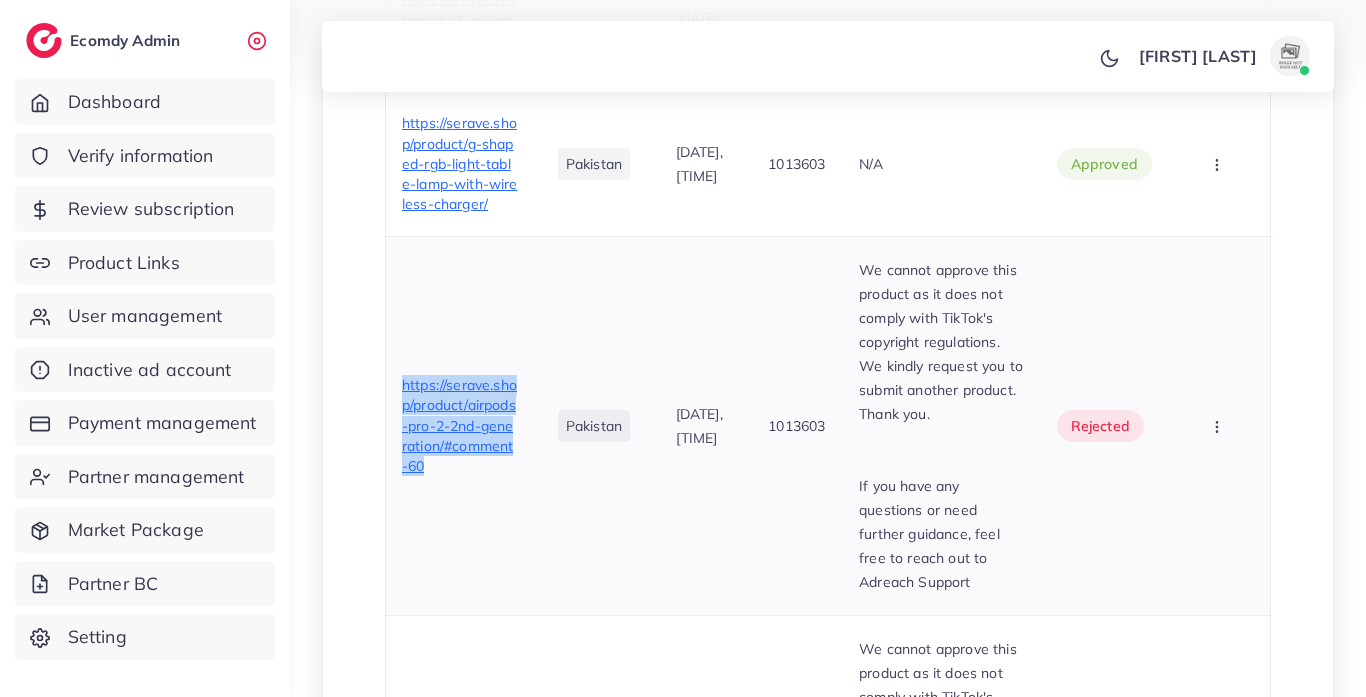 drag, startPoint x: 397, startPoint y: 455, endPoint x: 492, endPoint y: 550, distance: 134.3503 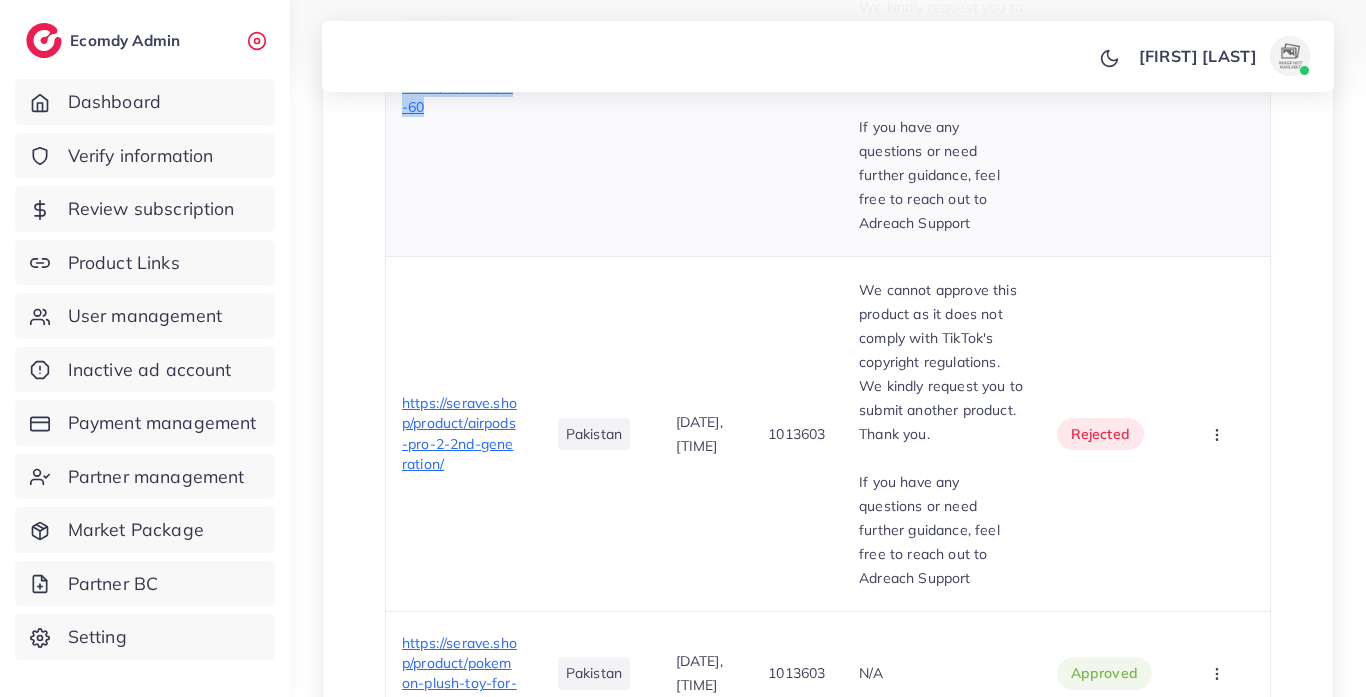 scroll, scrollTop: 1280, scrollLeft: 0, axis: vertical 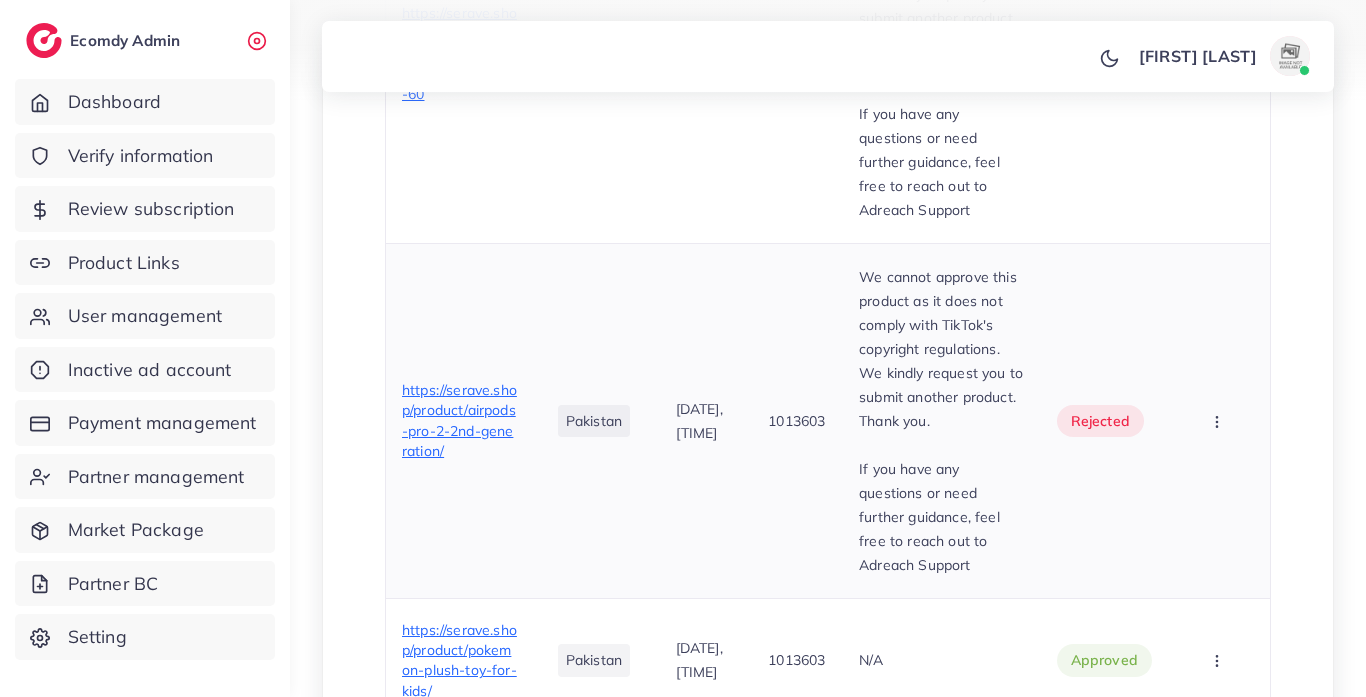 click on "Pakistan" at bounding box center (597, 420) 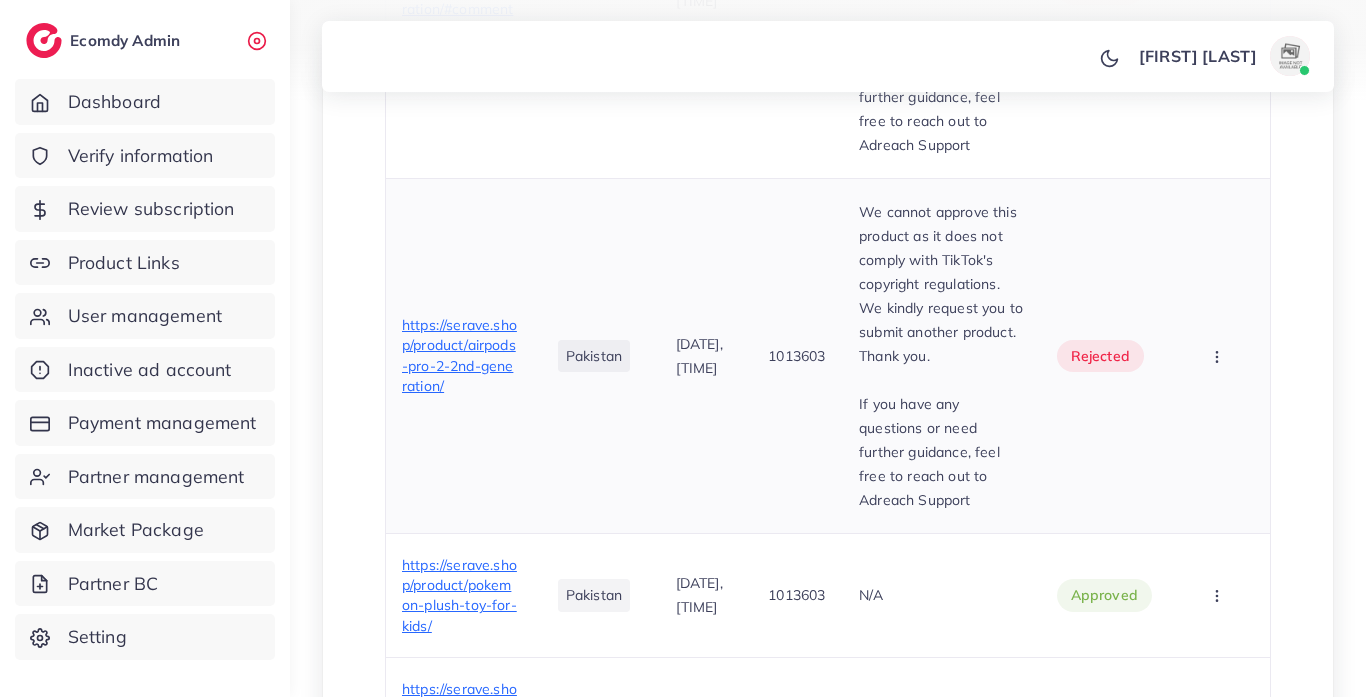 scroll, scrollTop: 1354, scrollLeft: 0, axis: vertical 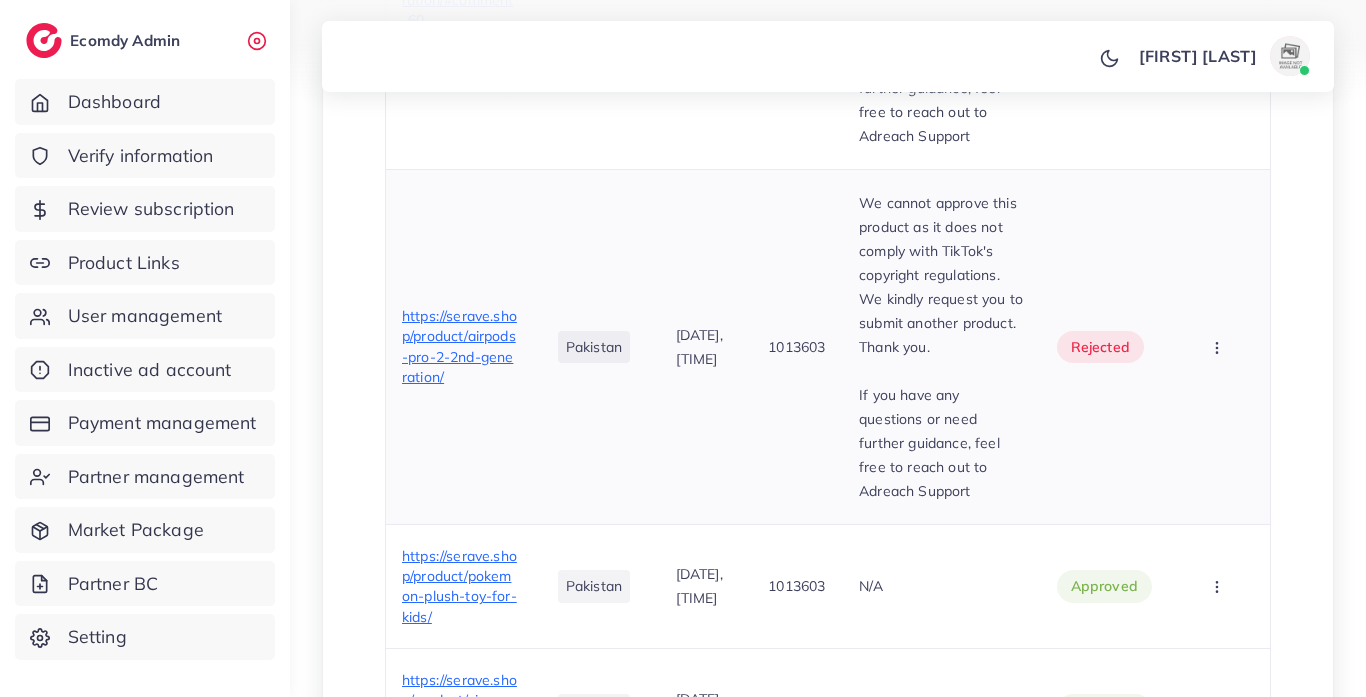 click on "https://serave.shop/product/airpods-pro-2-2nd-generation/" at bounding box center [459, 346] 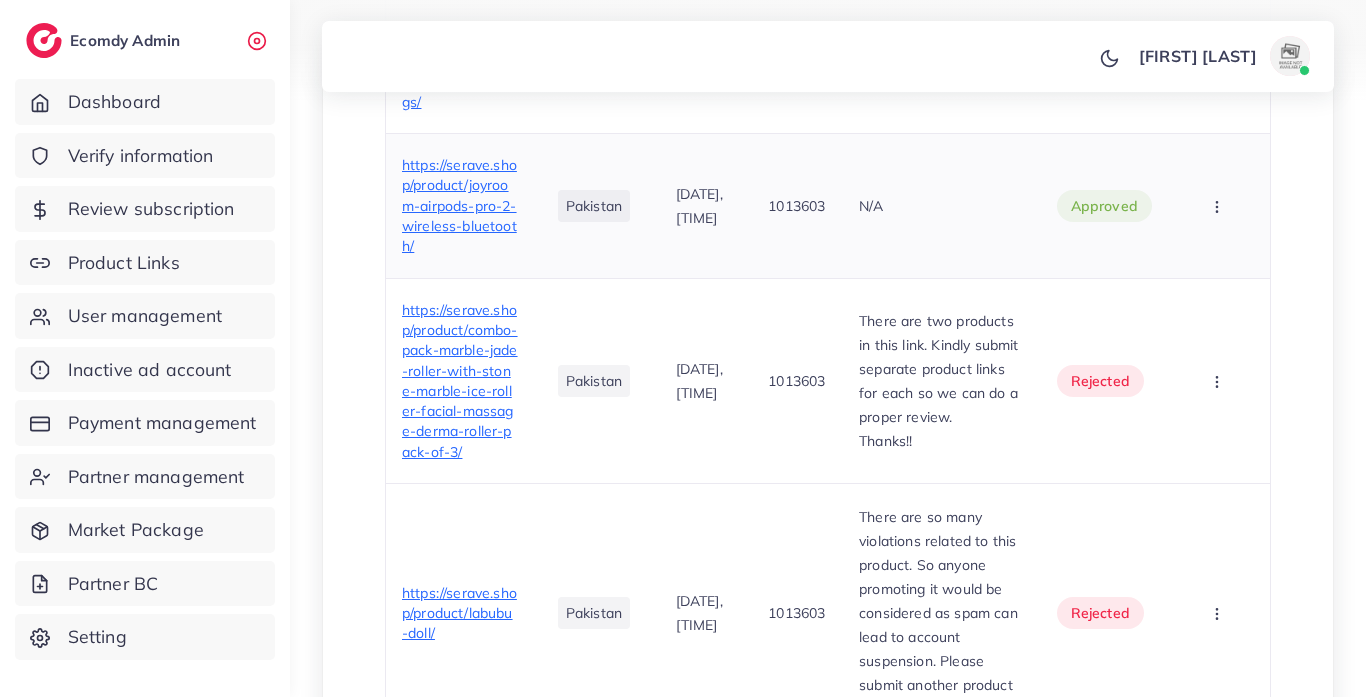 scroll, scrollTop: 1991, scrollLeft: 0, axis: vertical 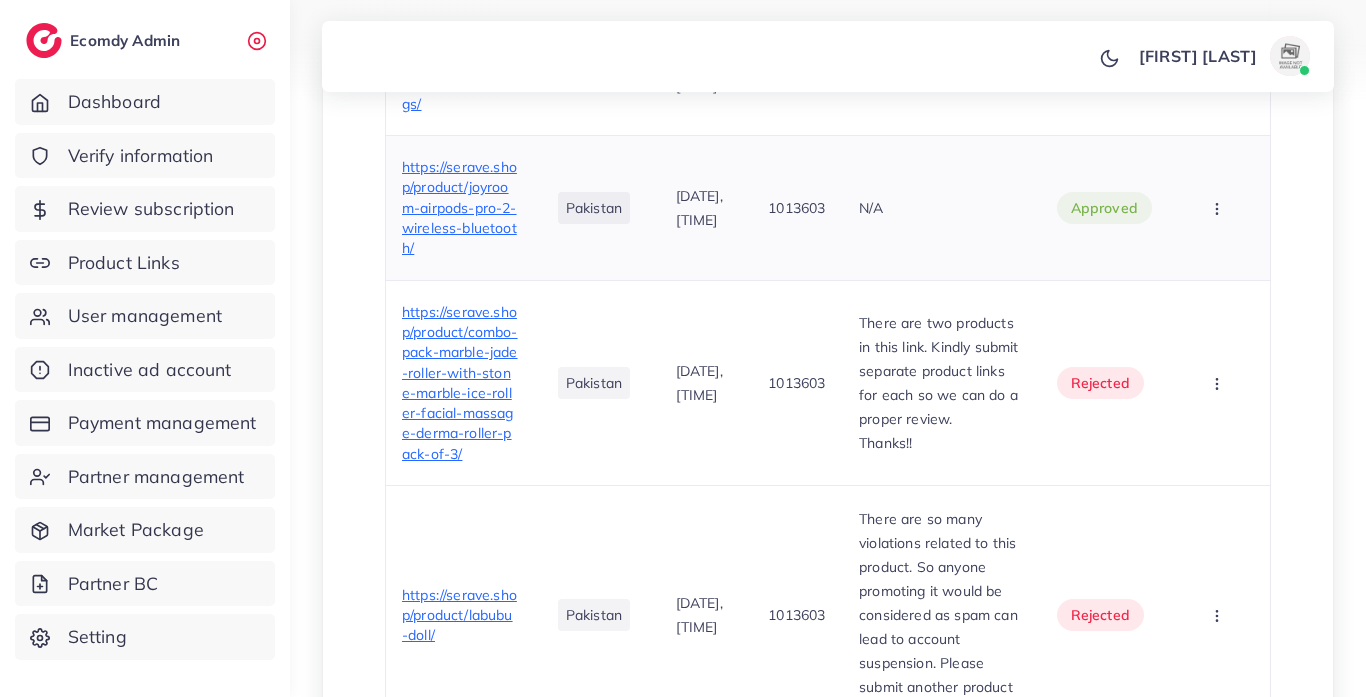 click on "https://serave.shop/product/joyroom-airpods-pro-2-wireless-bluetooth/" at bounding box center (459, 207) 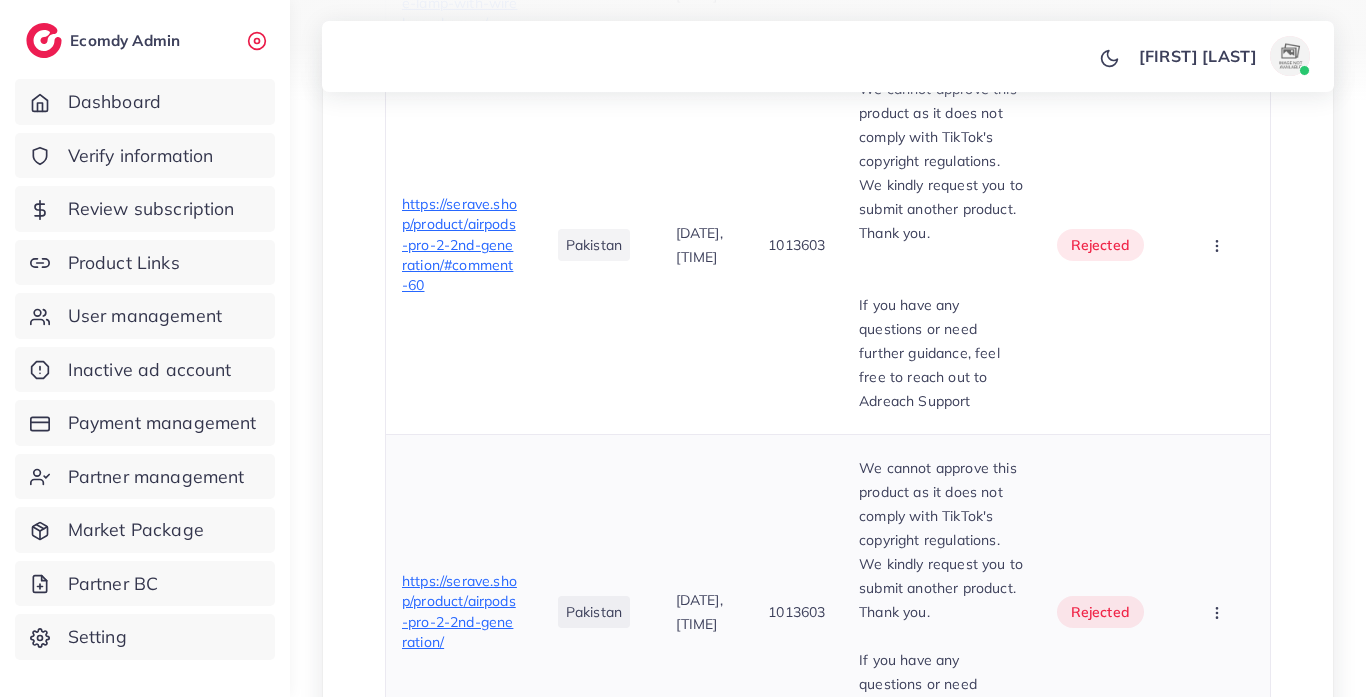 scroll, scrollTop: 1088, scrollLeft: 0, axis: vertical 